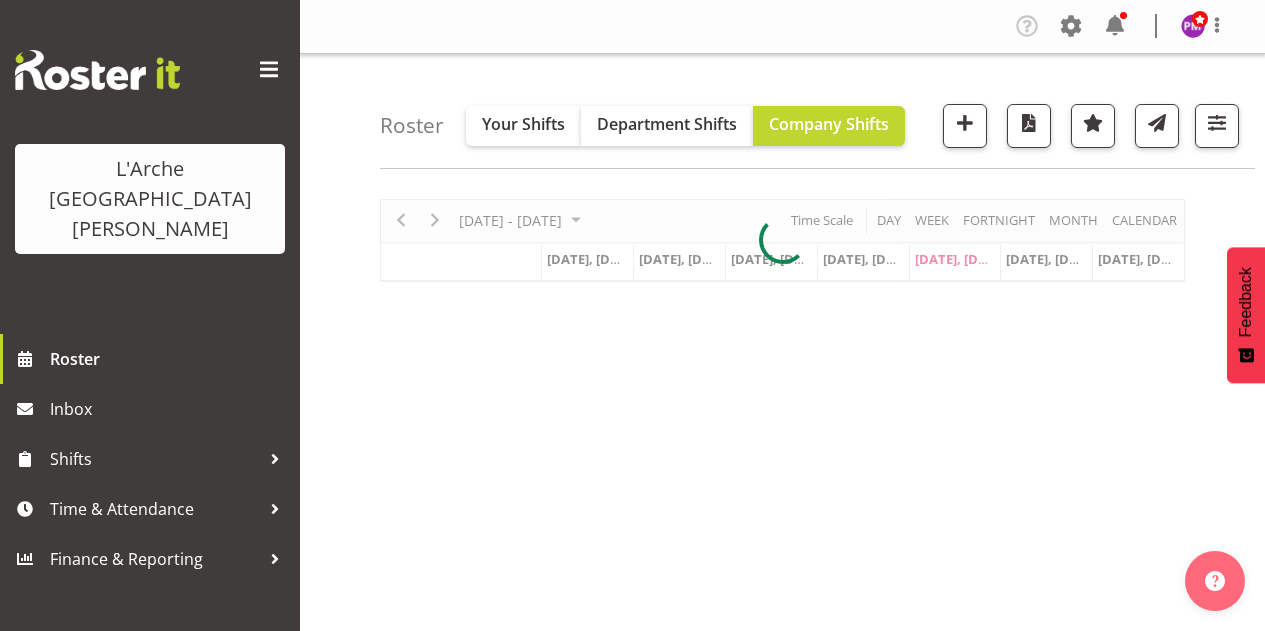 scroll, scrollTop: 0, scrollLeft: 0, axis: both 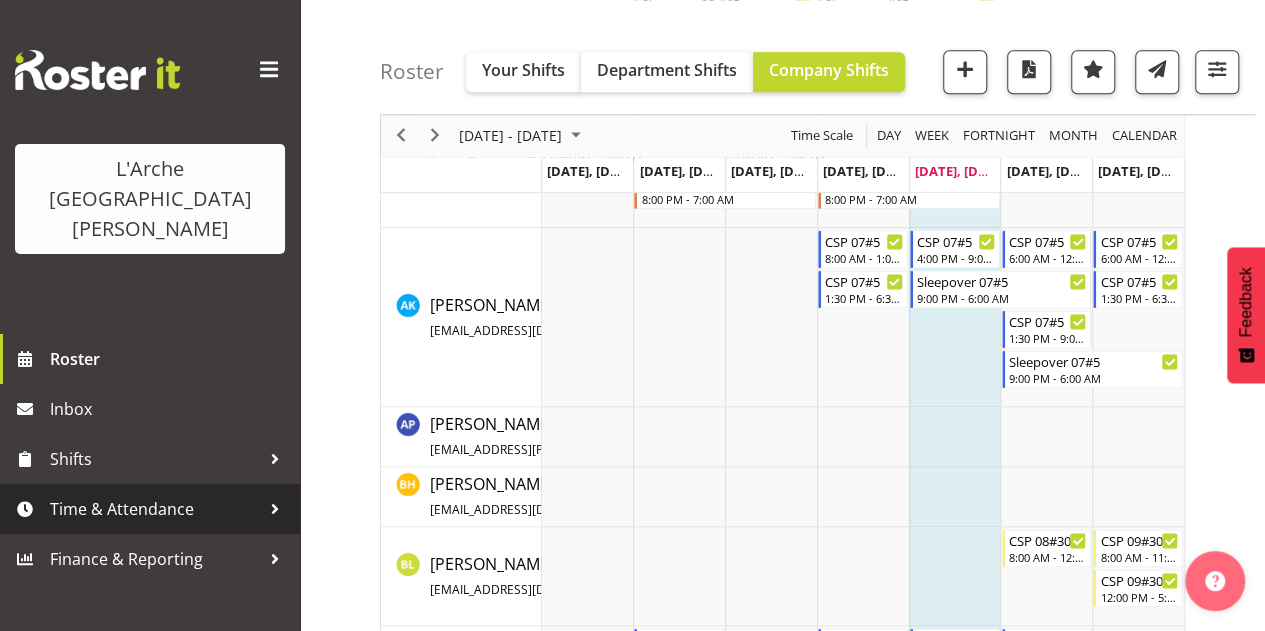 click on "Time & Attendance" at bounding box center [155, 509] 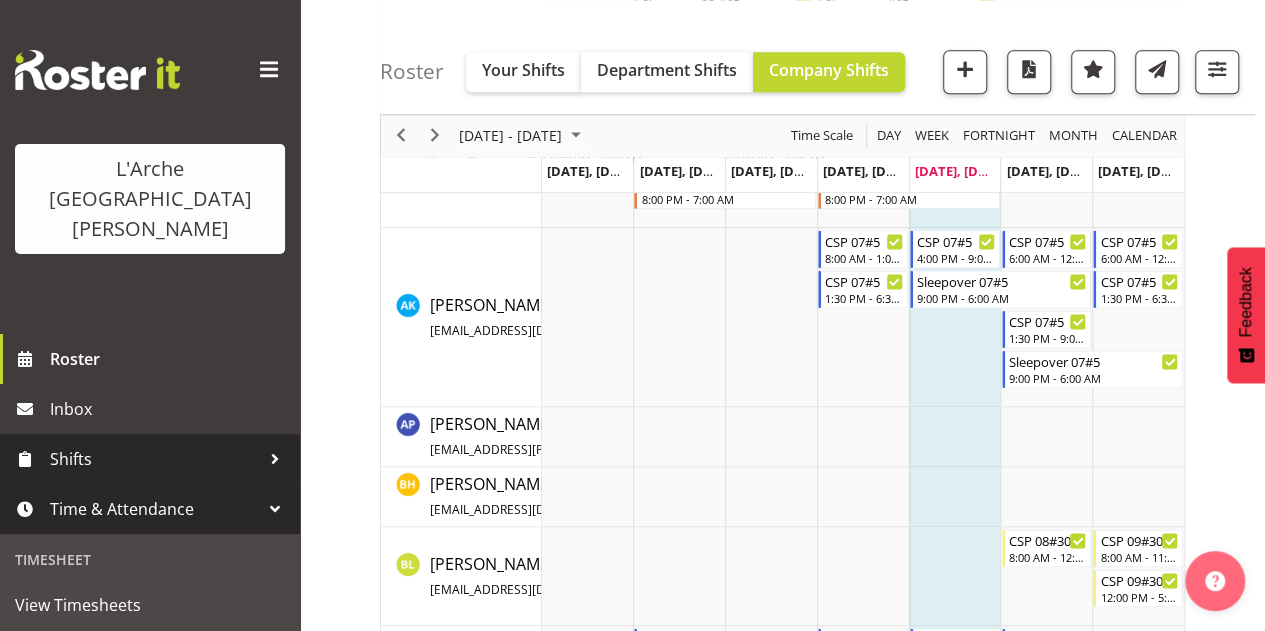 click on "Shifts" at bounding box center [155, 459] 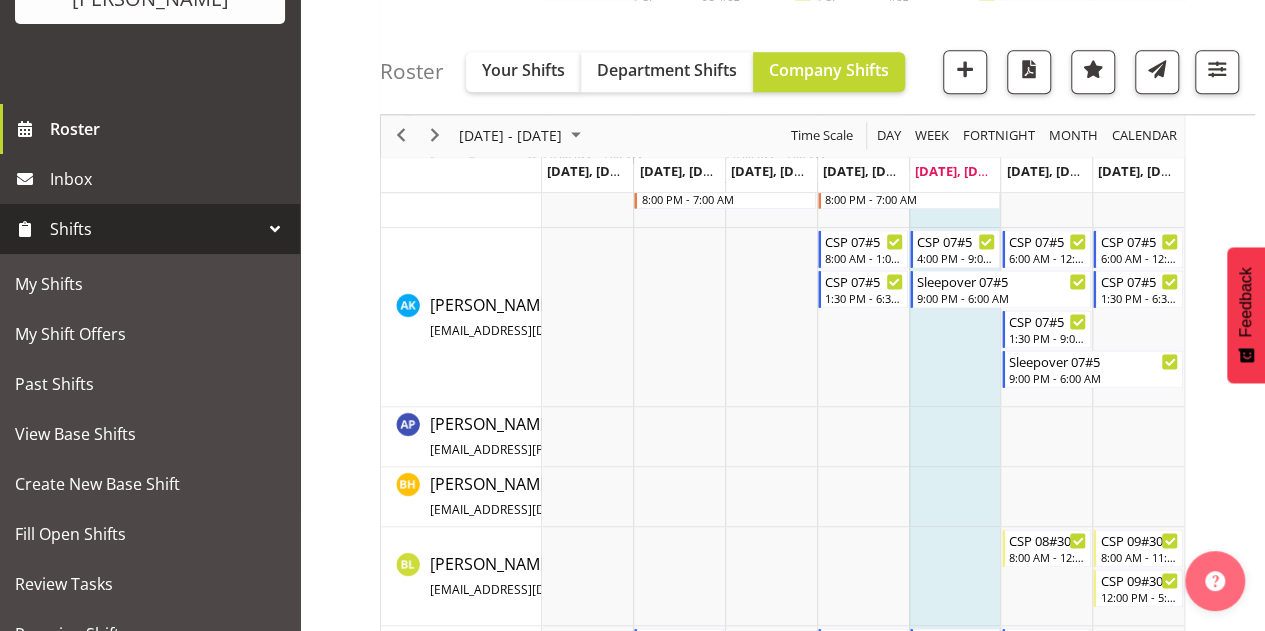 scroll, scrollTop: 232, scrollLeft: 0, axis: vertical 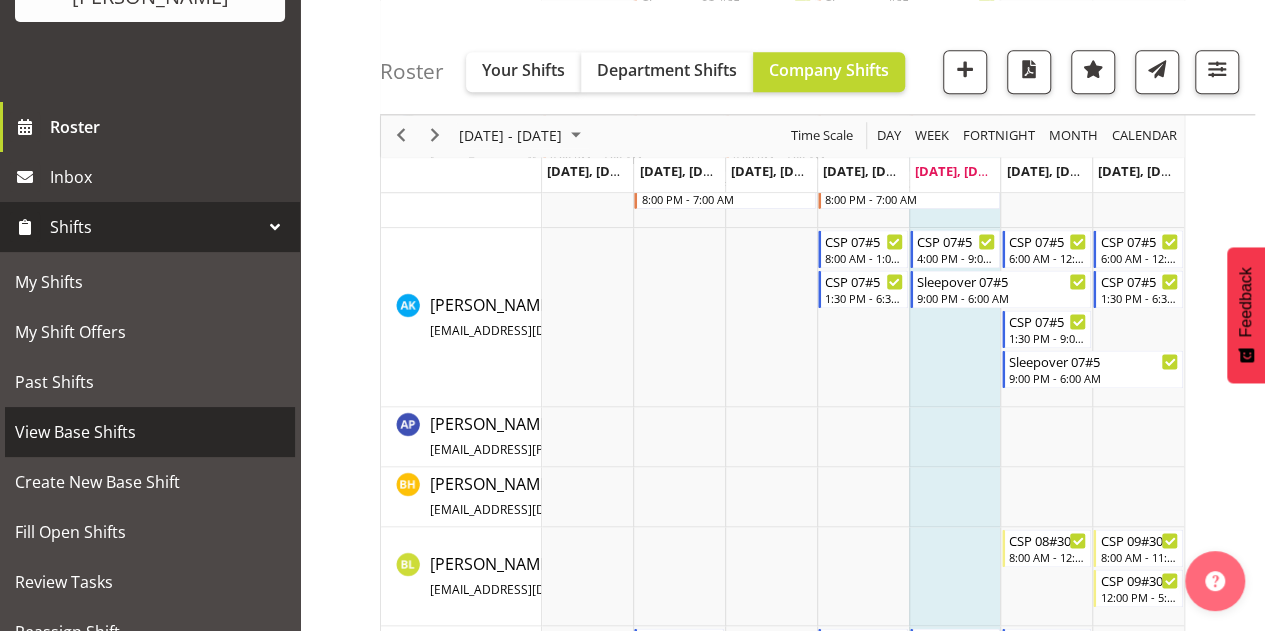 click on "View Base Shifts" at bounding box center [150, 432] 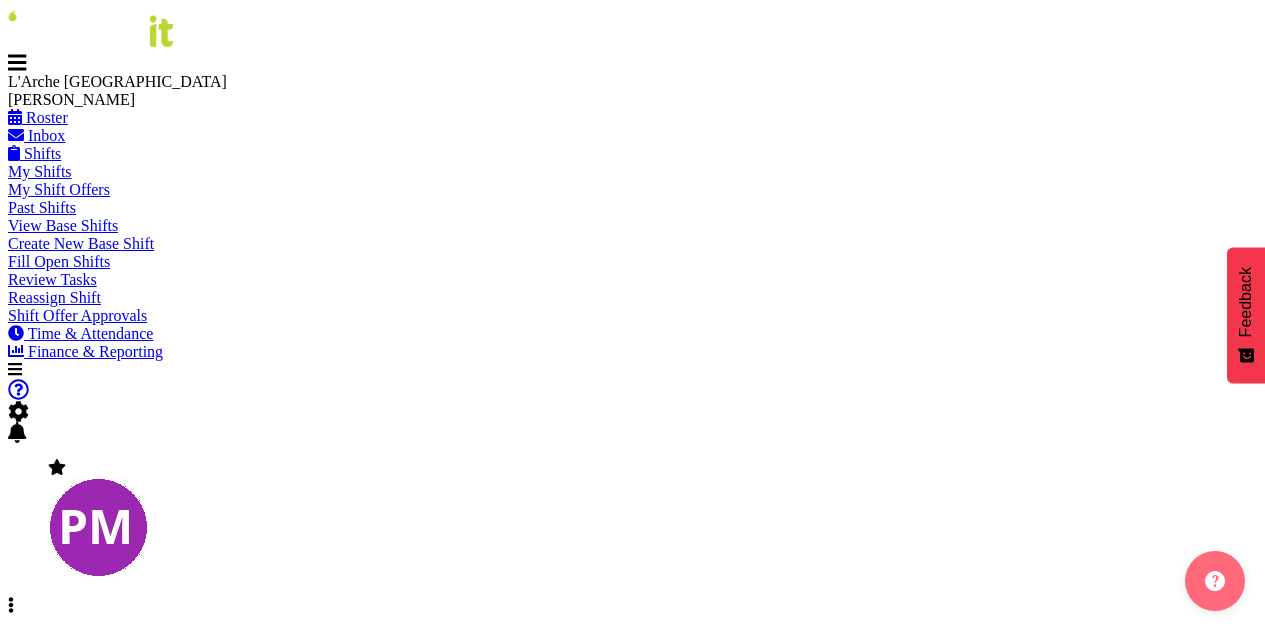 scroll, scrollTop: 0, scrollLeft: 0, axis: both 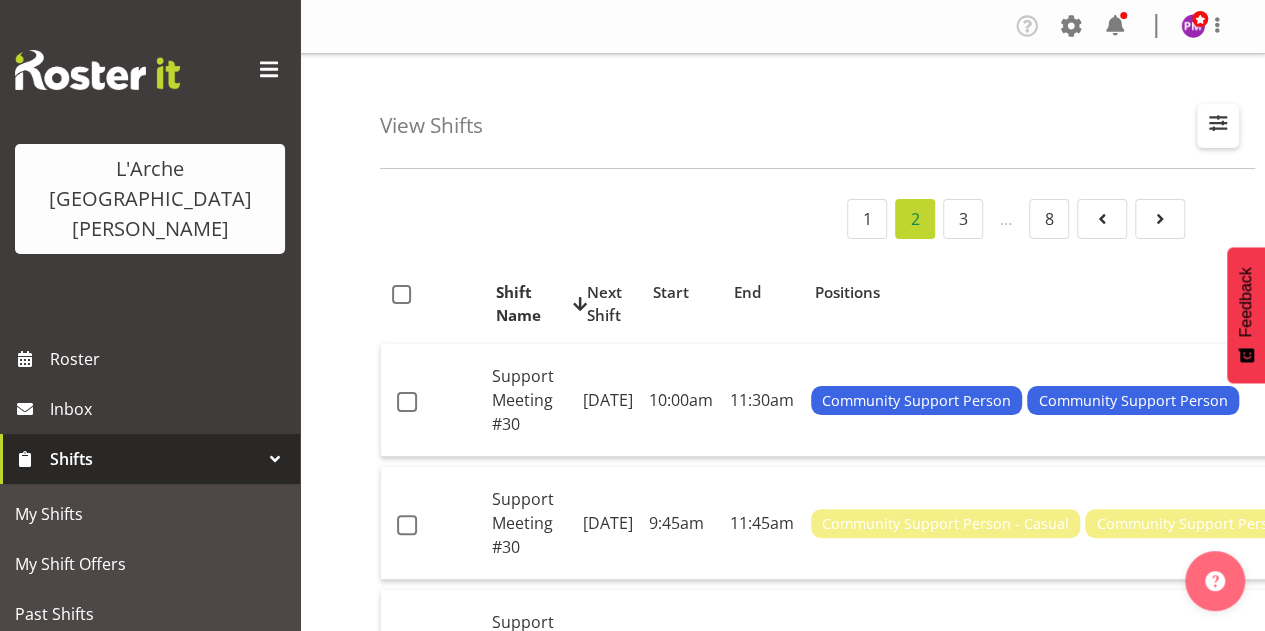 click at bounding box center (1218, 126) 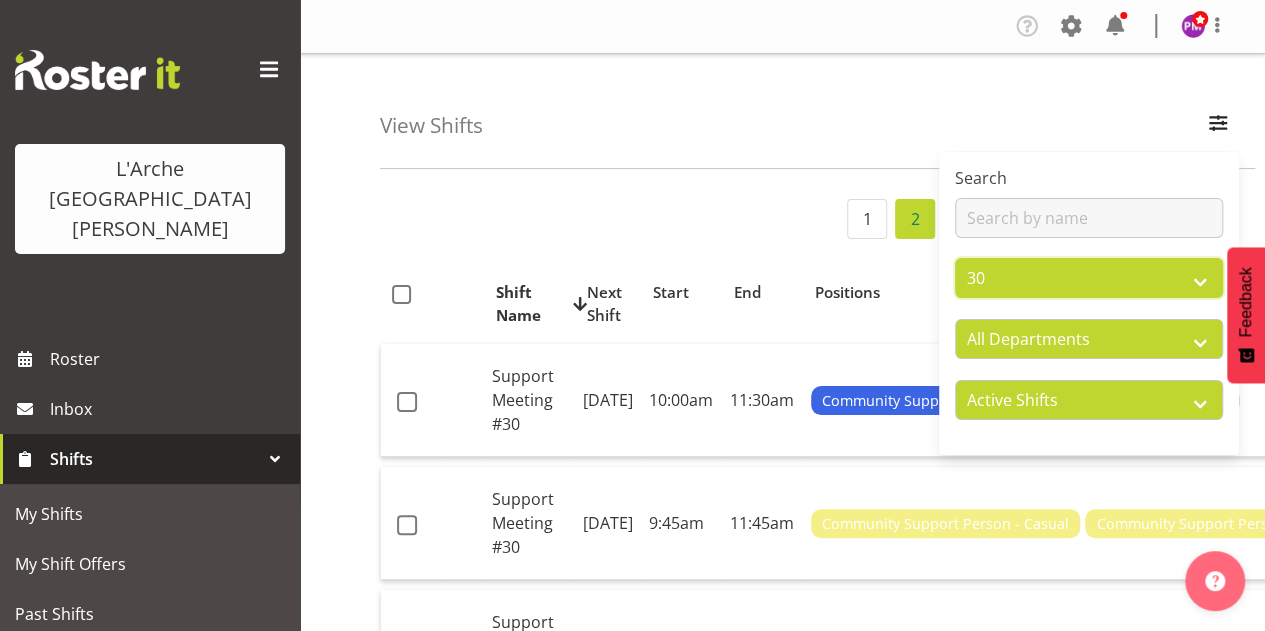 click on "All Locations
20
30
41
5
56b
65a
73
Art and Music Helensville
Art Henderson
Helensville Community
Henderson Community
Office" at bounding box center [1089, 278] 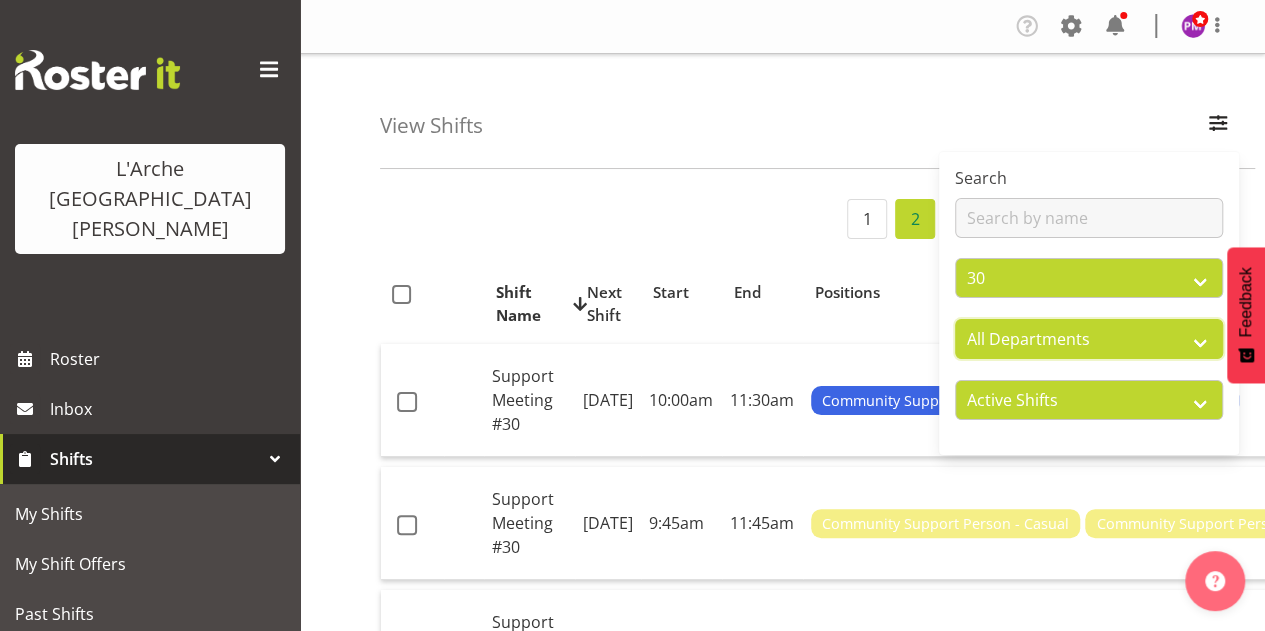 click on "All Departments
Admin
Art and Music
Community Residential
Supported Living" at bounding box center [1089, 339] 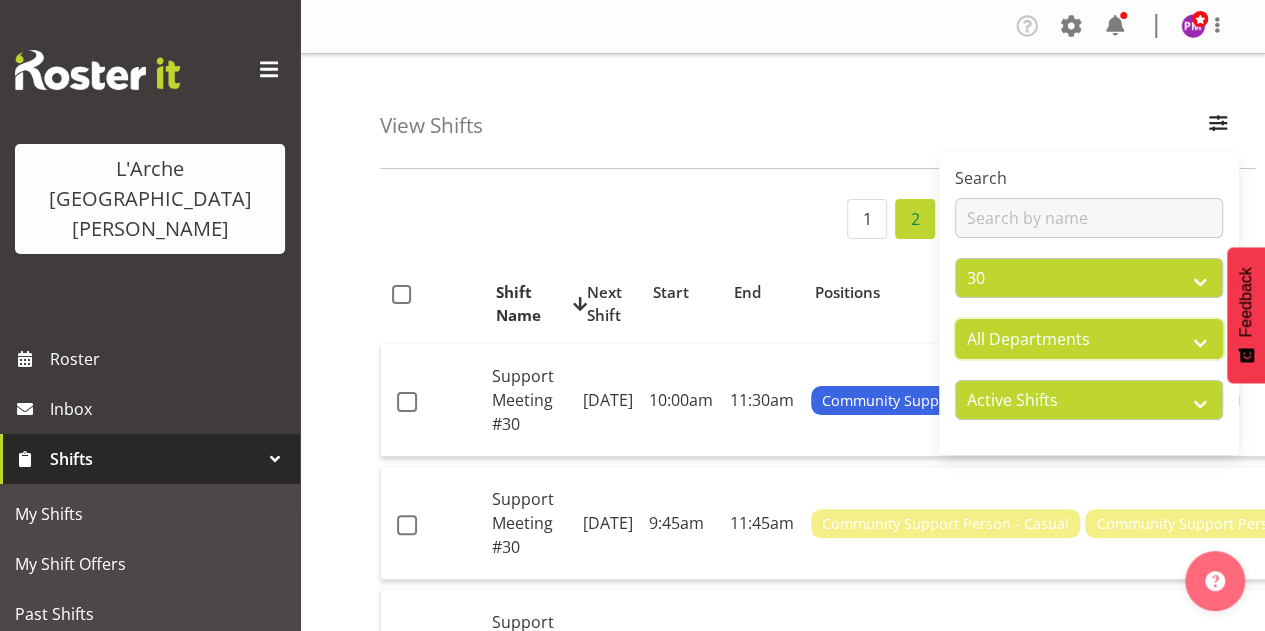 select on "4" 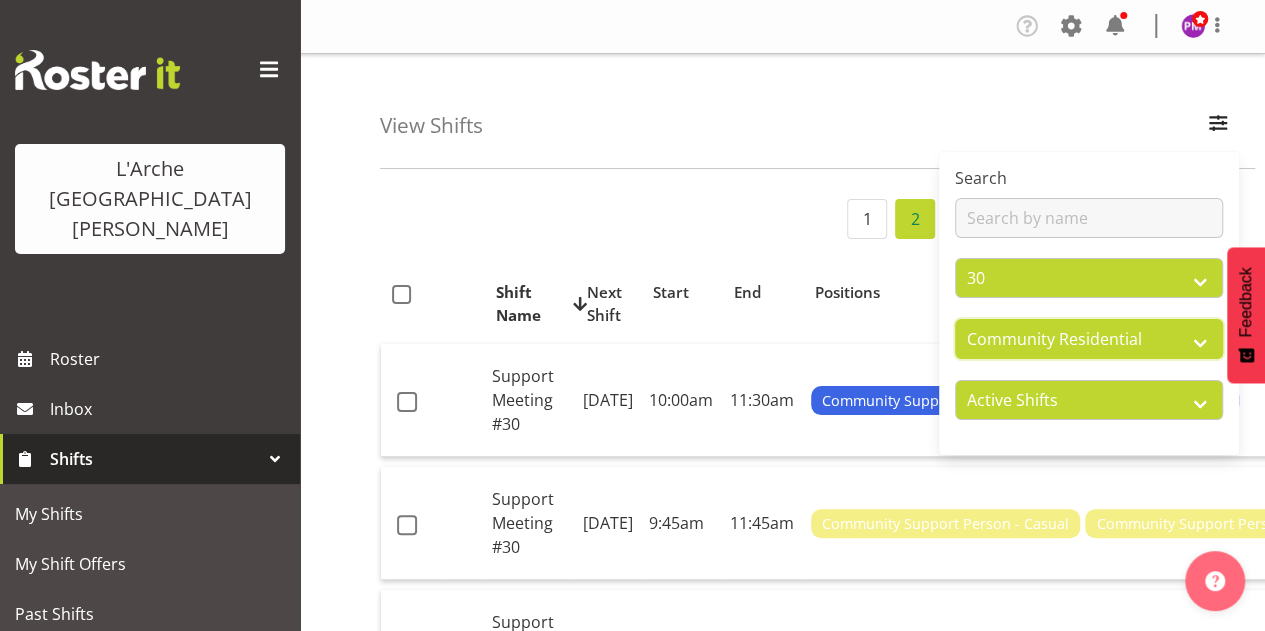 click on "All Departments
Admin
Art and Music
Community Residential
Supported Living" at bounding box center [1089, 339] 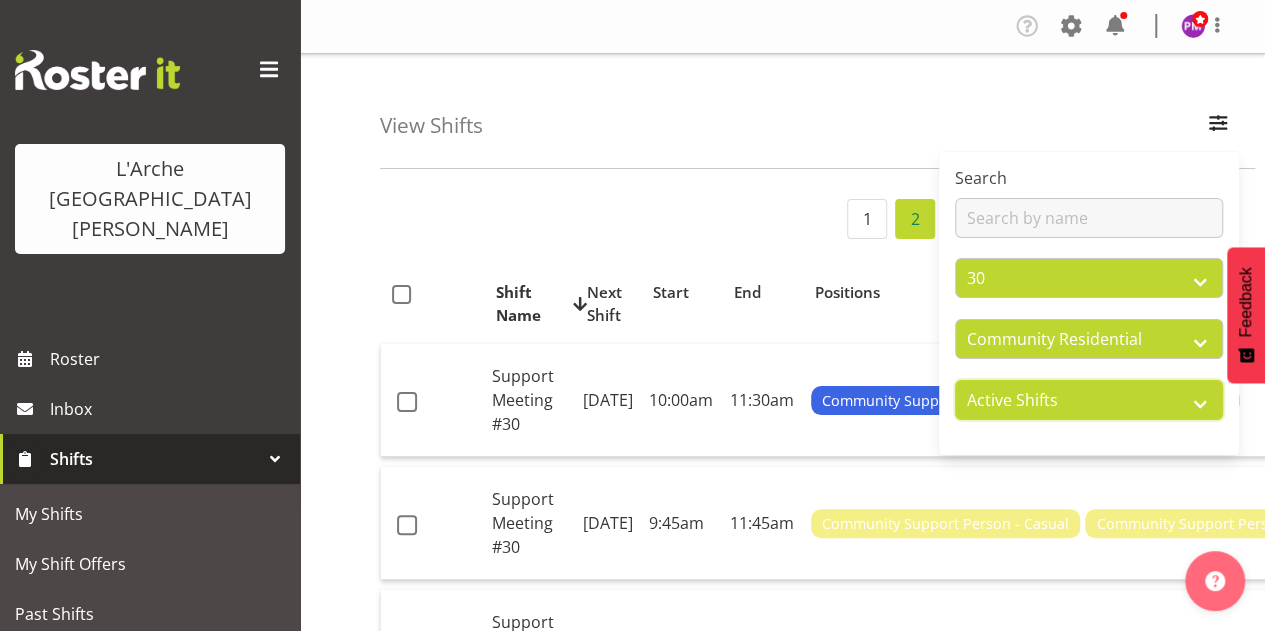 click on "Active Shifts   Inactive Shifts" at bounding box center [1089, 400] 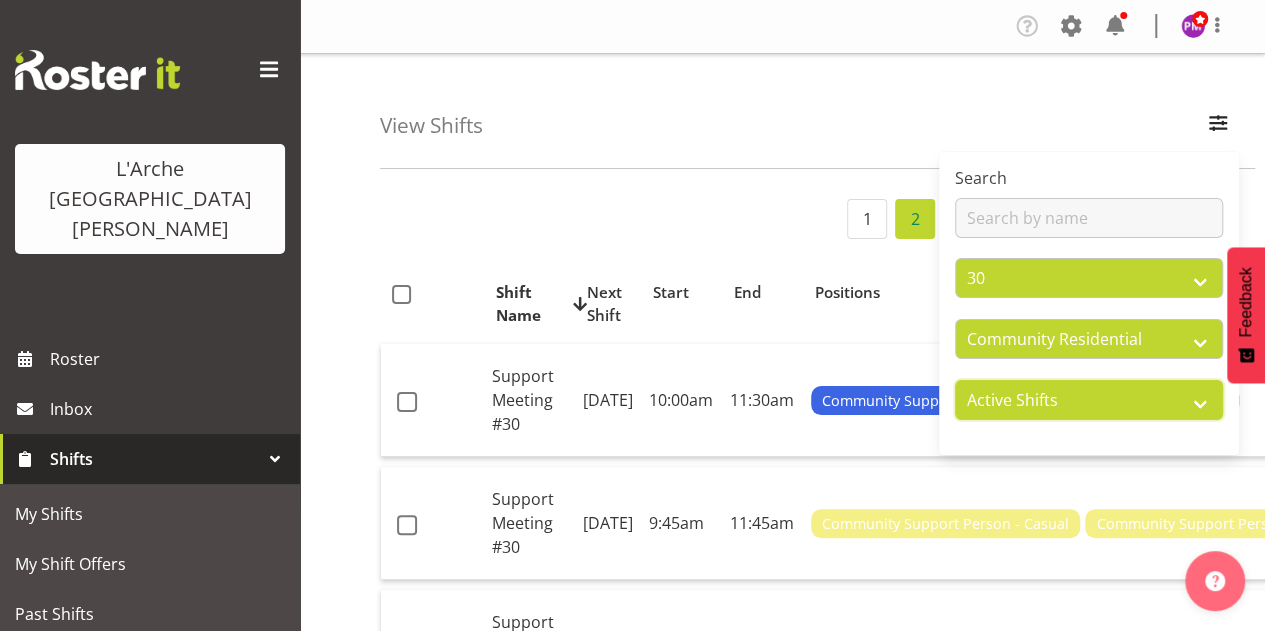 click on "Active Shifts   Inactive Shifts" at bounding box center [1089, 400] 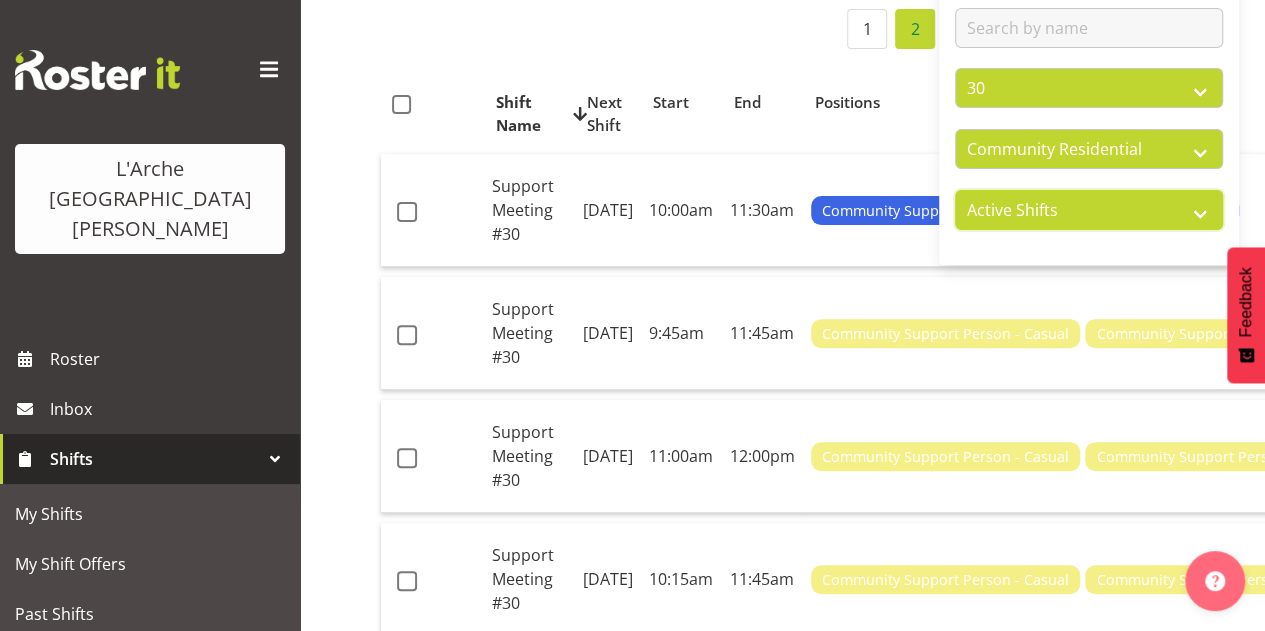 scroll, scrollTop: 0, scrollLeft: 0, axis: both 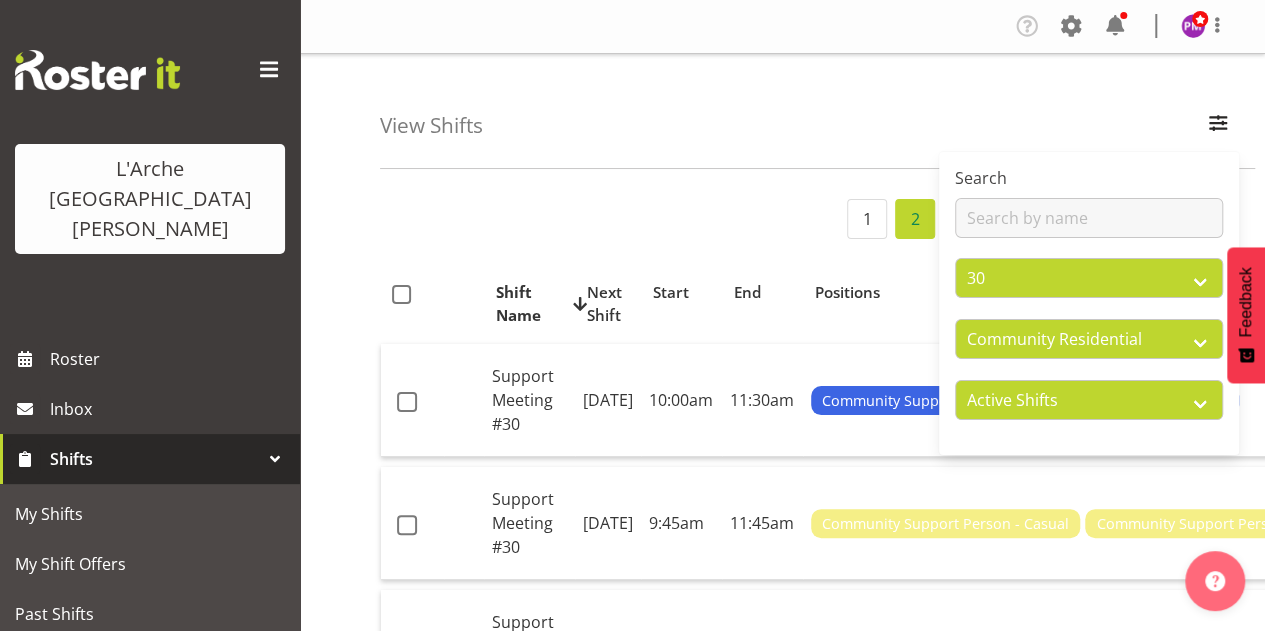 click on "View Shifts     Search   All Locations
20
30
41
5
56b
65a
73
Art and Music Helensville
Art Henderson
Helensville Community
Henderson Community
Office
All Departments" at bounding box center (817, 111) 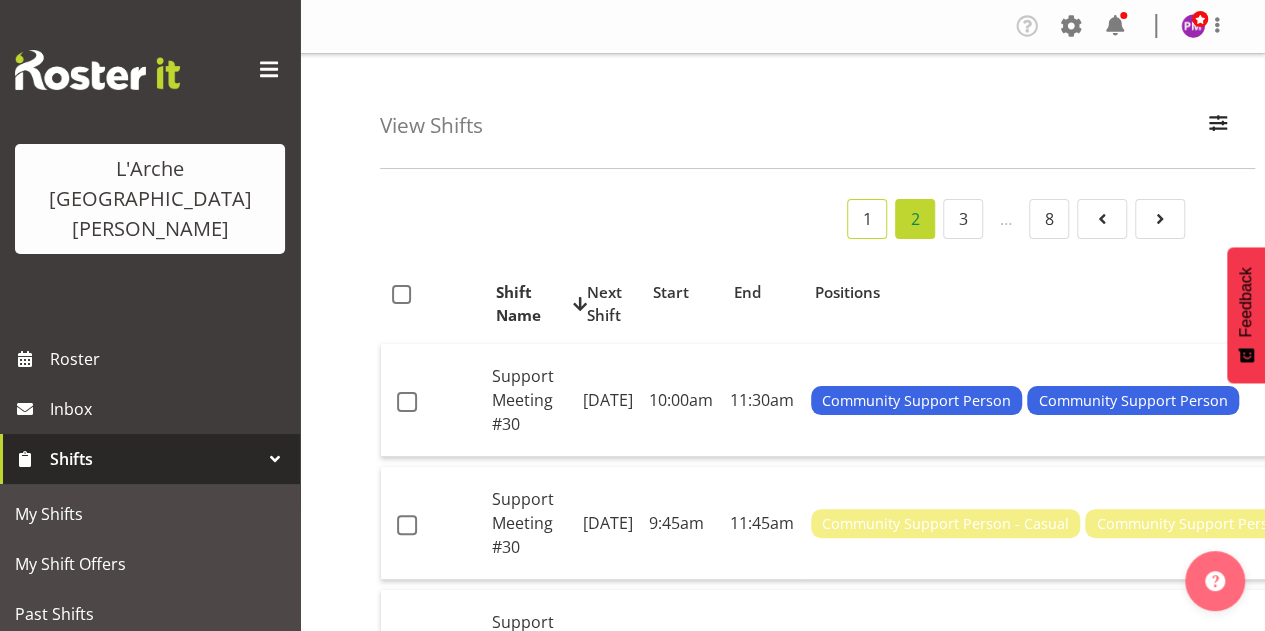 click on "1" at bounding box center (867, 219) 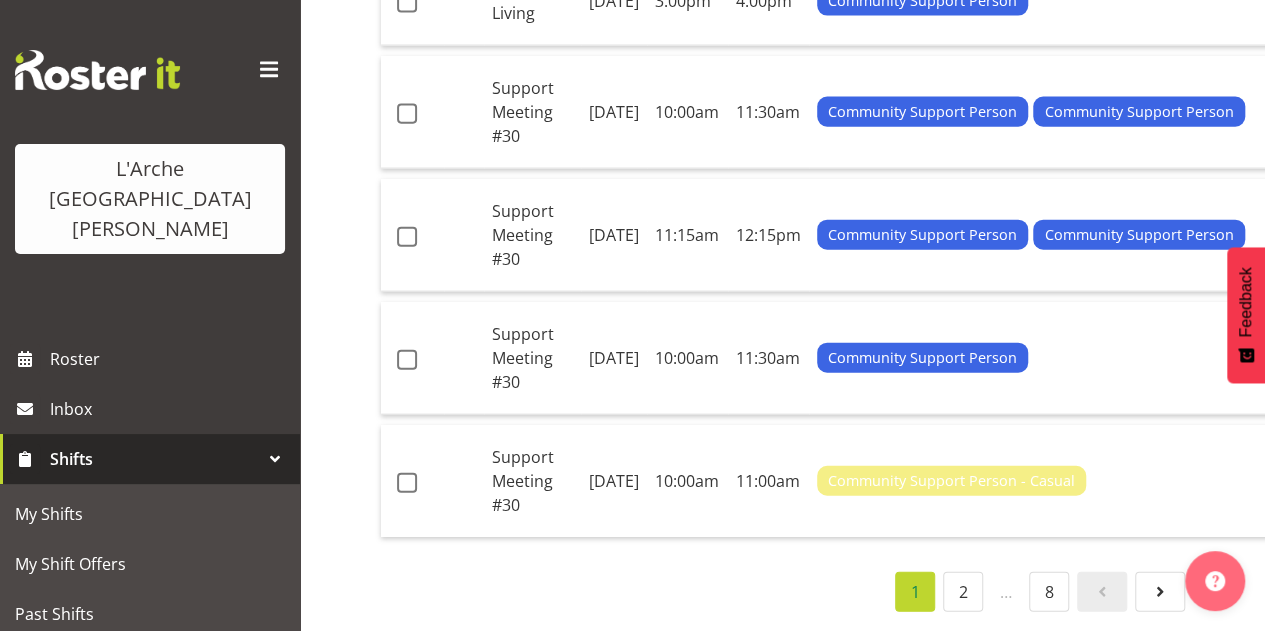 scroll, scrollTop: 2610, scrollLeft: 0, axis: vertical 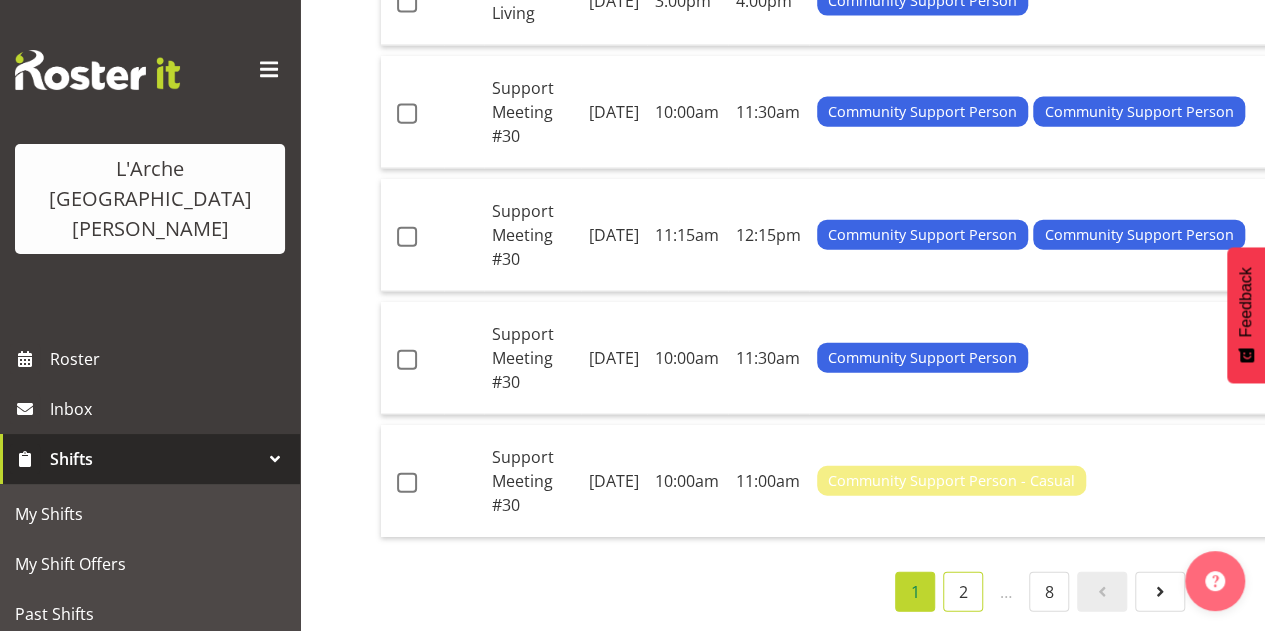 click on "2" at bounding box center (963, 592) 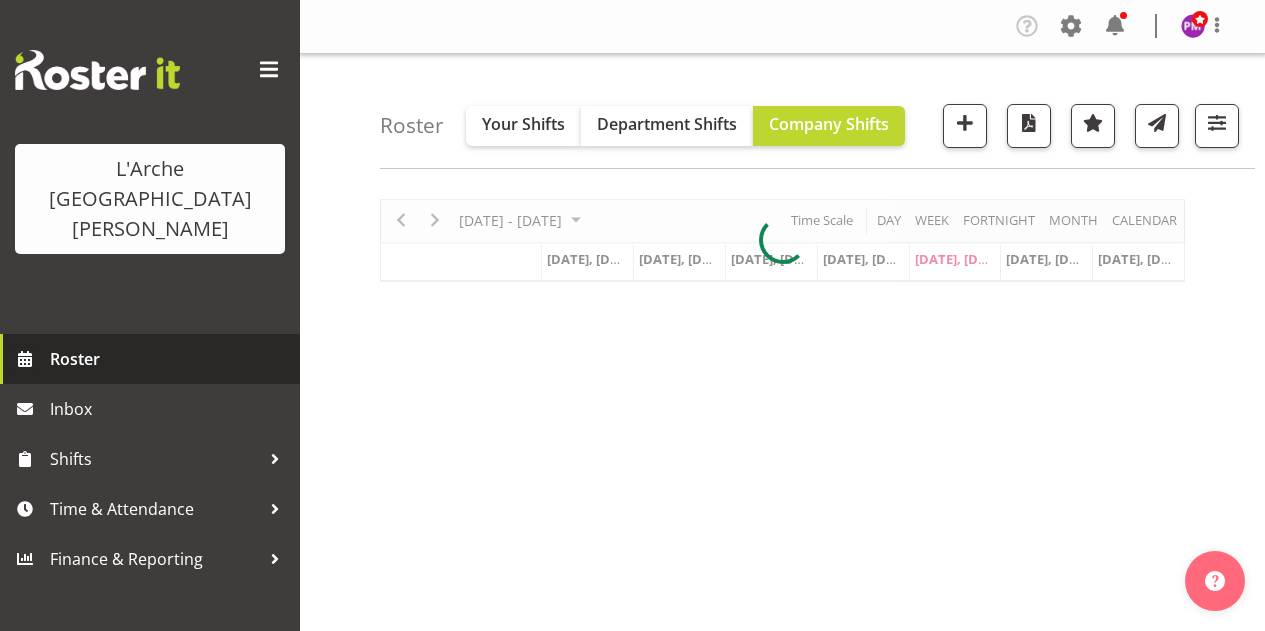 scroll, scrollTop: 0, scrollLeft: 0, axis: both 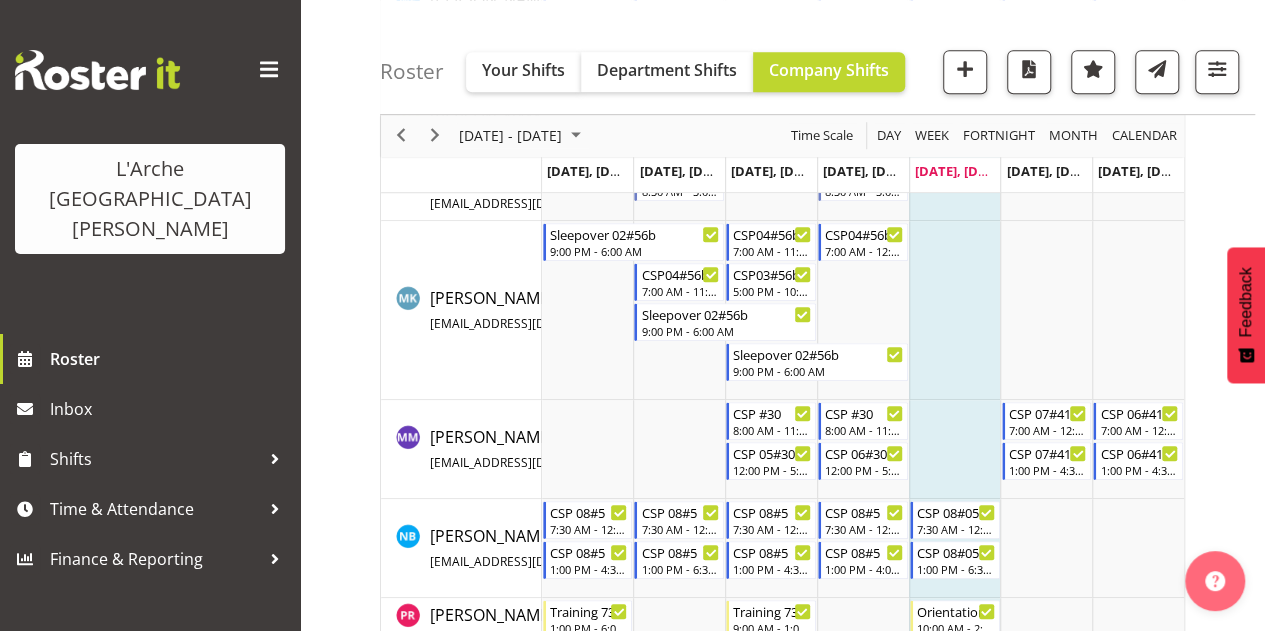 click at bounding box center (435, 136) 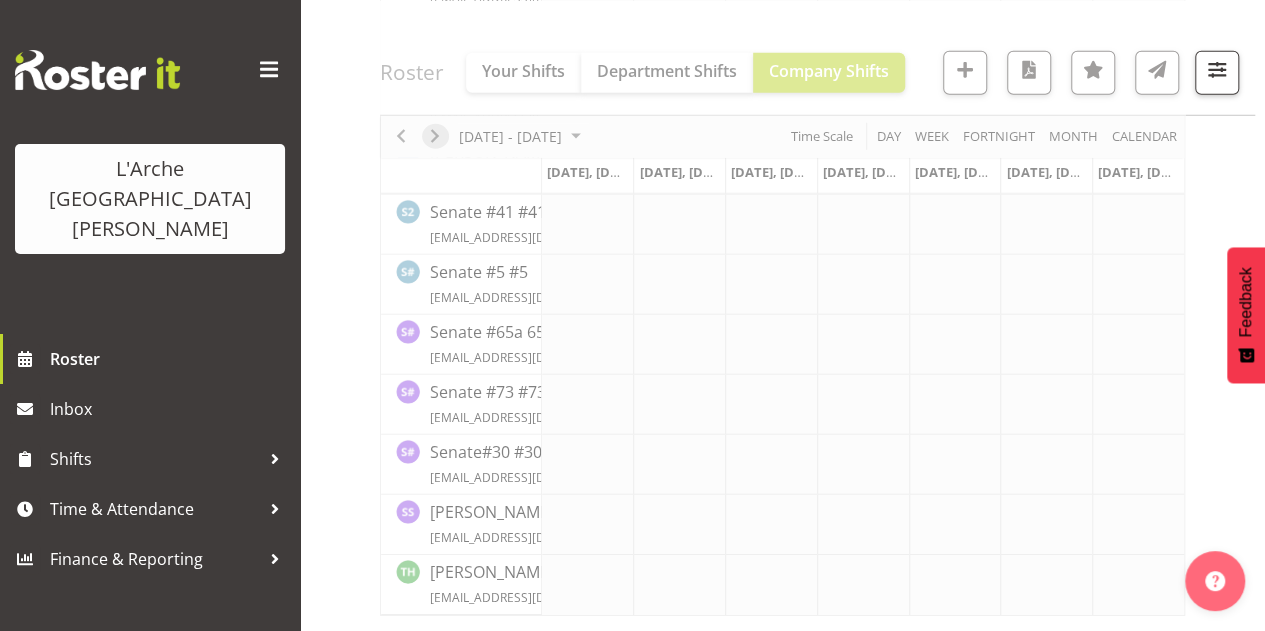 scroll, scrollTop: 2784, scrollLeft: 0, axis: vertical 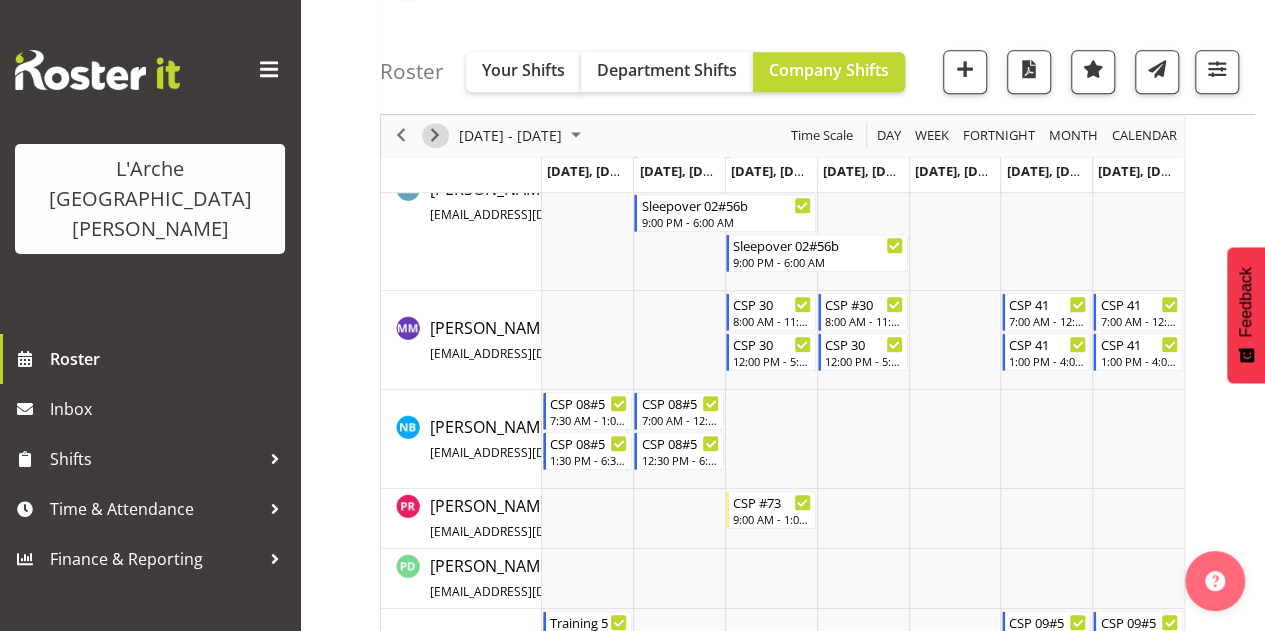 click at bounding box center (435, 136) 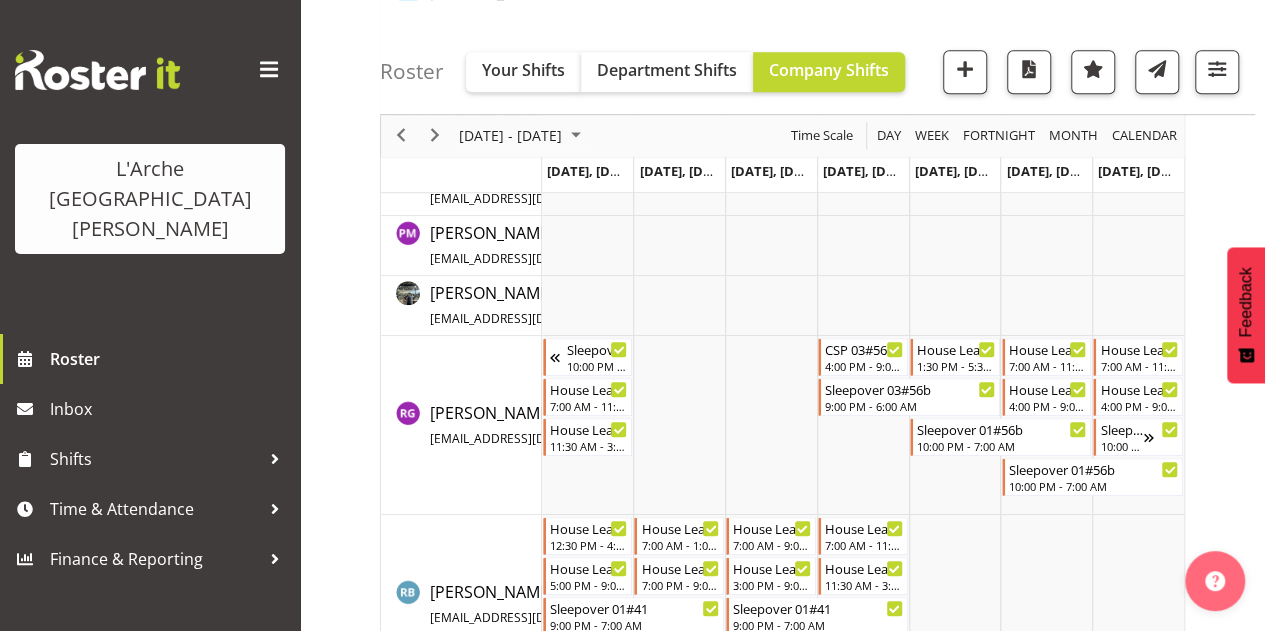 scroll, scrollTop: 4208, scrollLeft: 0, axis: vertical 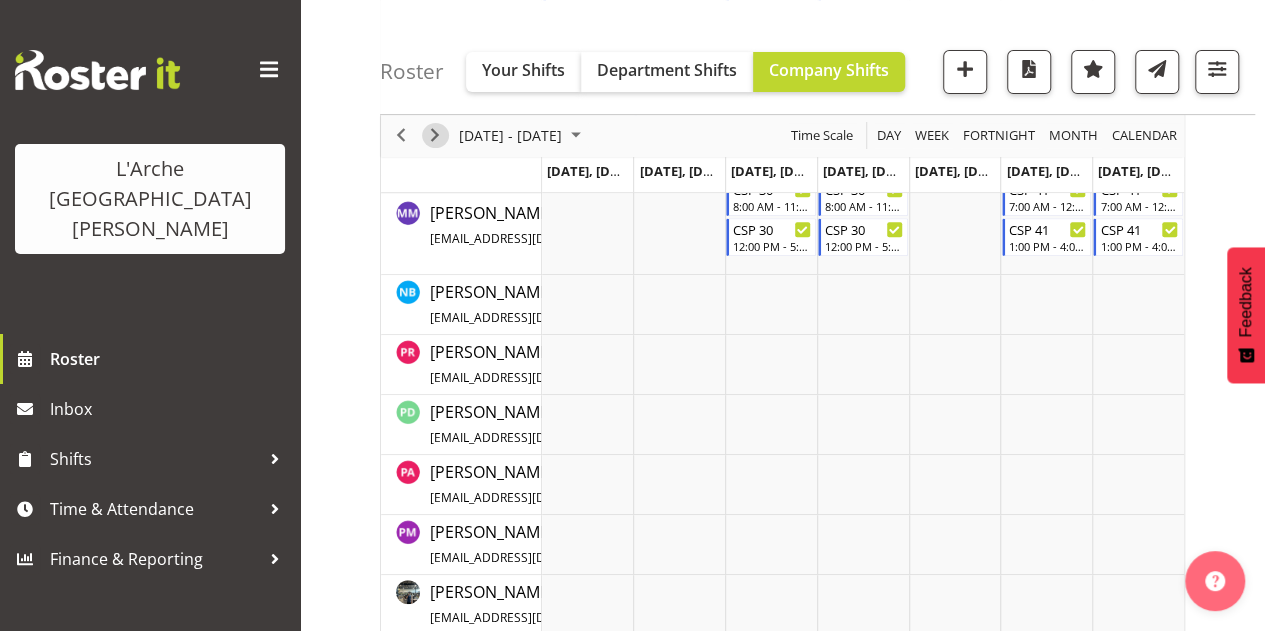 click at bounding box center [435, 136] 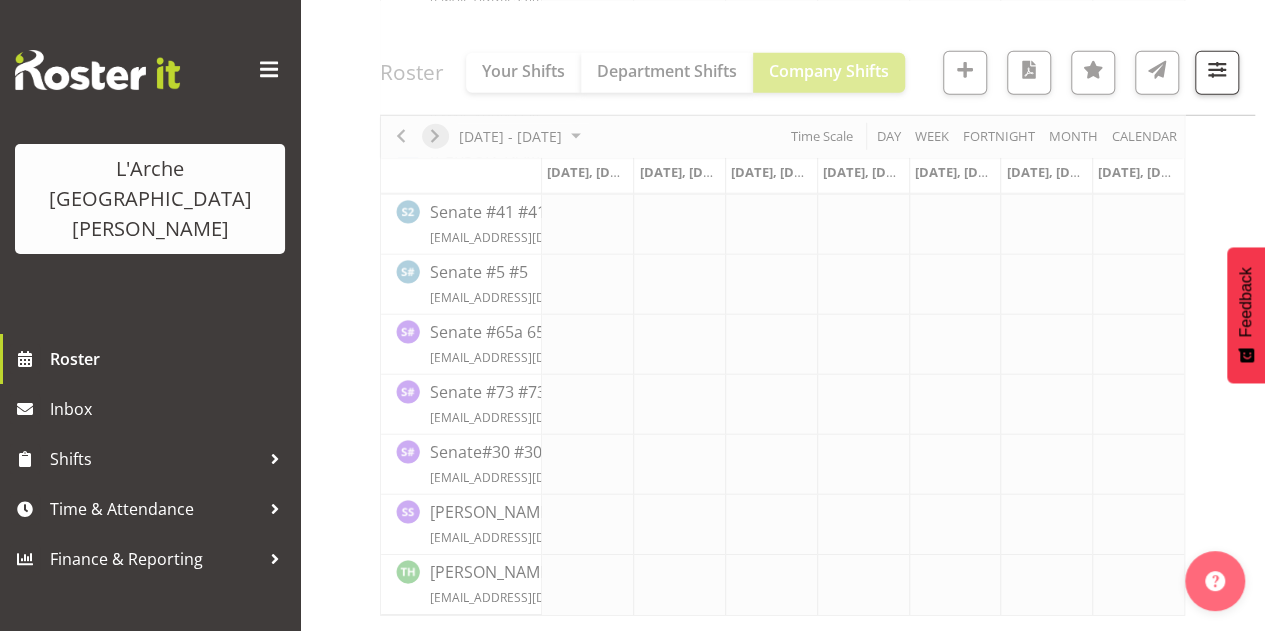 scroll, scrollTop: 2784, scrollLeft: 0, axis: vertical 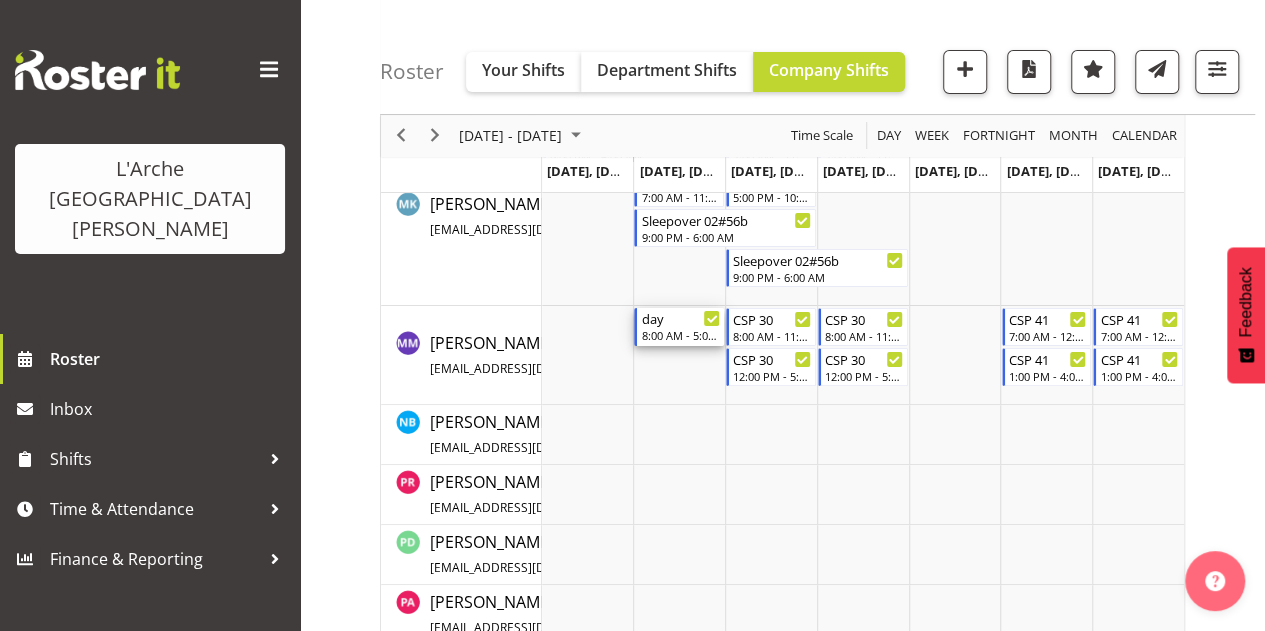 click on "day" at bounding box center (680, 318) 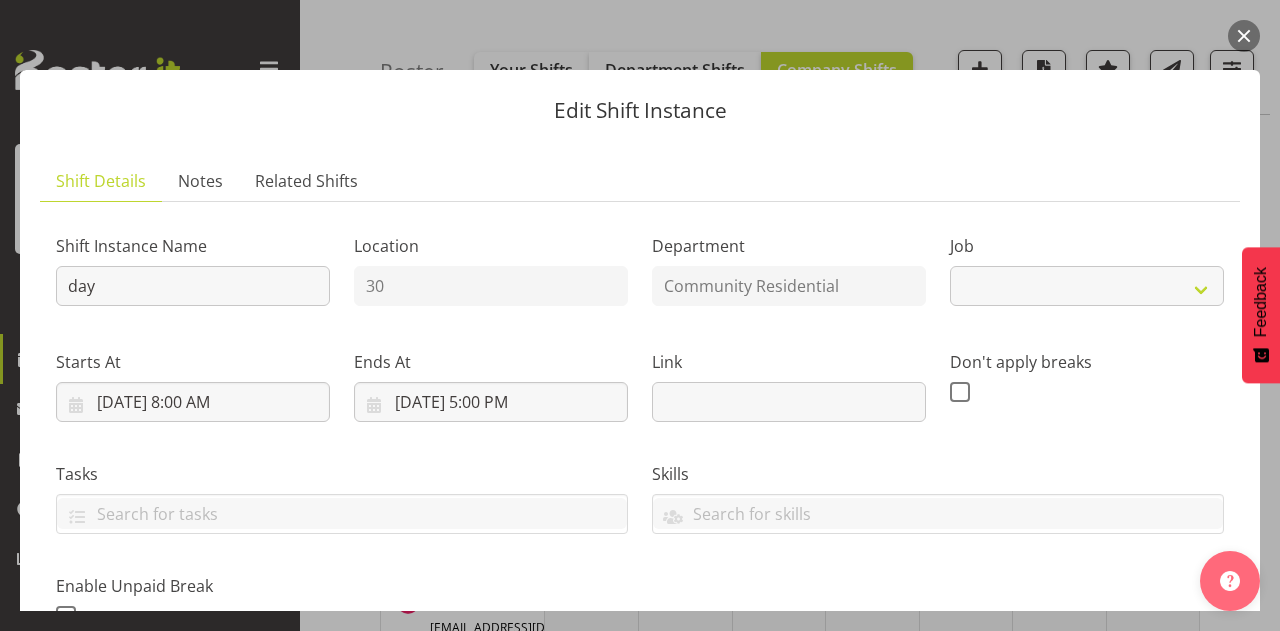 click on "Link" at bounding box center (789, 378) 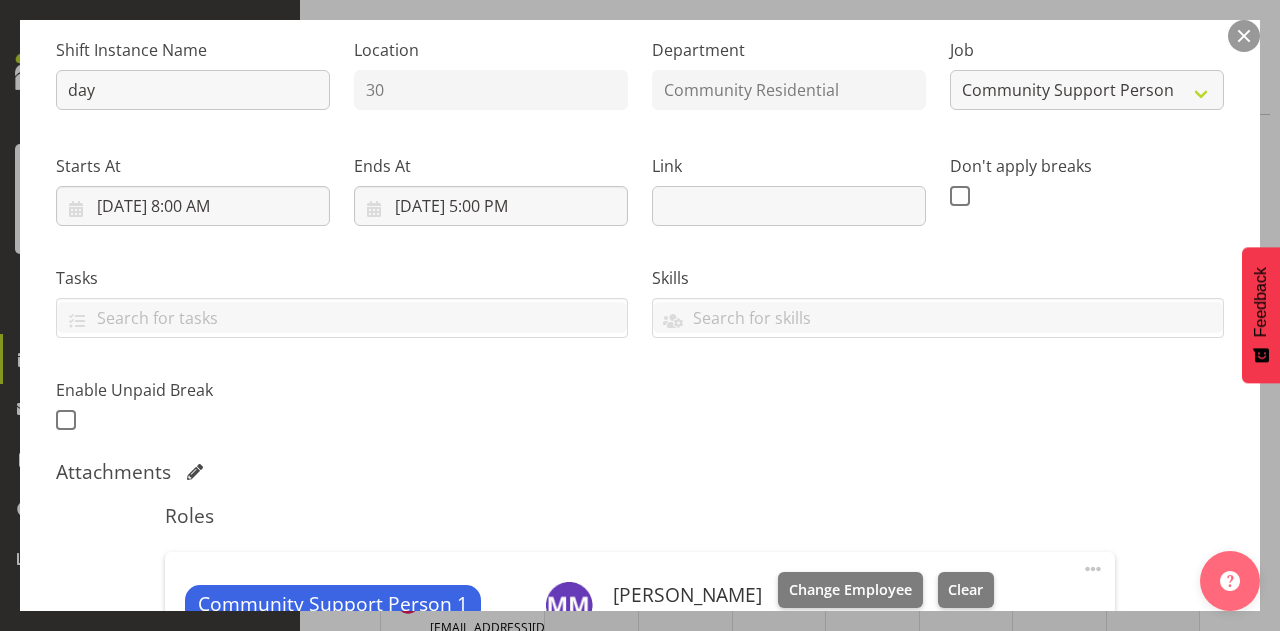 scroll, scrollTop: 333, scrollLeft: 0, axis: vertical 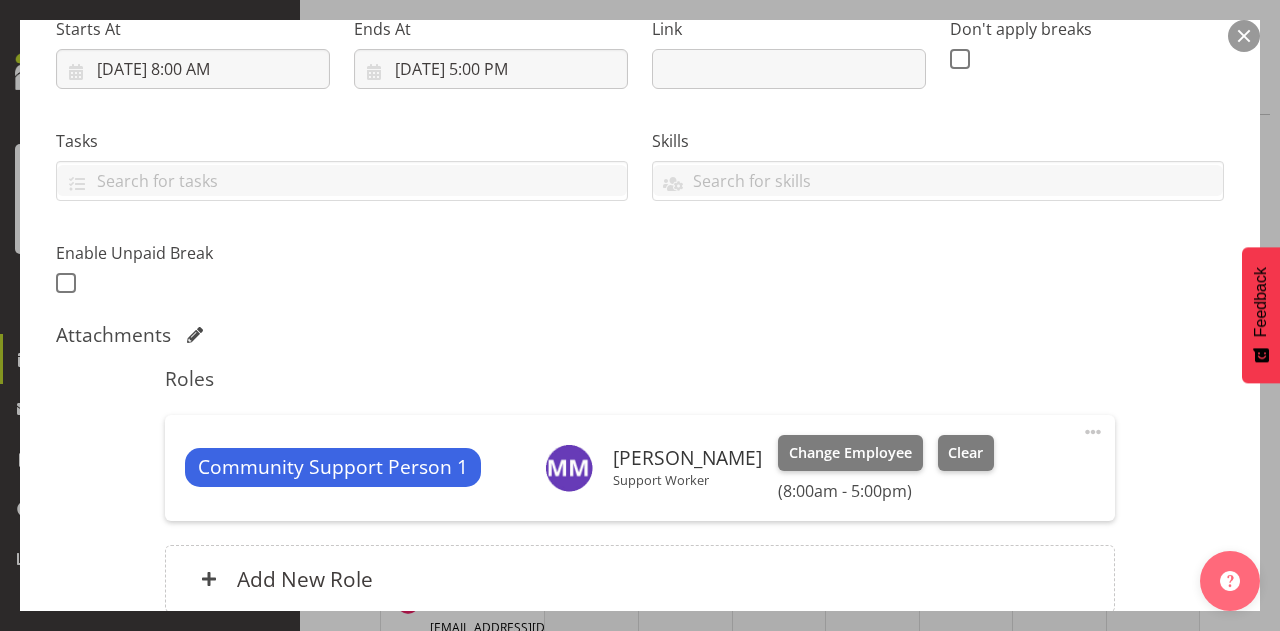click at bounding box center (1093, 432) 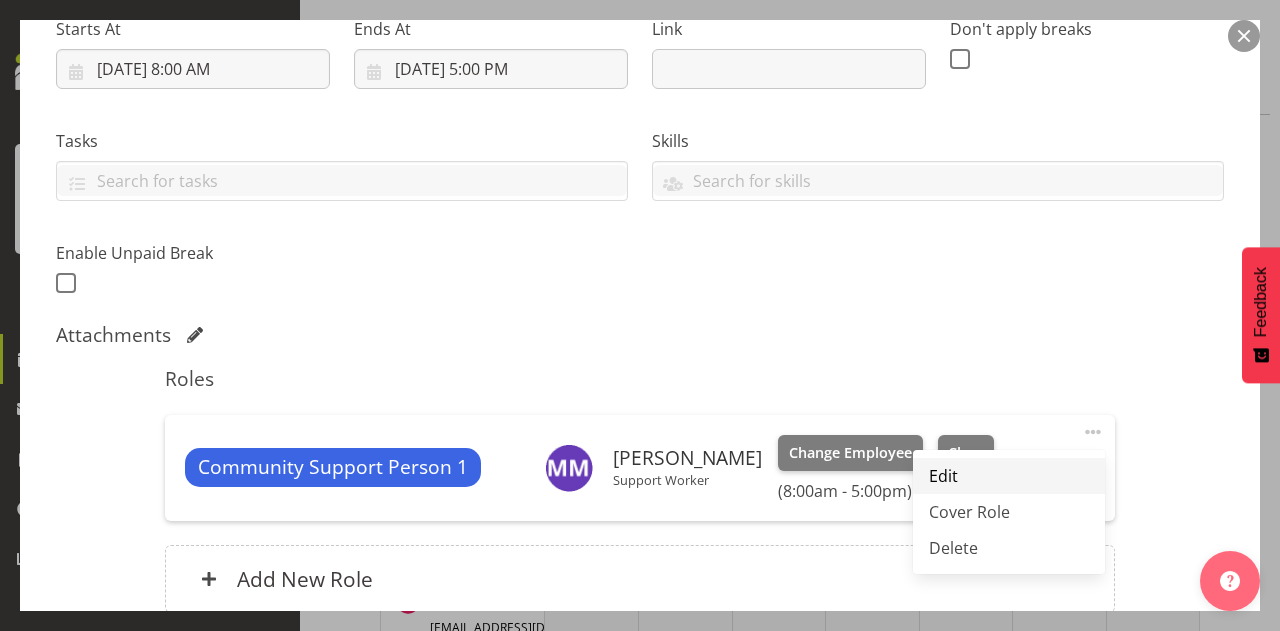 click on "Edit" at bounding box center [1009, 476] 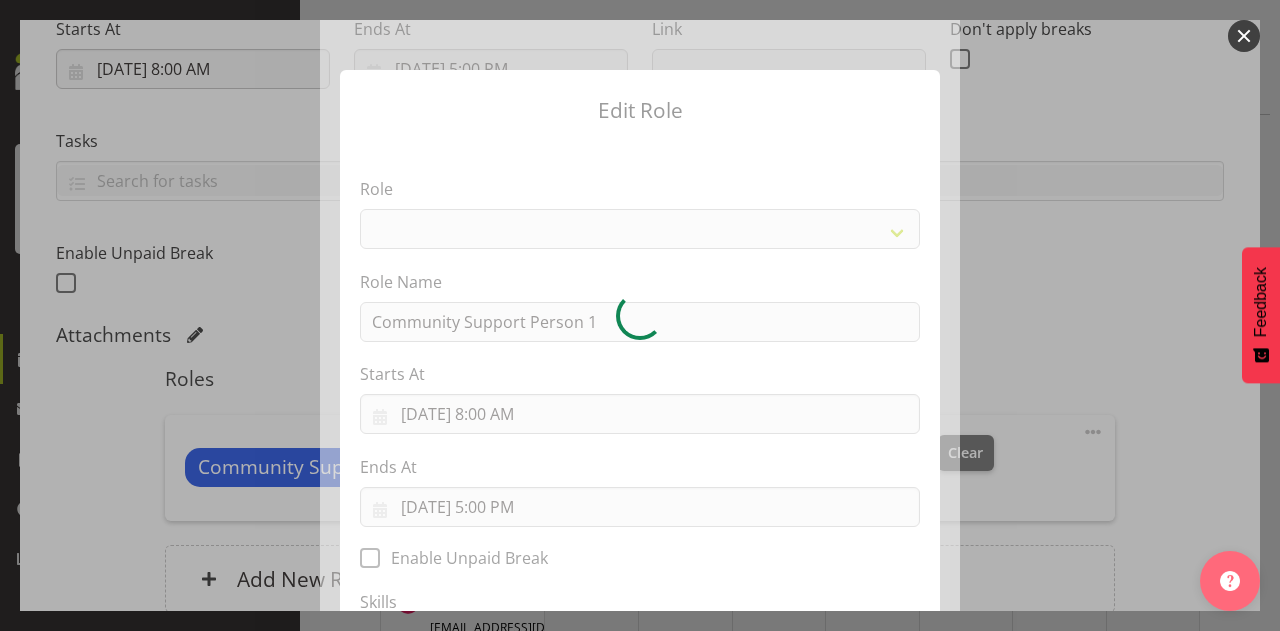 select on "13" 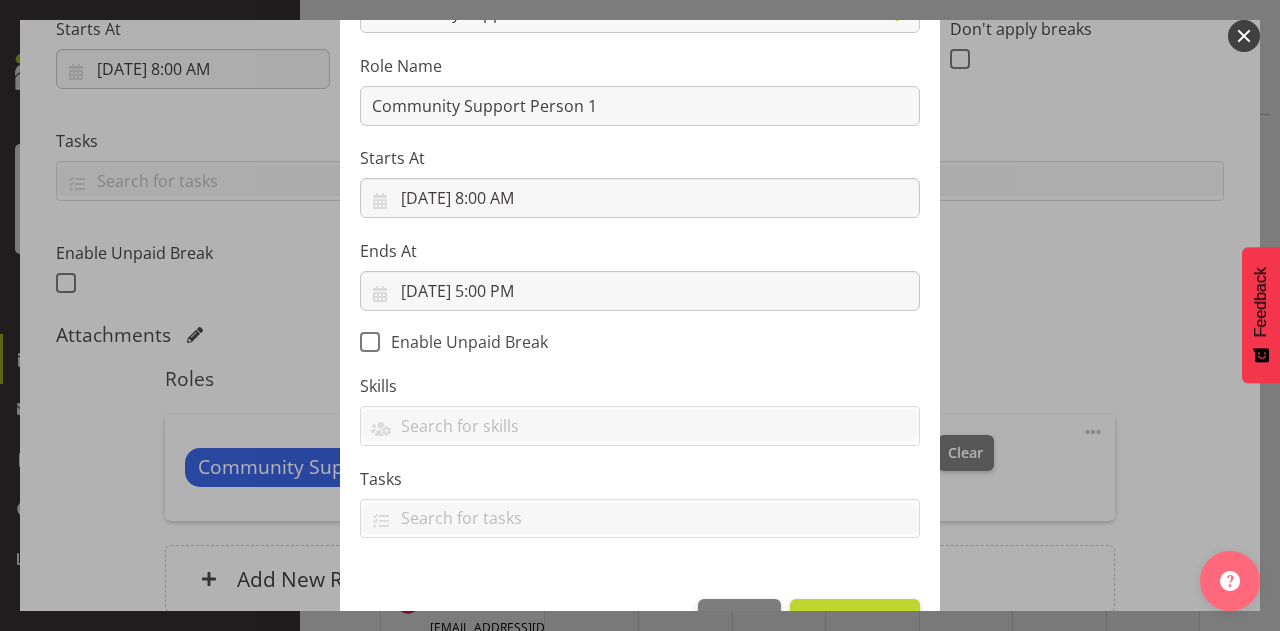 scroll, scrollTop: 0, scrollLeft: 0, axis: both 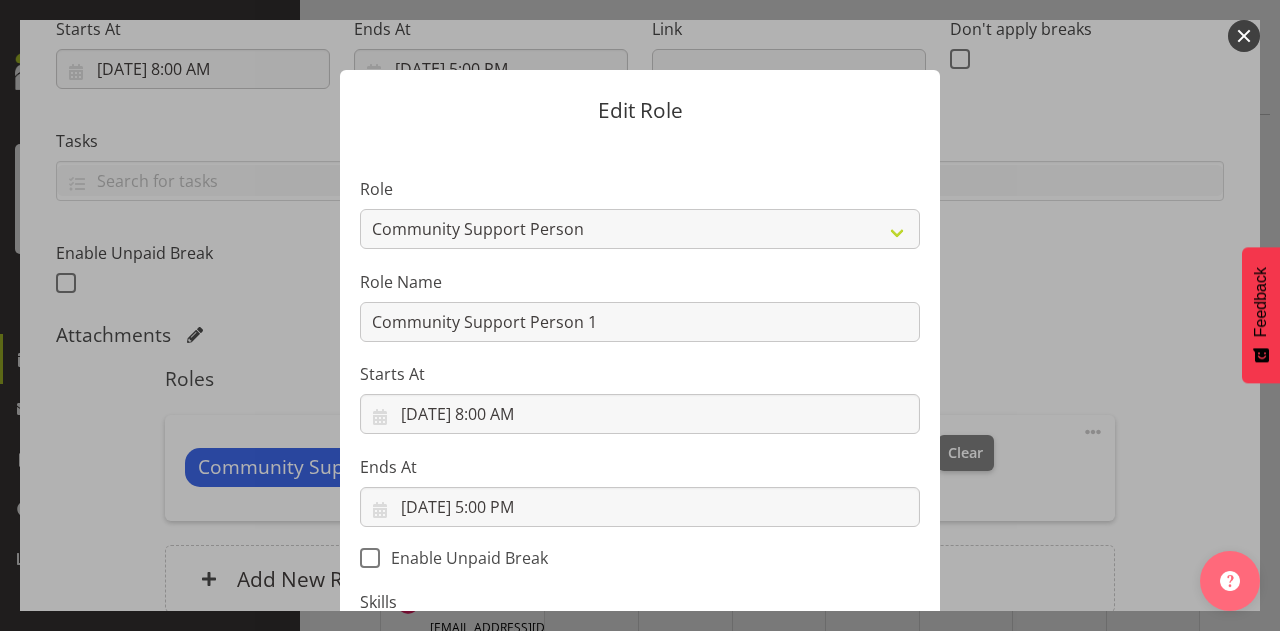 click on "Edit Role   Role Area Manager Art Coordination Community - SIL Community Leader Community Support Person Community Support Person - Casual House Leader Office Admin On-Call call out Senate Senior Coordinator SIL Coordination Sleep Over Volunteer   Role Name Community Support Person 1
Starts At
8/12/2025, 8:00 AM  January   February   March   April   May   June   July   August   September   October   November   December   2035   2034   2033   2032   2031   2030   2029   2028   2027   2026   2025   2024   2023   2022   2021   2020   2019   2018   2017   2016   2015   2014   2013   2012   2011   2010   2009   2008   2007   2006   2005   2004   2003   2002   2001   2000   1999   1998   1997   1996   1995   1994   1993   1992   1991   1990   1989   1988   1987   1986   1985   1984   1983   1982   1981   1980   1979   1978   1977   1976   1975   1974   1973   1972   1971   1970   1969   1968   1967   1966   1965   1964   1963   1962   1961   1960   1959   1958   1957   1956   1955   1954  S M" at bounding box center [640, 315] 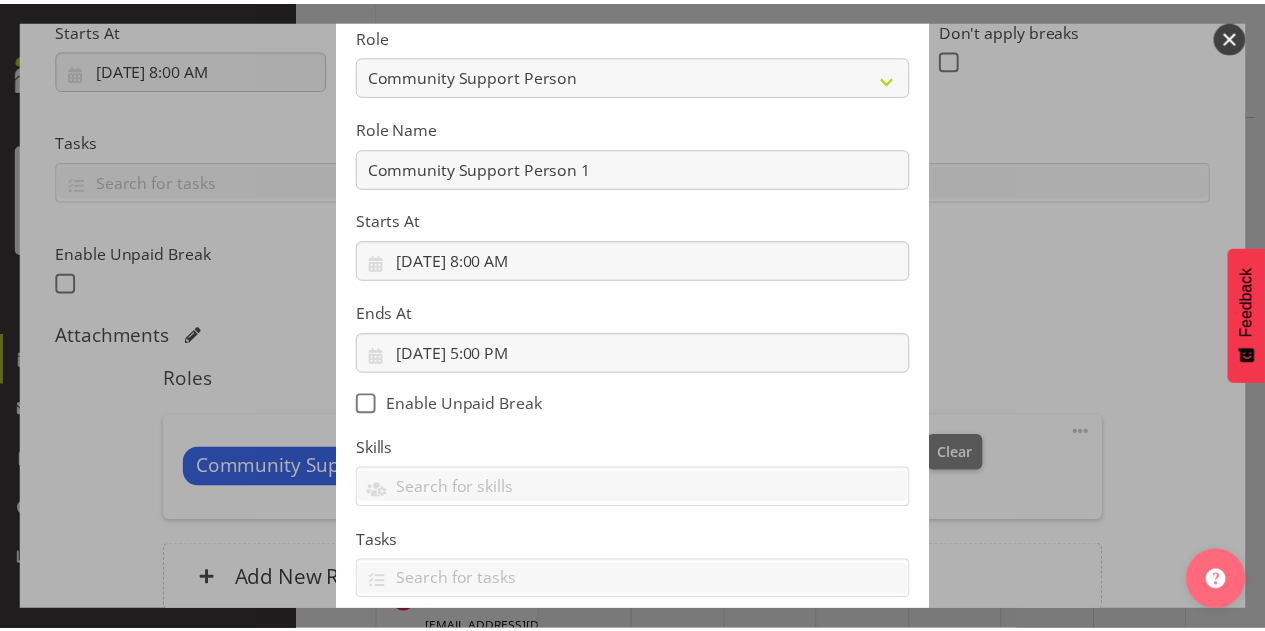 scroll, scrollTop: 276, scrollLeft: 0, axis: vertical 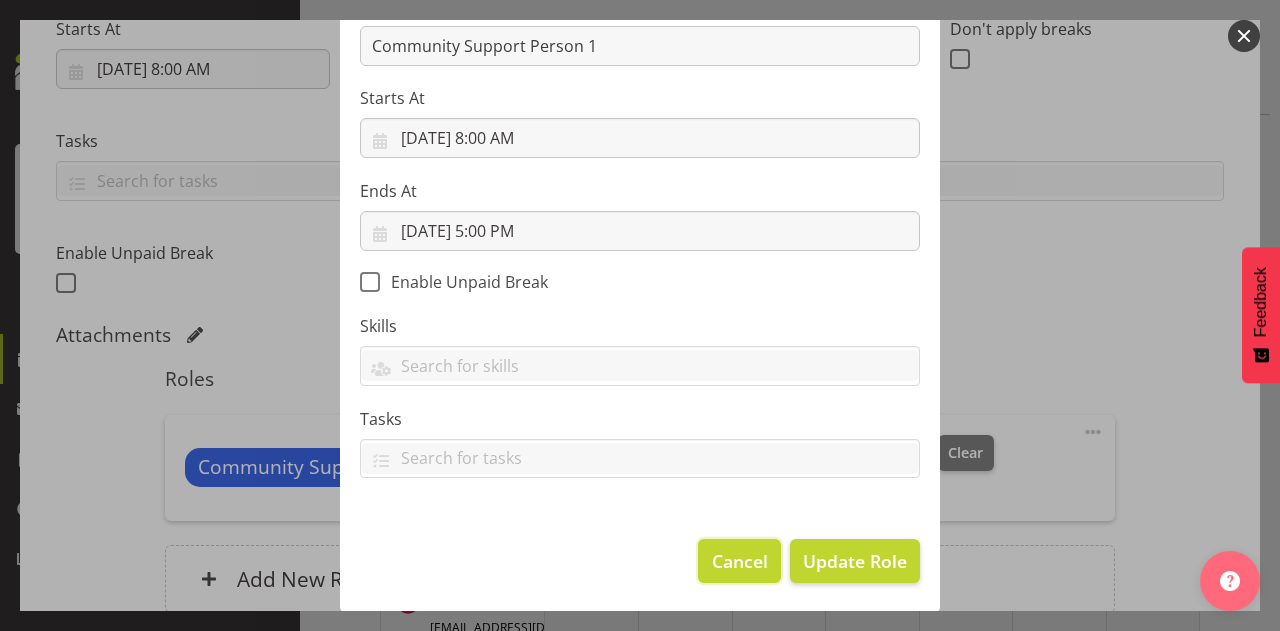click on "Cancel" at bounding box center (740, 561) 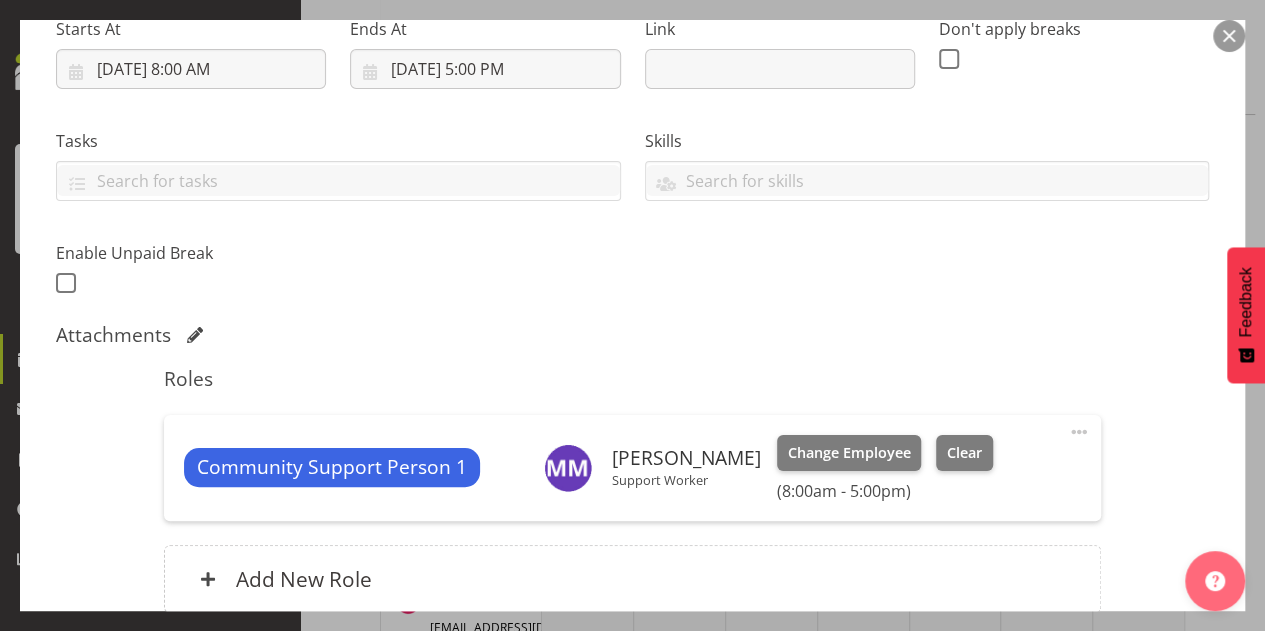 click at bounding box center (1079, 432) 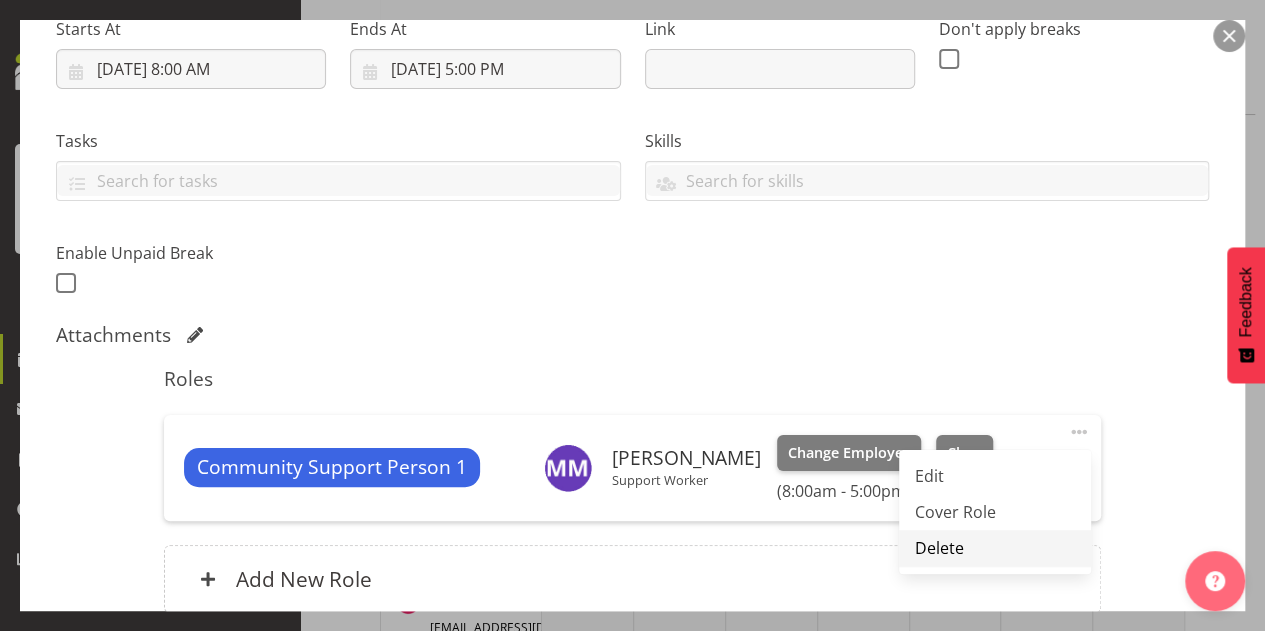 click on "Delete" at bounding box center (995, 548) 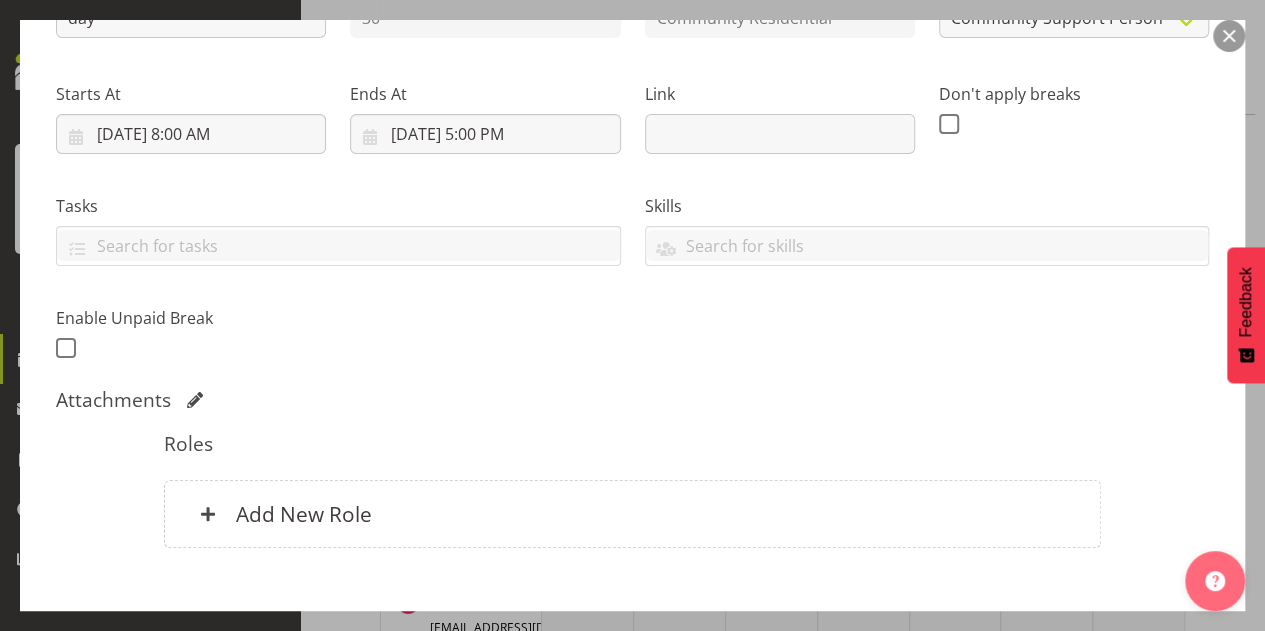 scroll, scrollTop: 380, scrollLeft: 0, axis: vertical 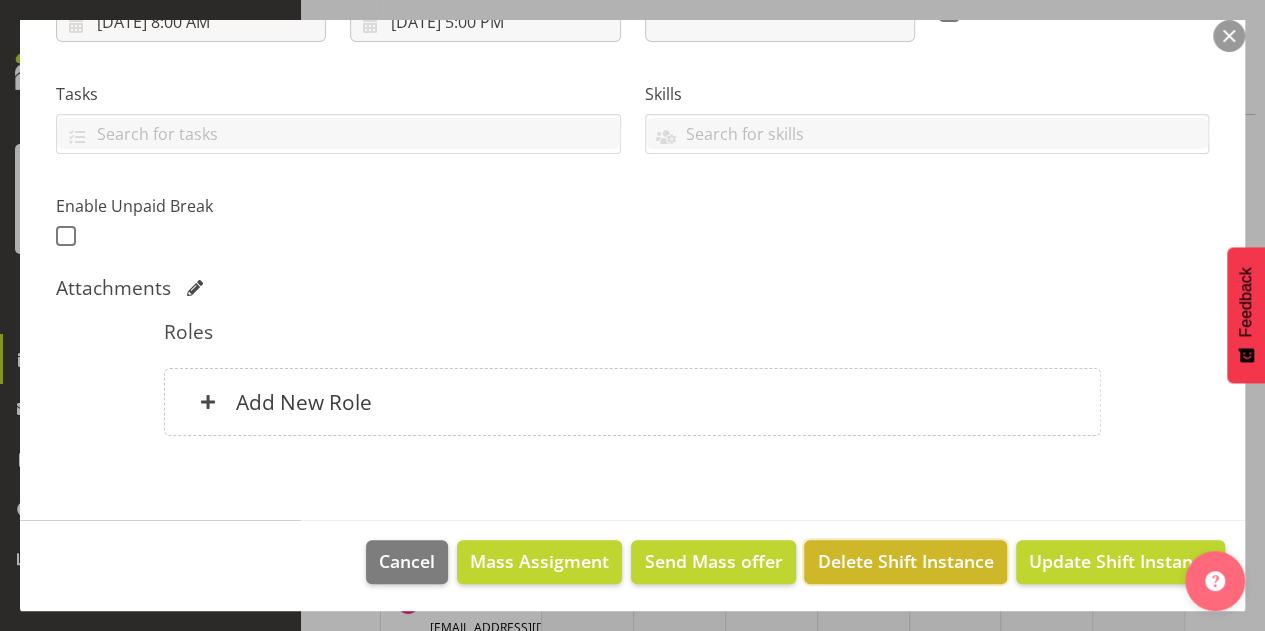 click on "Delete Shift Instance" at bounding box center (906, 561) 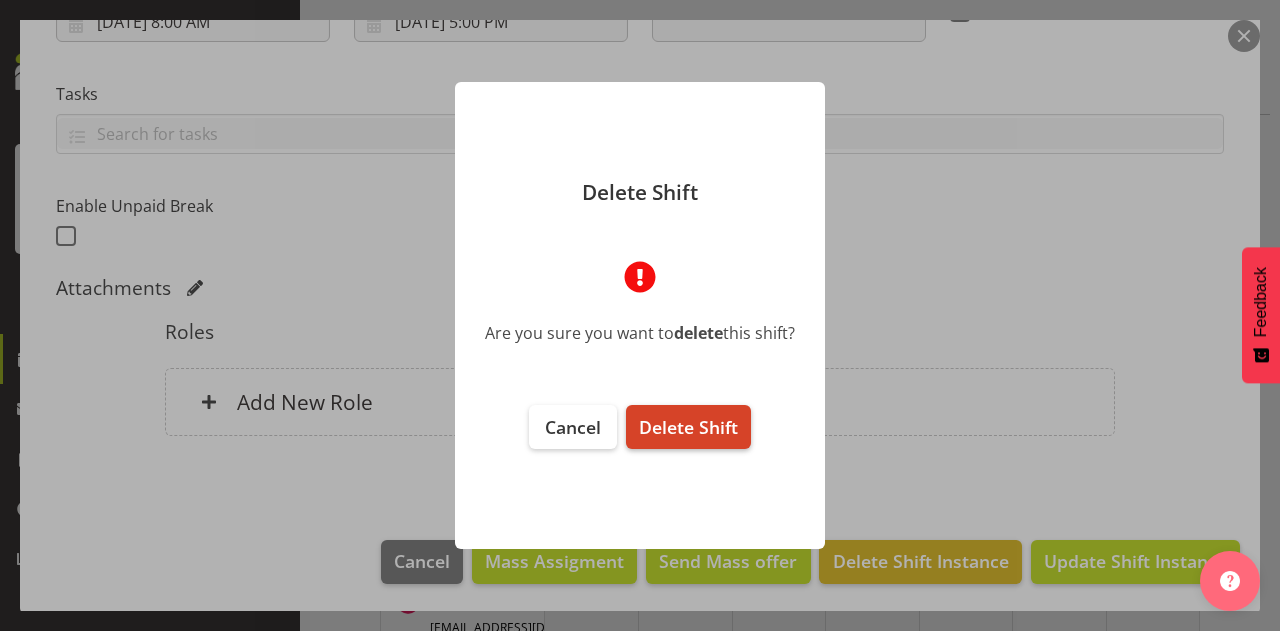 click on "Delete Shift" at bounding box center (688, 427) 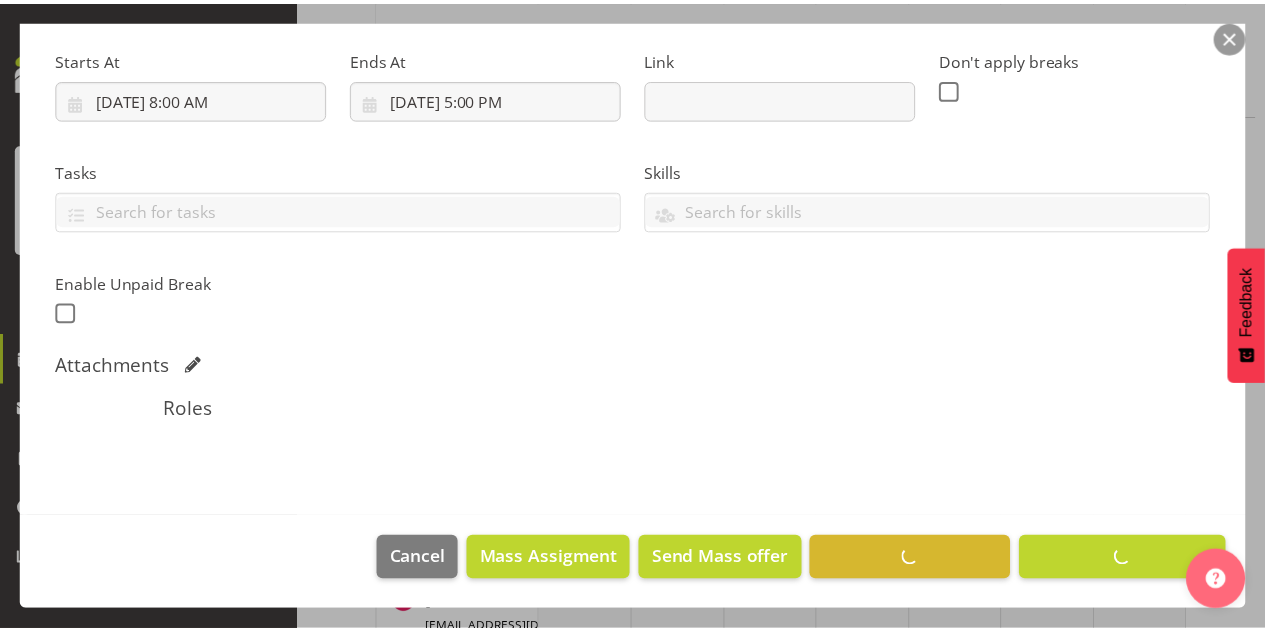 scroll, scrollTop: 300, scrollLeft: 0, axis: vertical 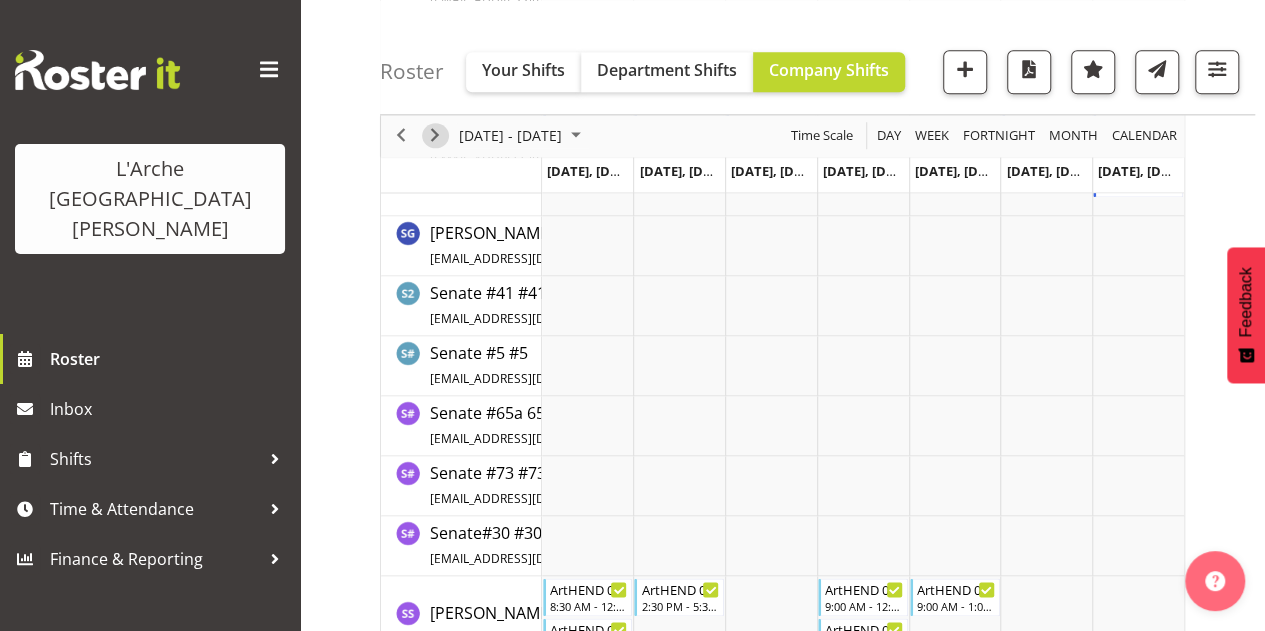 click at bounding box center [435, 136] 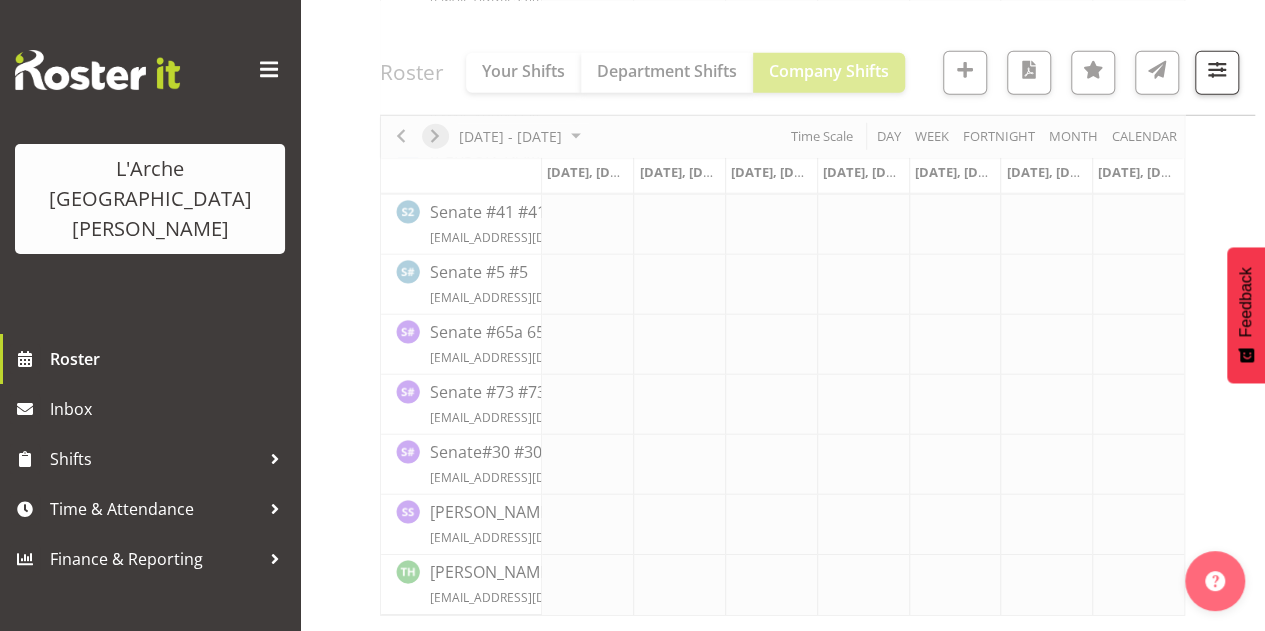 scroll, scrollTop: 2784, scrollLeft: 0, axis: vertical 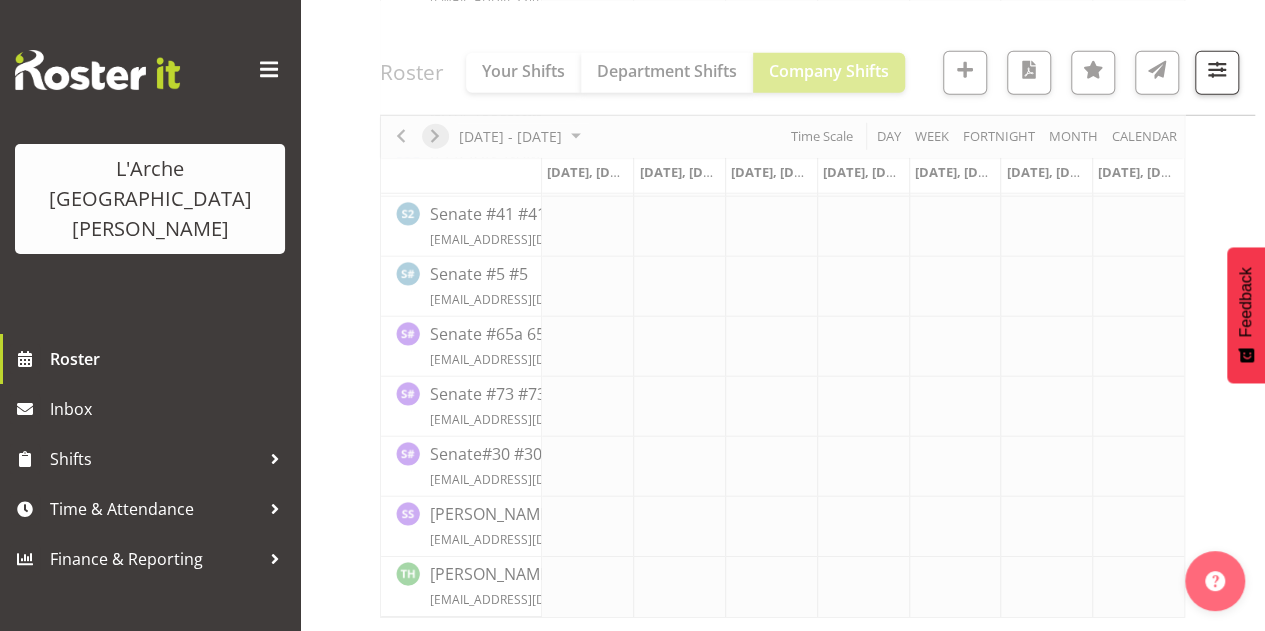 click at bounding box center [782, -984] 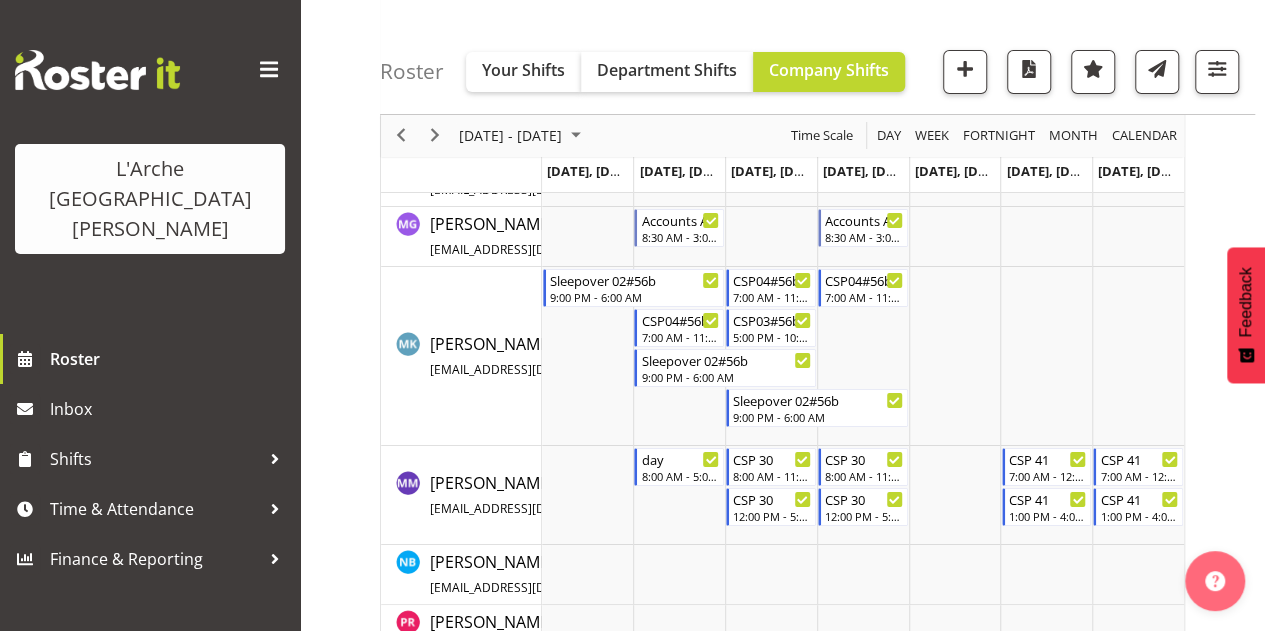 scroll, scrollTop: 3670, scrollLeft: 0, axis: vertical 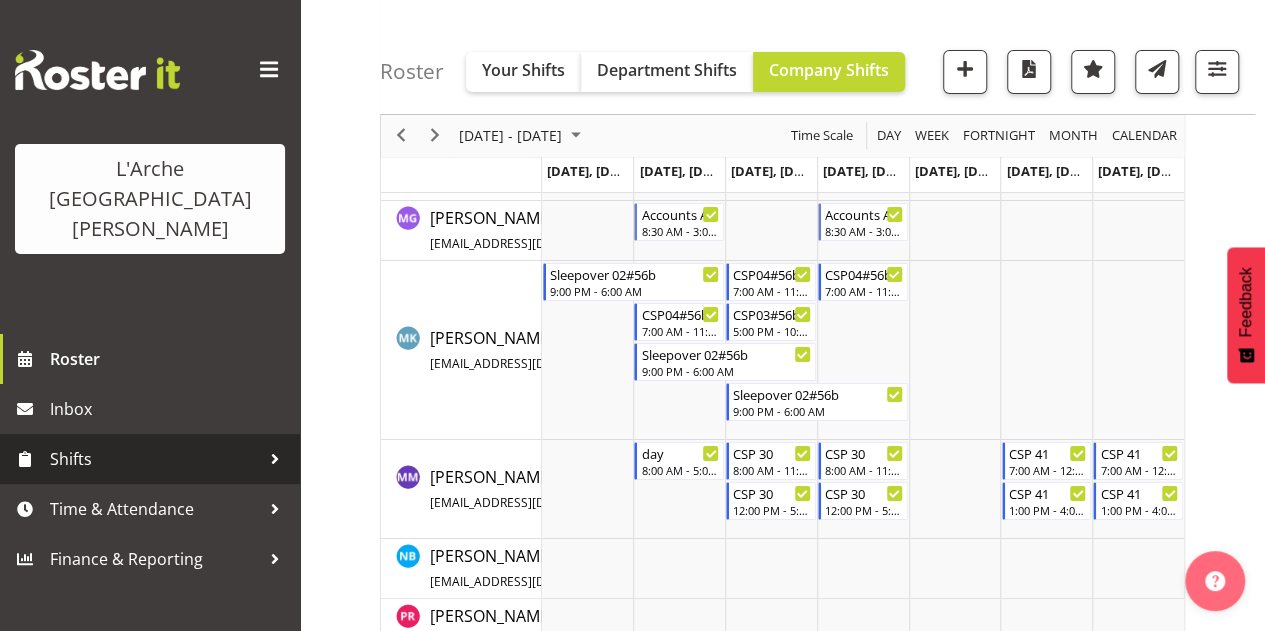 click on "Shifts" at bounding box center [155, 459] 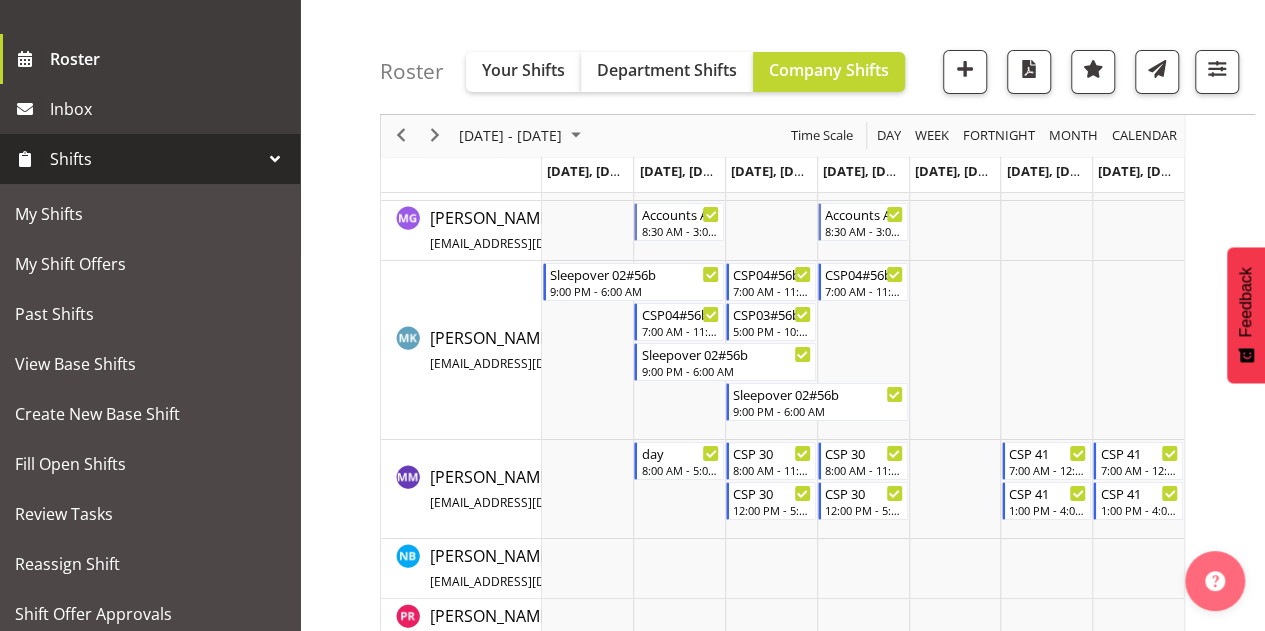 scroll, scrollTop: 352, scrollLeft: 0, axis: vertical 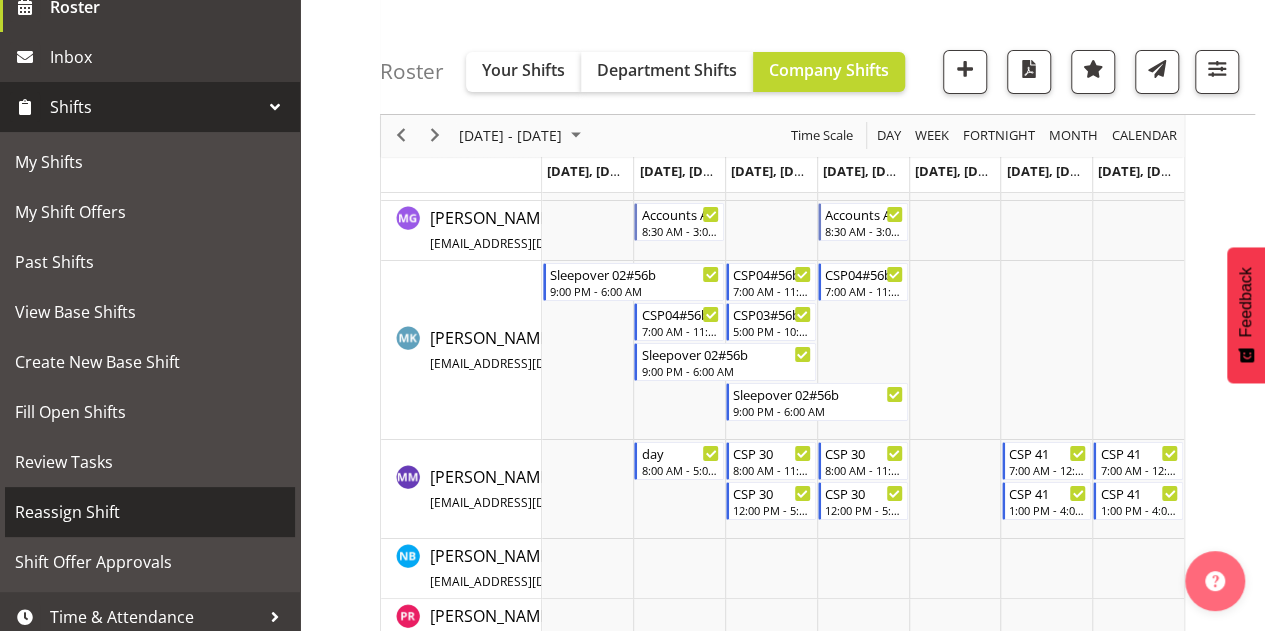 click on "Reassign Shift" at bounding box center (150, 512) 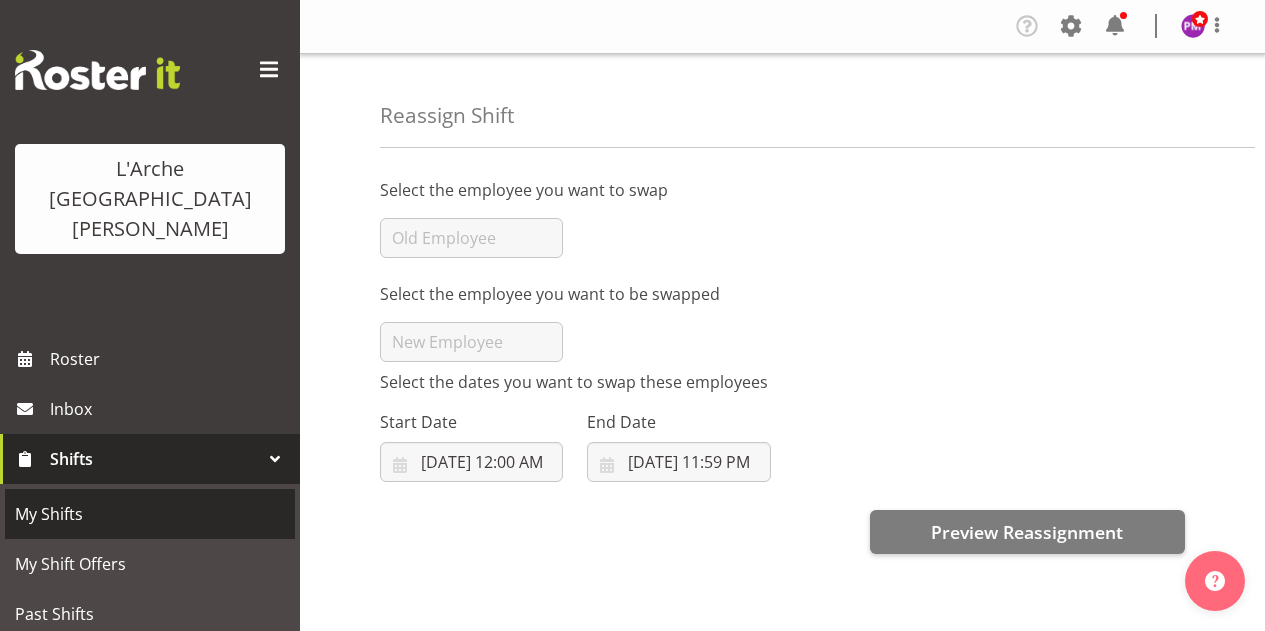 scroll, scrollTop: 0, scrollLeft: 0, axis: both 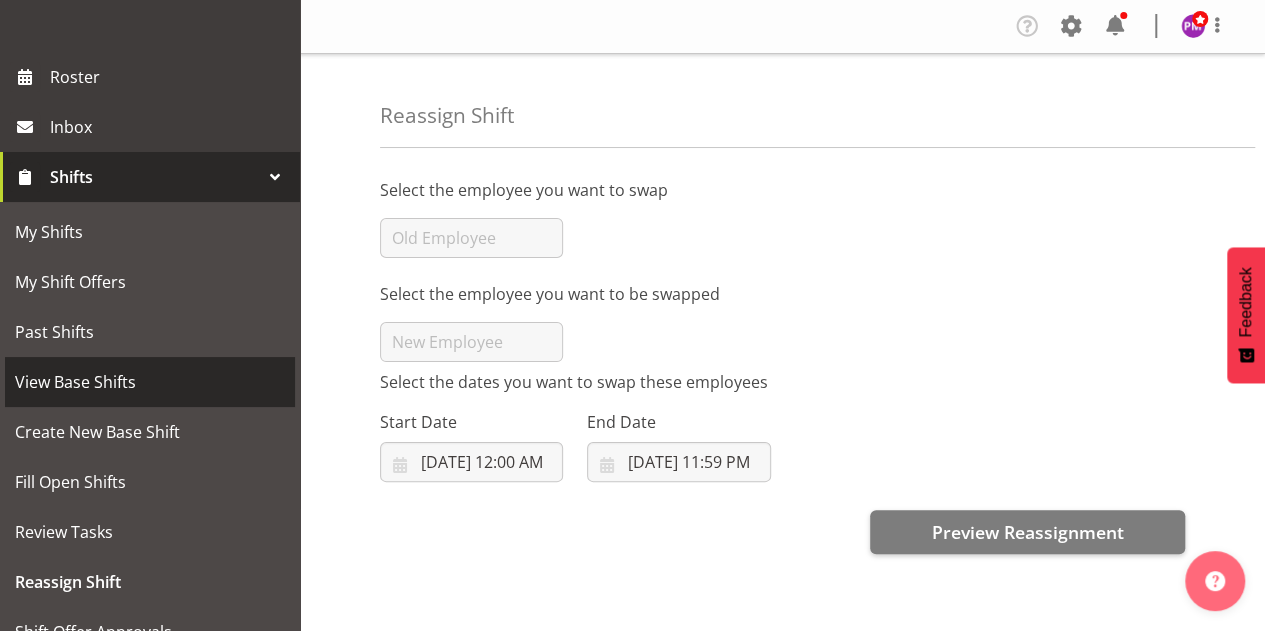 click on "View Base Shifts" at bounding box center (150, 382) 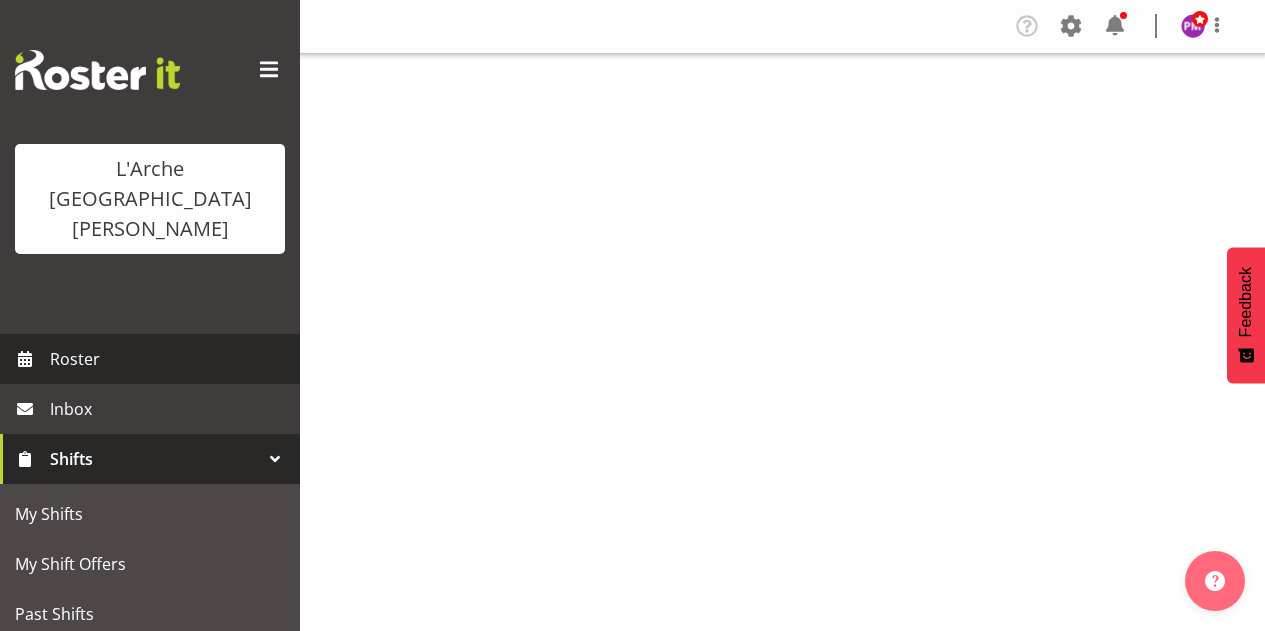 scroll, scrollTop: 0, scrollLeft: 0, axis: both 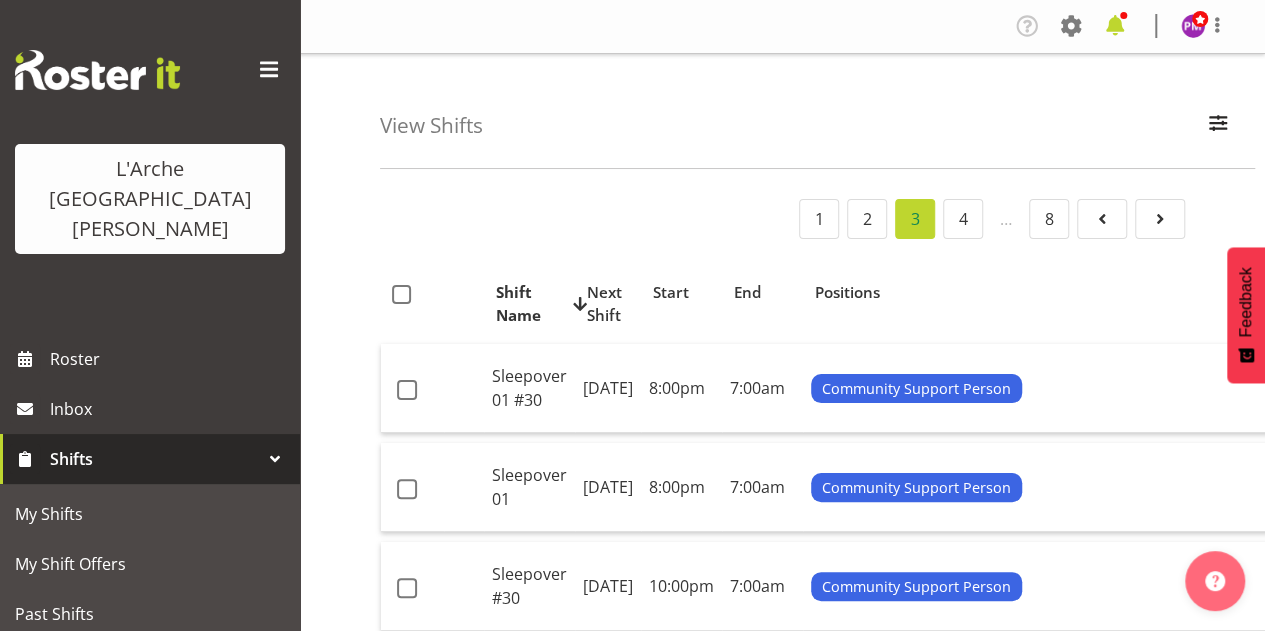 click at bounding box center (1115, 26) 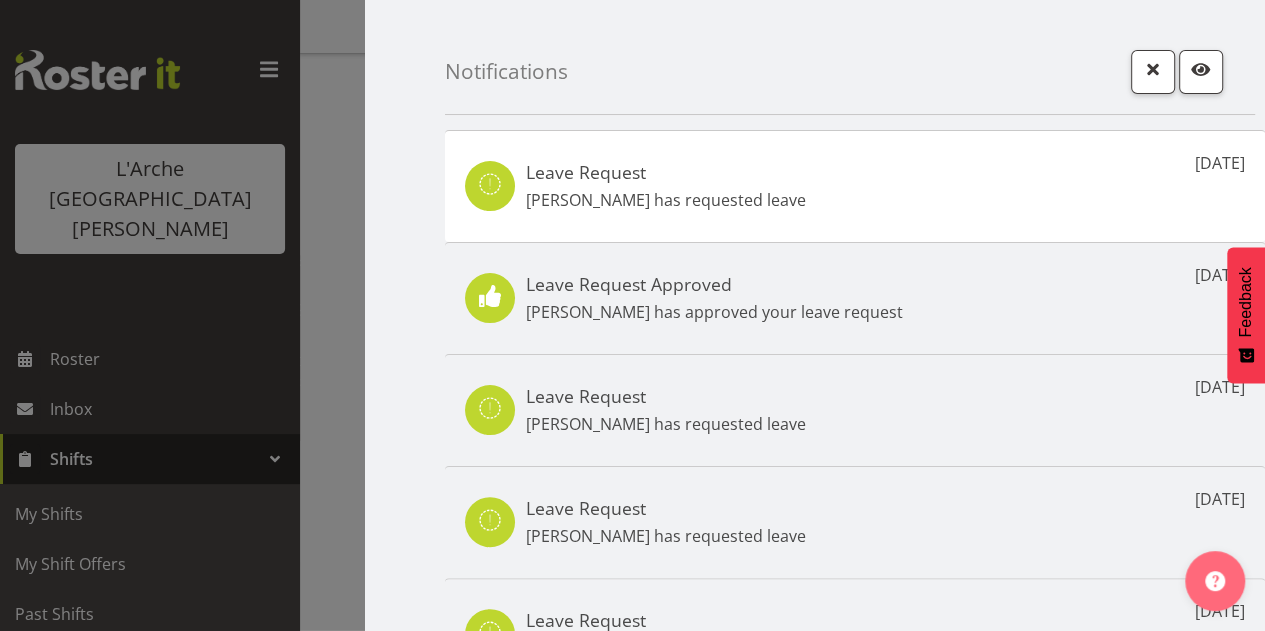 click on "Leave Request
Cherri Waata Vale has requested leave
3 days ago" at bounding box center (855, 186) 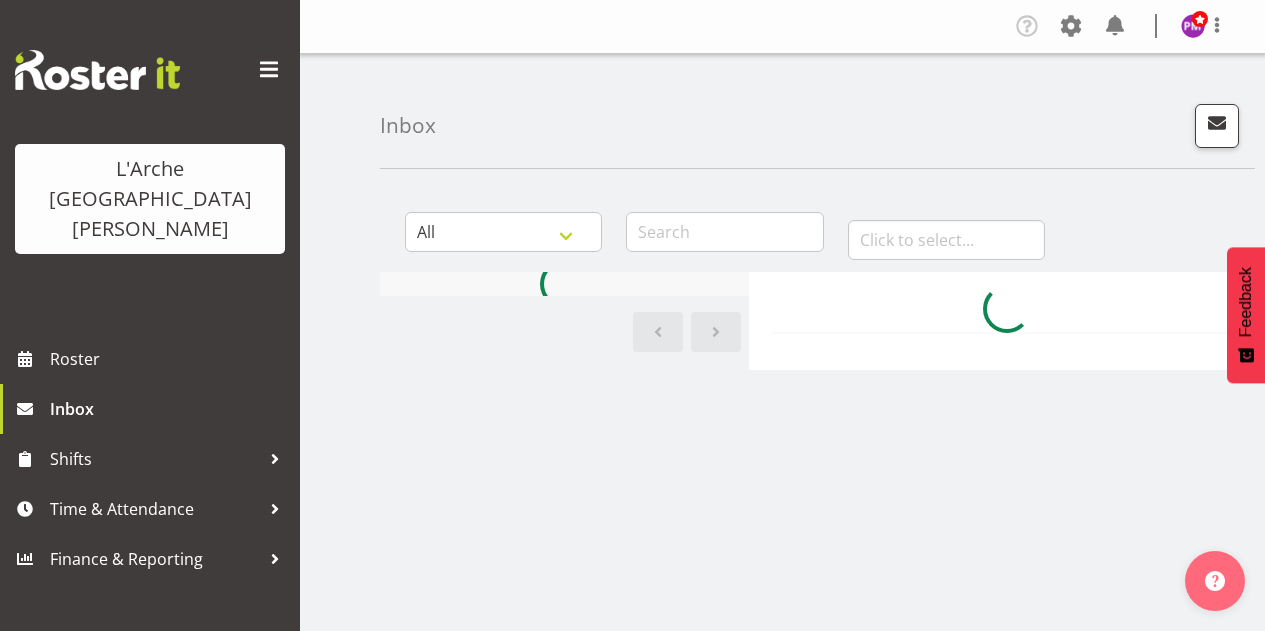 scroll, scrollTop: 0, scrollLeft: 0, axis: both 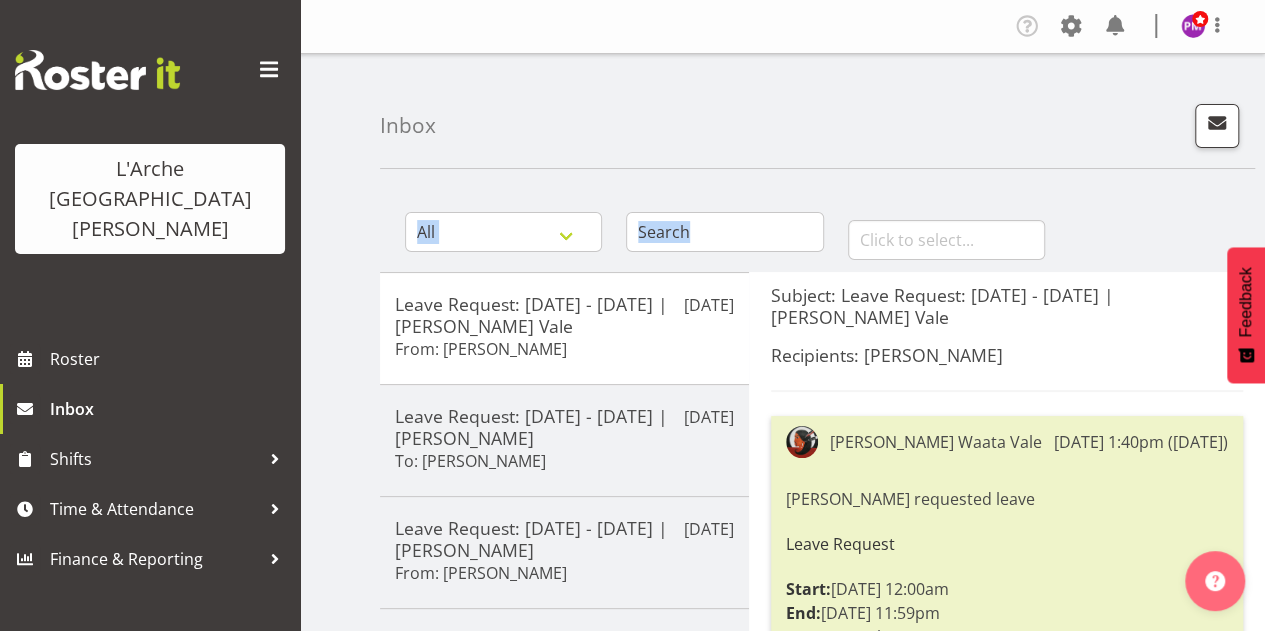 drag, startPoint x: 1264, startPoint y: 114, endPoint x: 1262, endPoint y: 215, distance: 101.0198 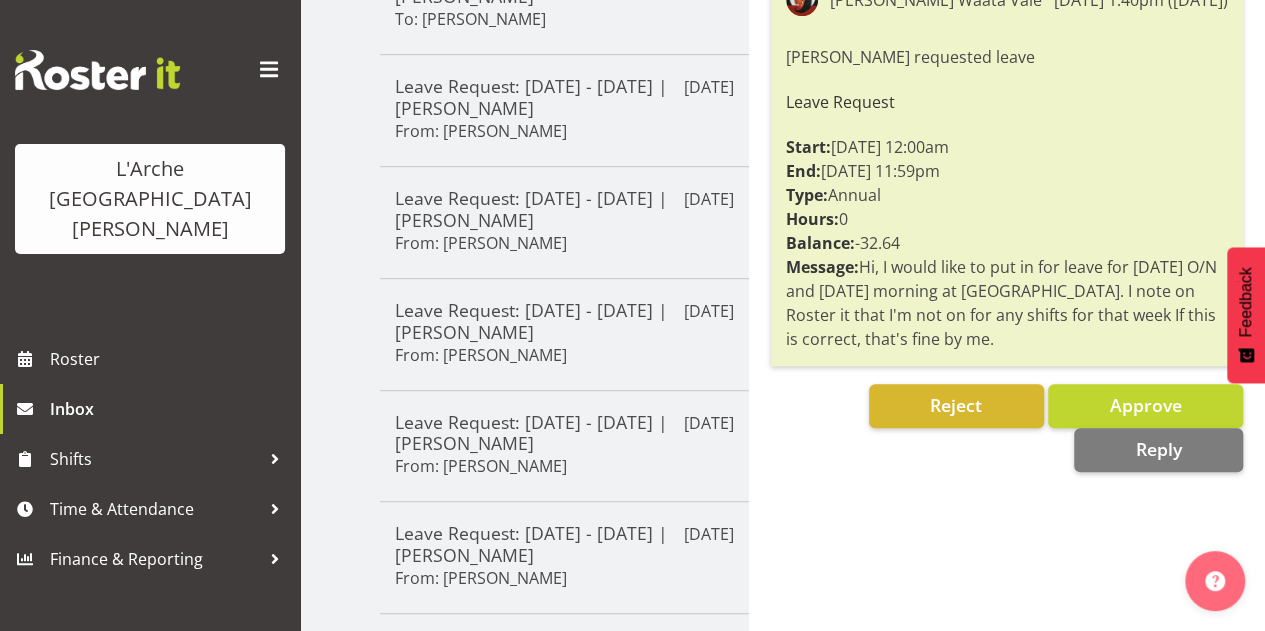 scroll, scrollTop: 470, scrollLeft: 0, axis: vertical 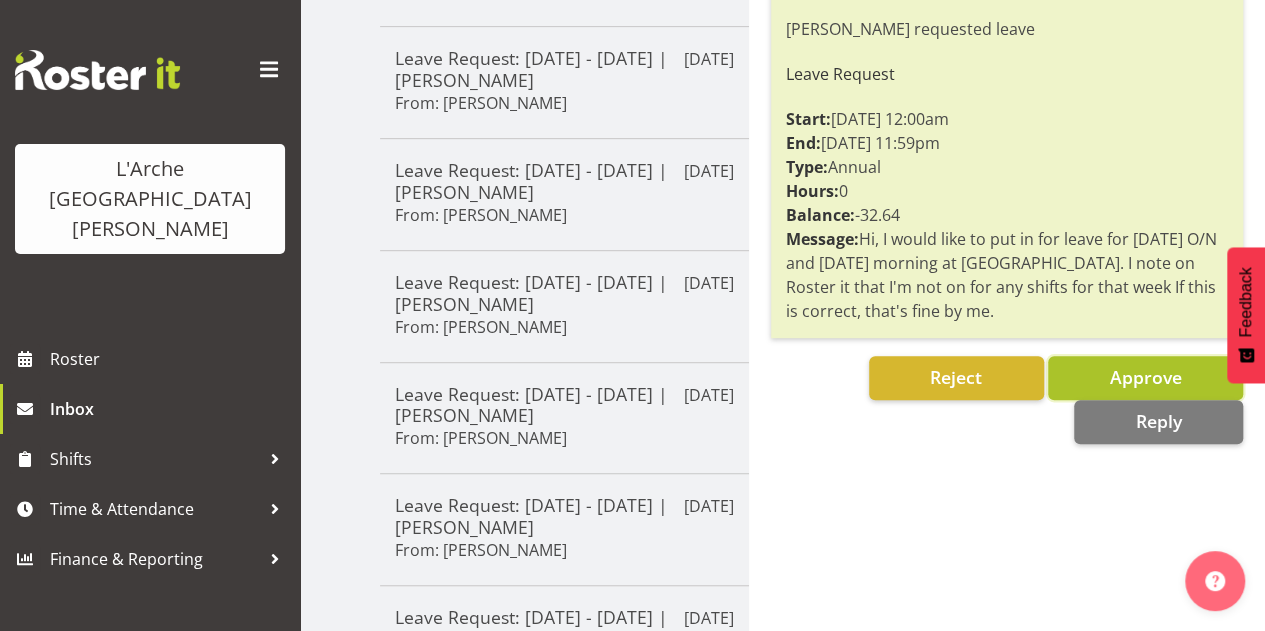 click on "Approve" at bounding box center (1145, 378) 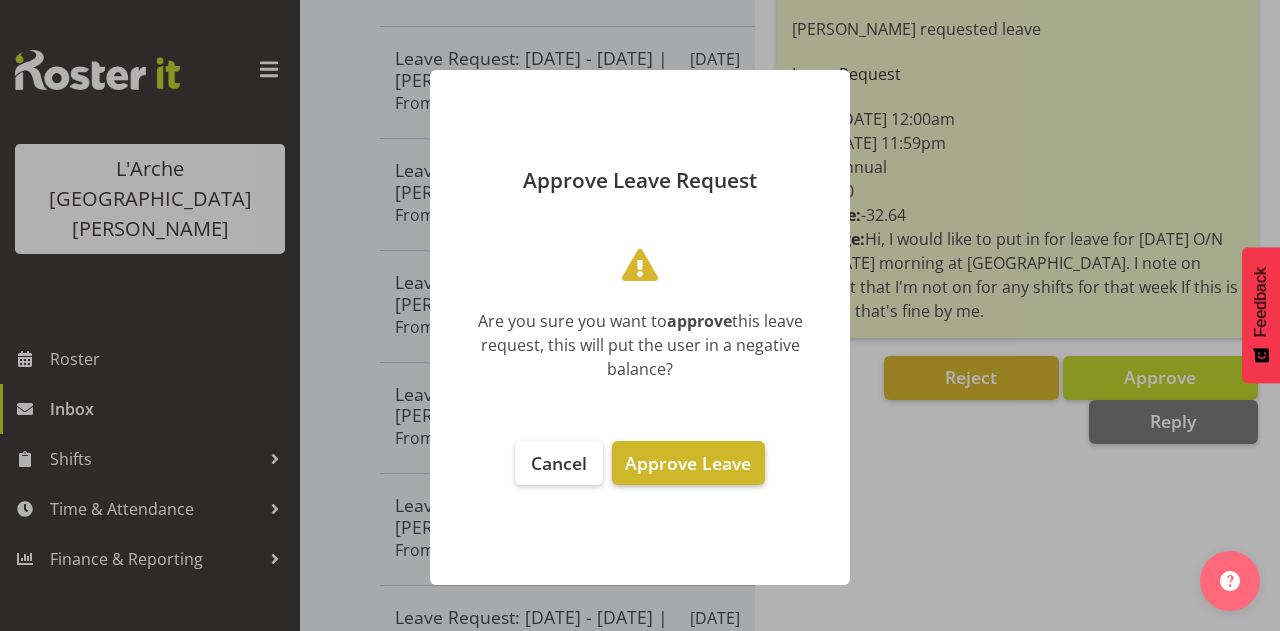 click on "Approve Leave" at bounding box center (688, 463) 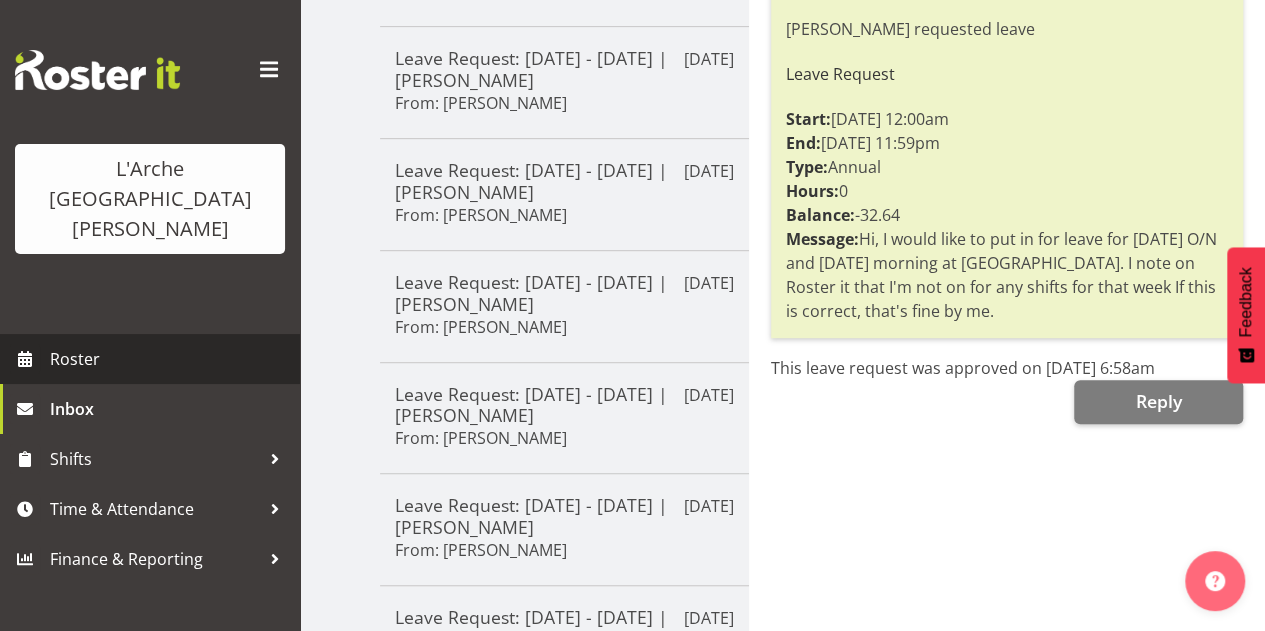 click on "Roster" at bounding box center [170, 359] 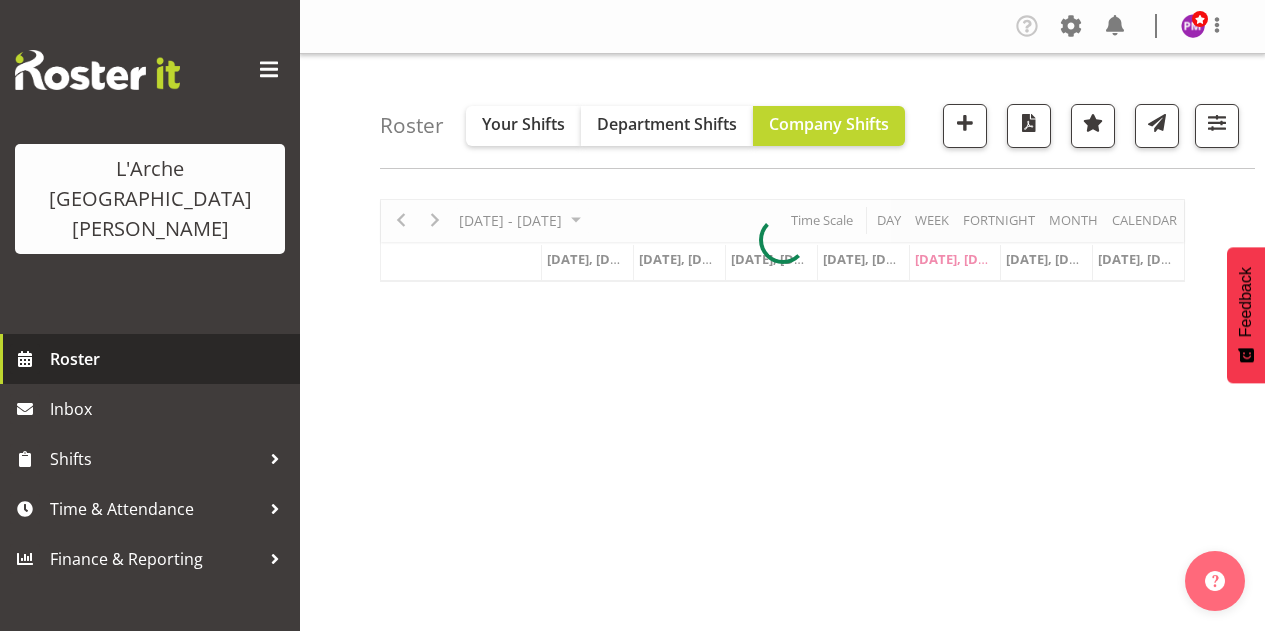 scroll, scrollTop: 0, scrollLeft: 0, axis: both 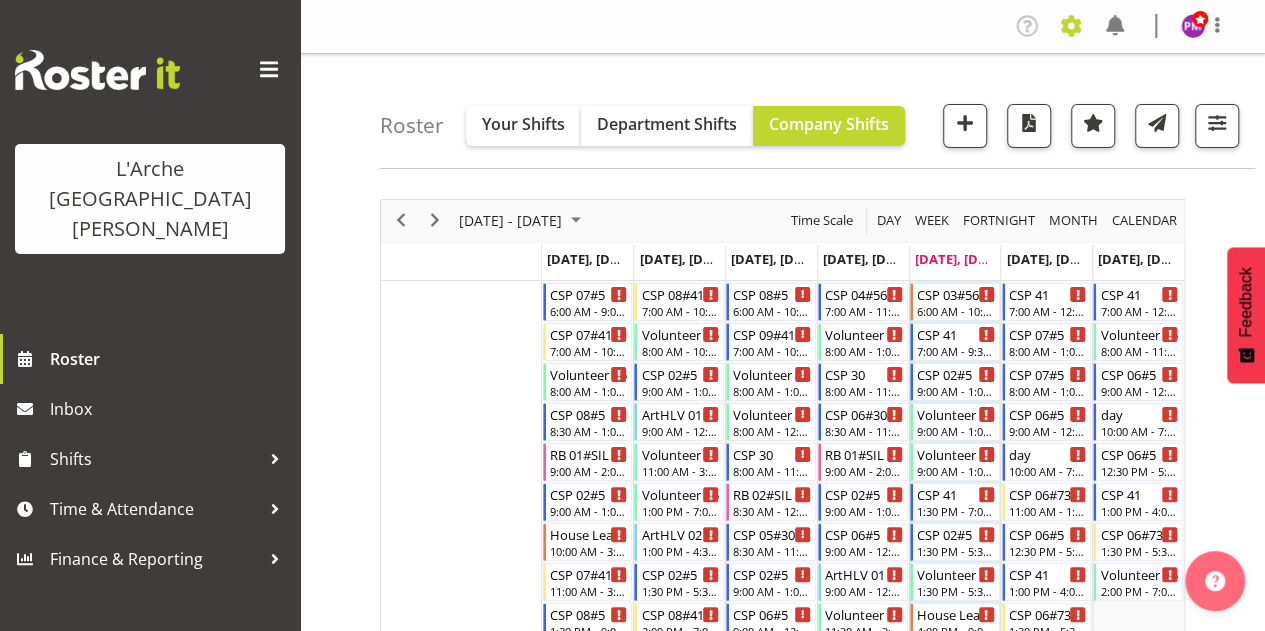 click at bounding box center [1071, 26] 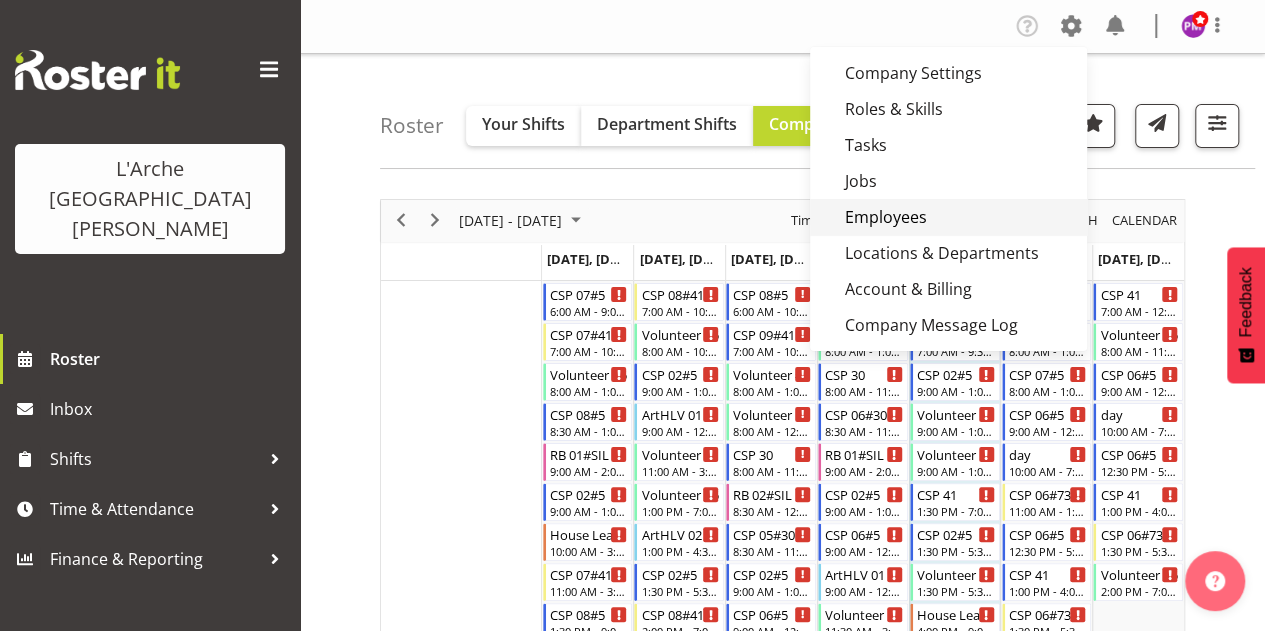 click on "Employees" at bounding box center (948, 217) 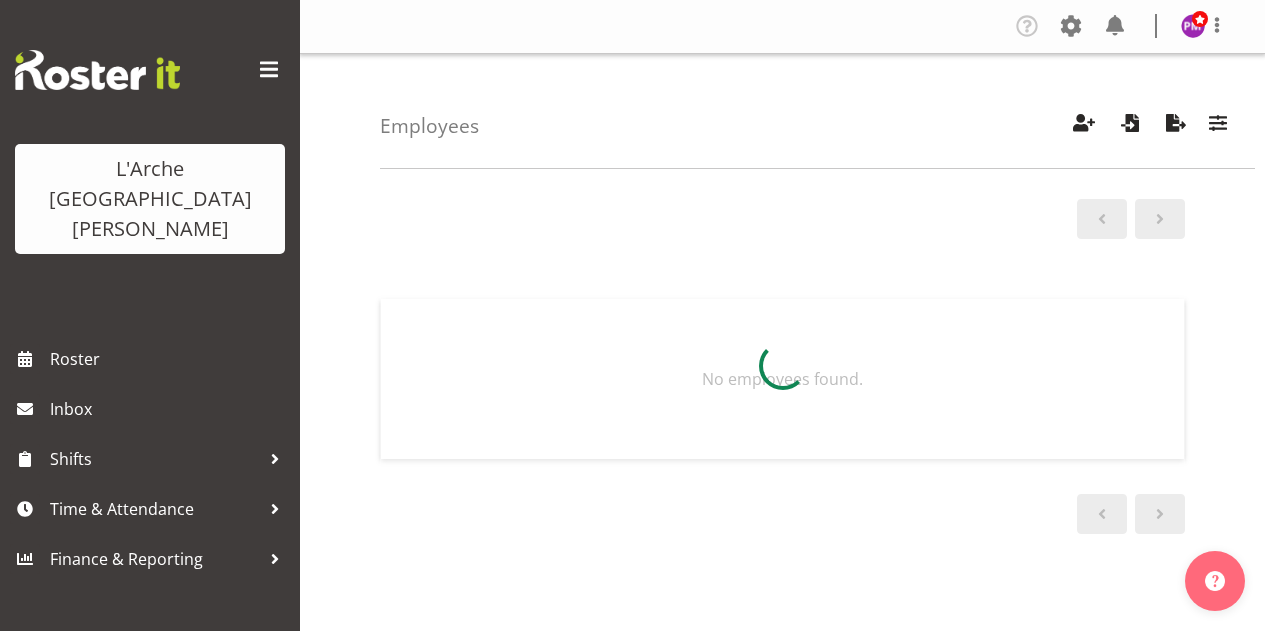 scroll, scrollTop: 0, scrollLeft: 0, axis: both 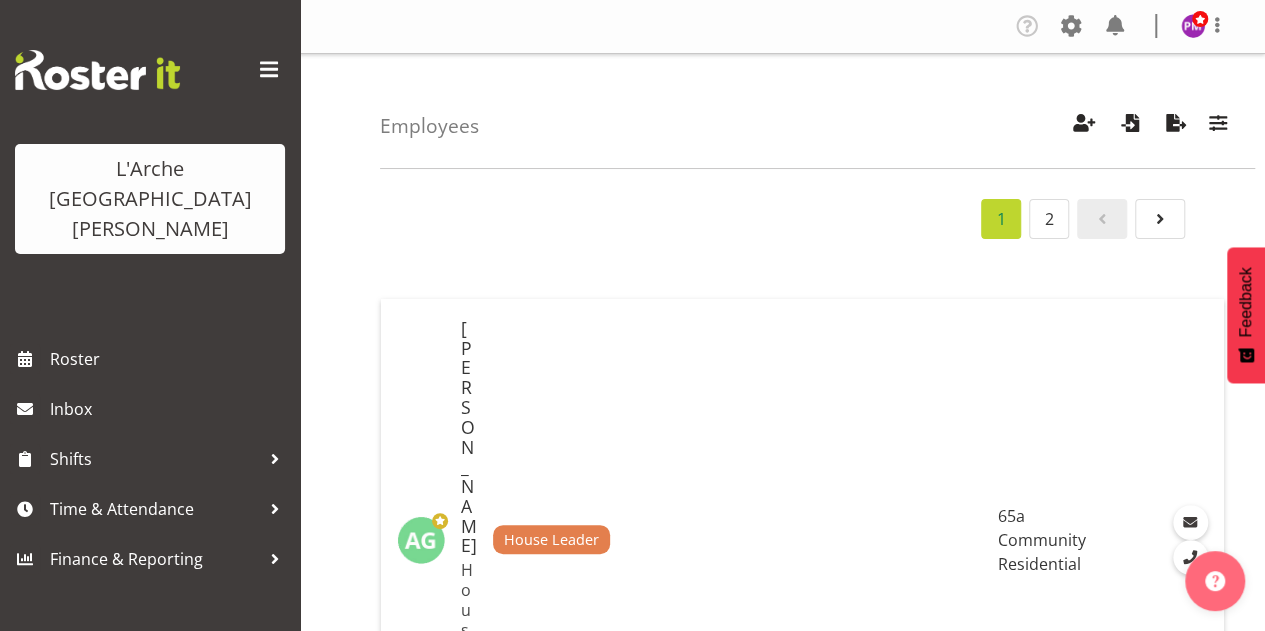 drag, startPoint x: 1260, startPoint y: 110, endPoint x: 1256, endPoint y: 155, distance: 45.17743 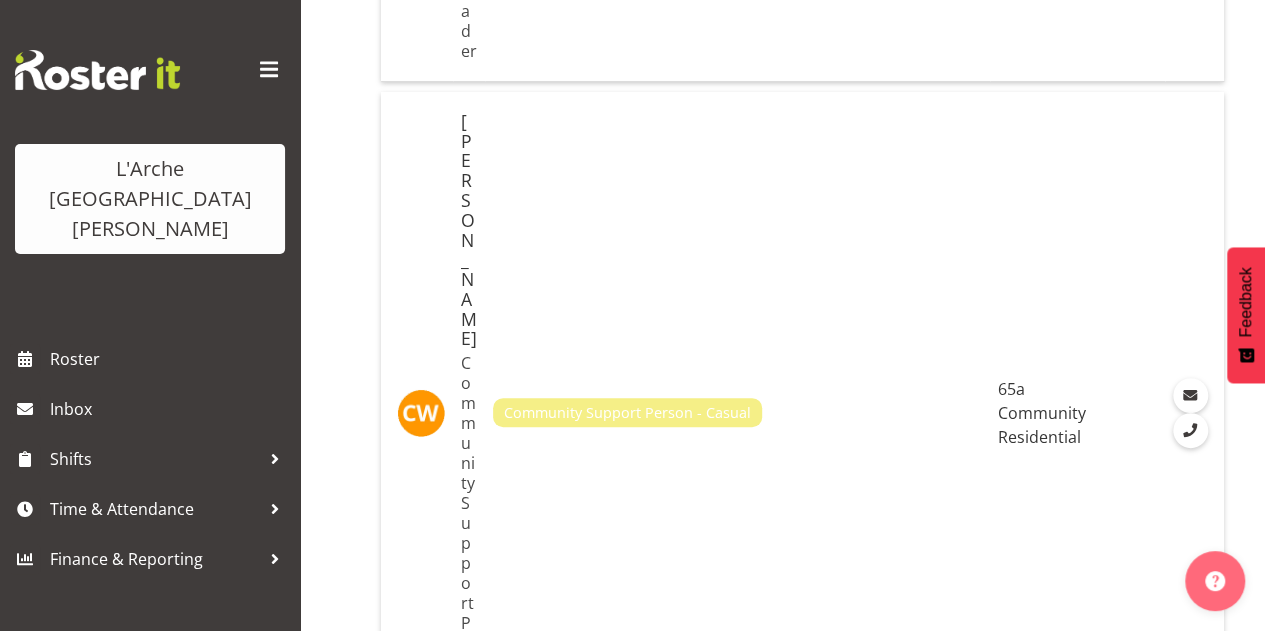 scroll, scrollTop: 7709, scrollLeft: 0, axis: vertical 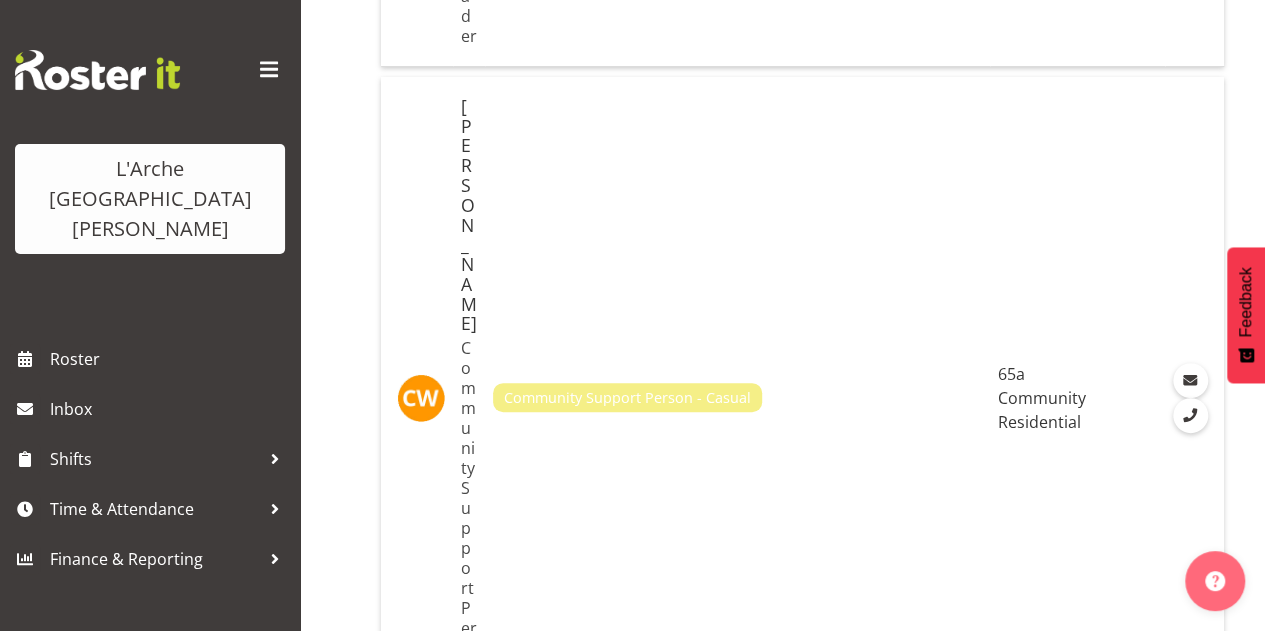 click on "[PERSON_NAME]" at bounding box center [469, 11499] 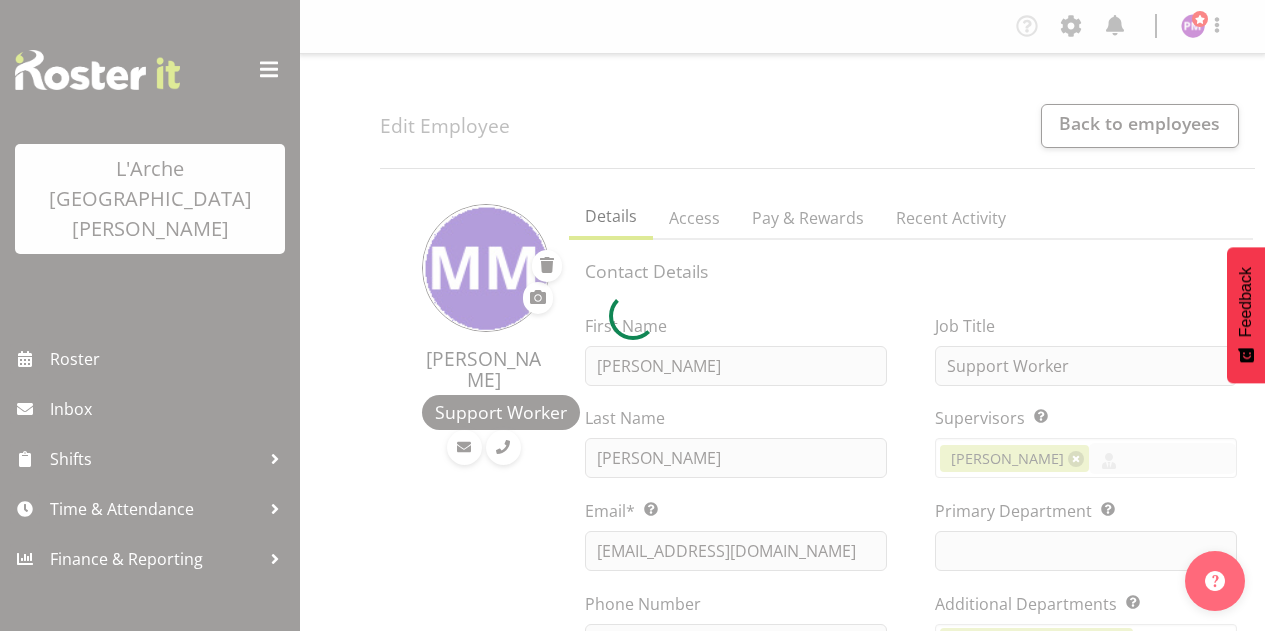 scroll, scrollTop: 0, scrollLeft: 0, axis: both 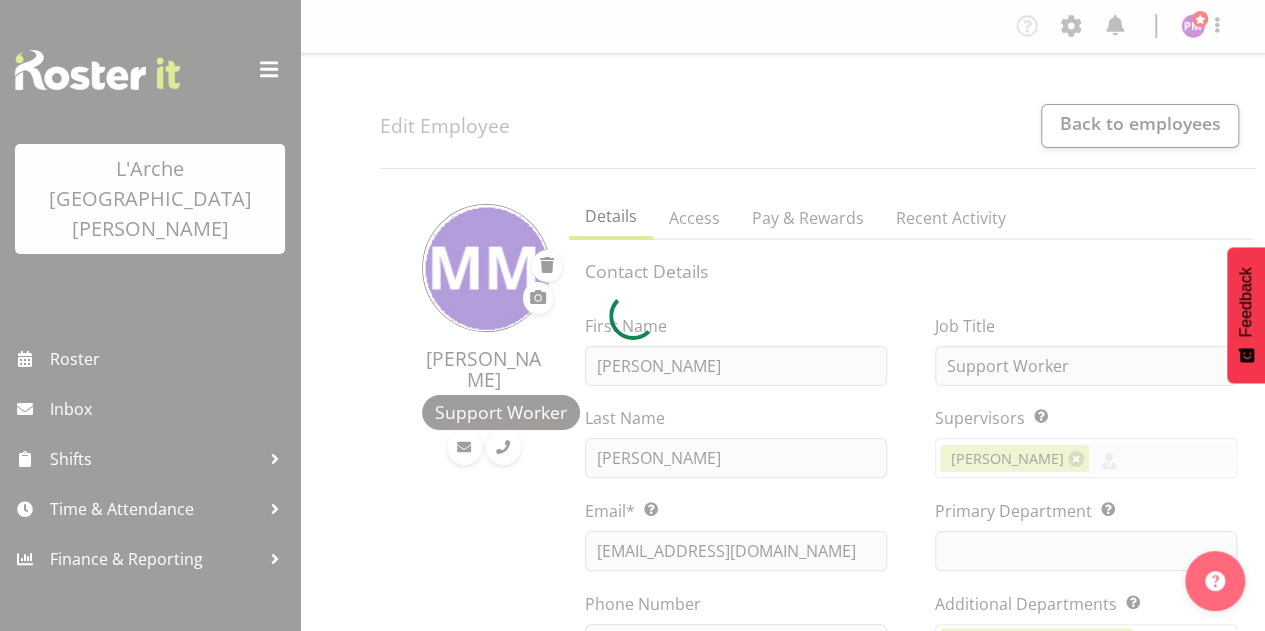 select 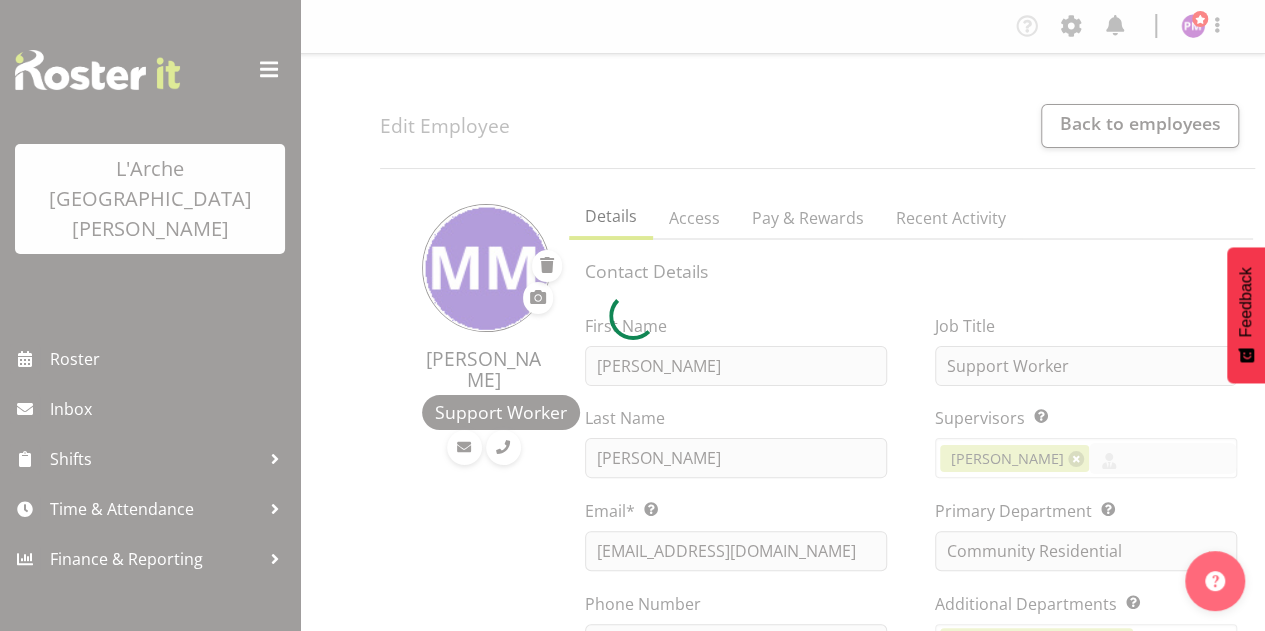 select on "14" 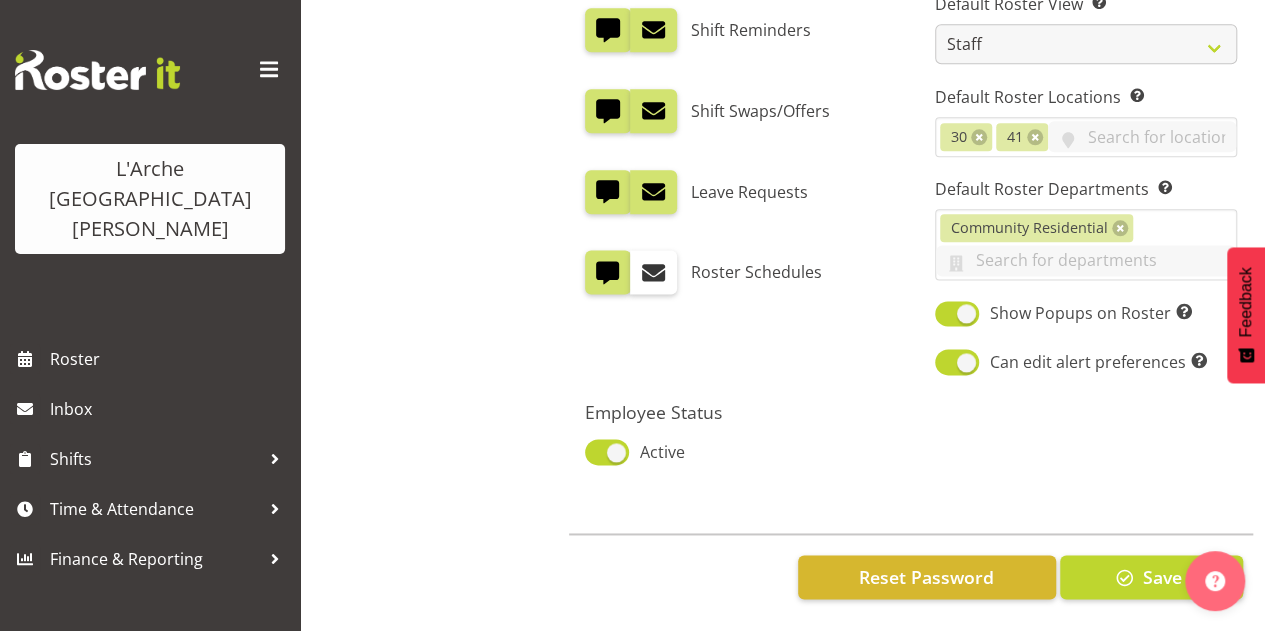 scroll, scrollTop: 1220, scrollLeft: 0, axis: vertical 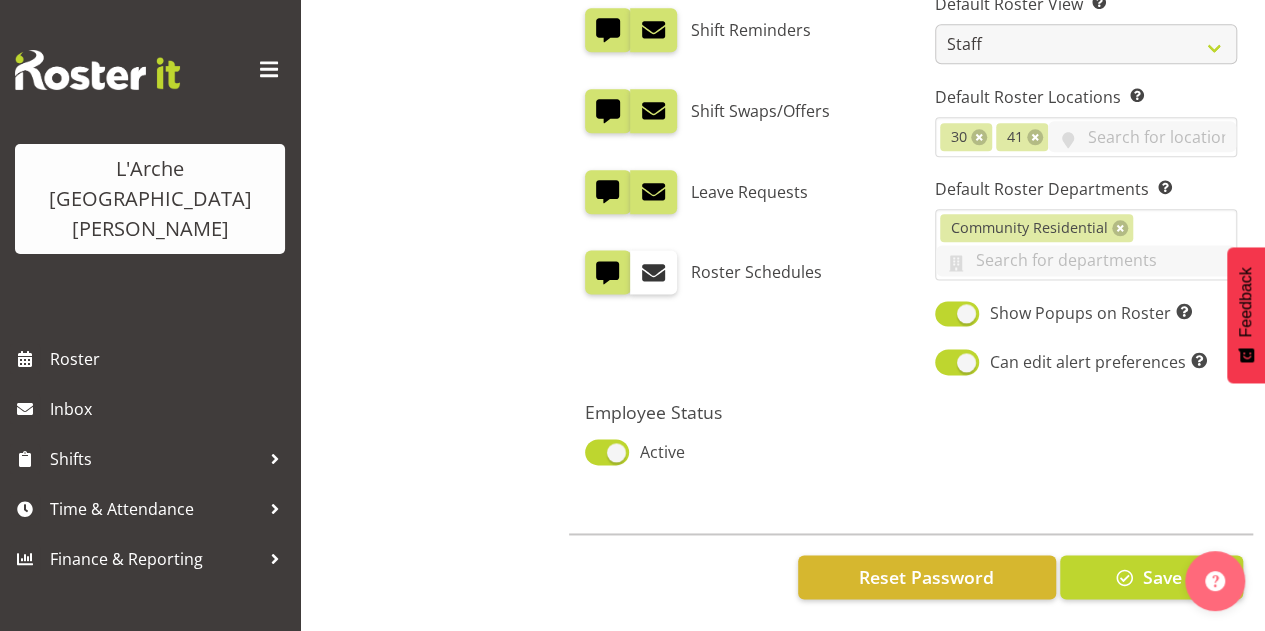 click on "Roster Schedules" at bounding box center (756, 272) 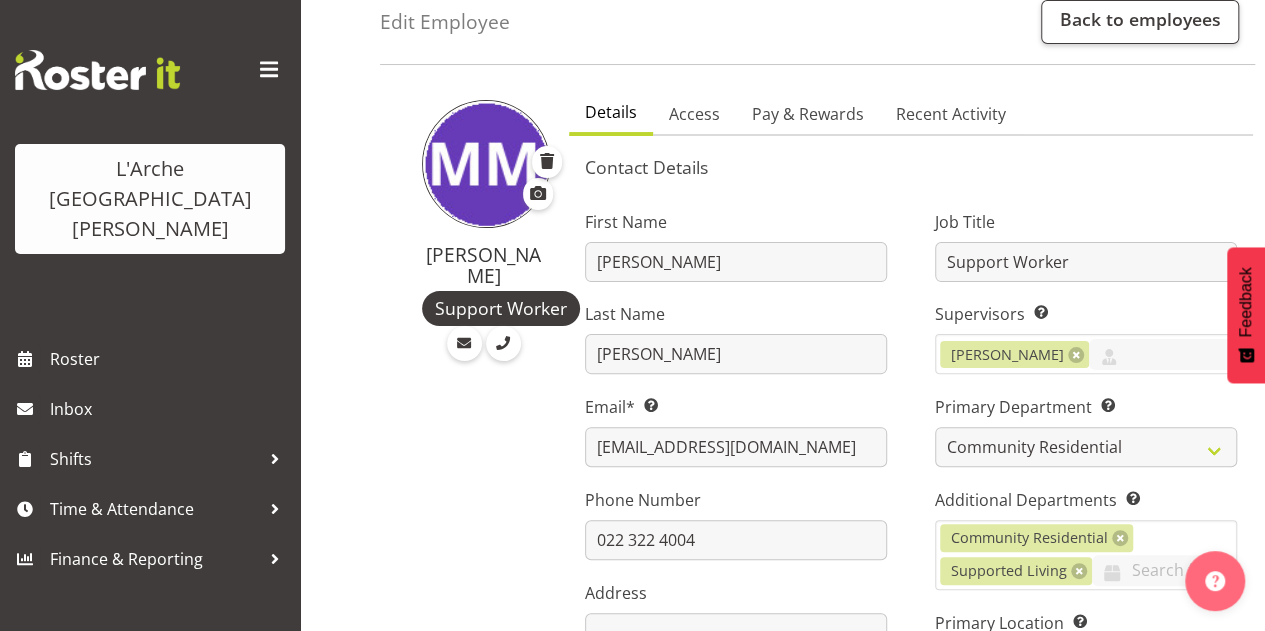 scroll, scrollTop: 69, scrollLeft: 0, axis: vertical 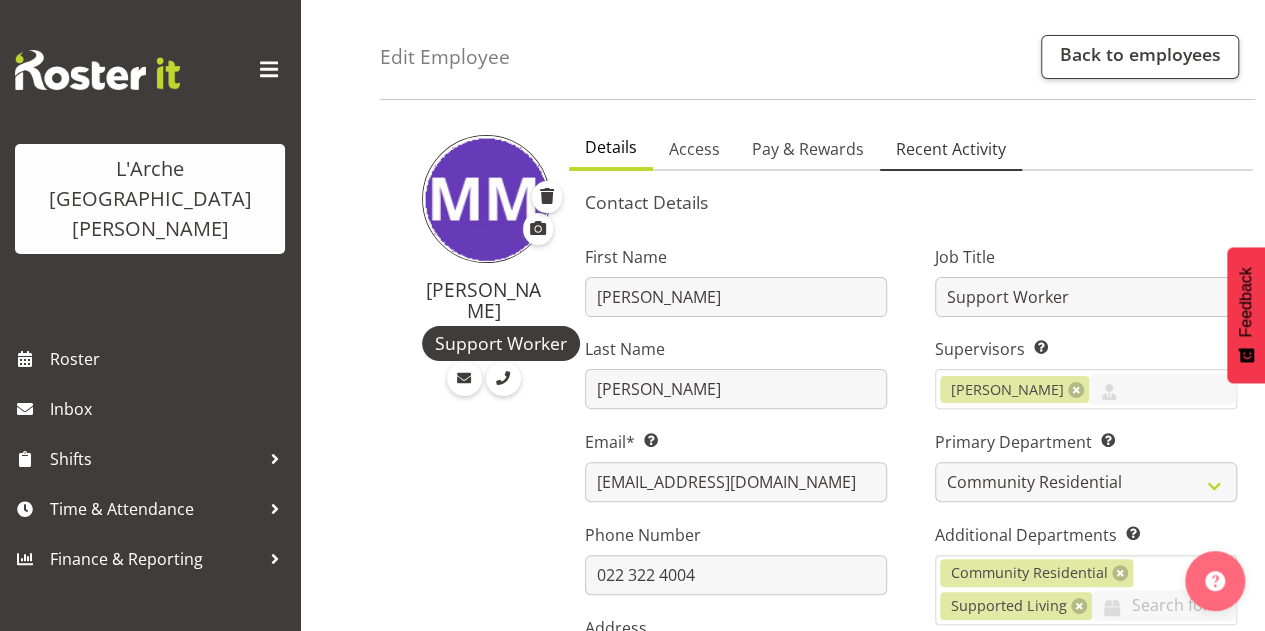 click on "Recent Activity" at bounding box center [951, 149] 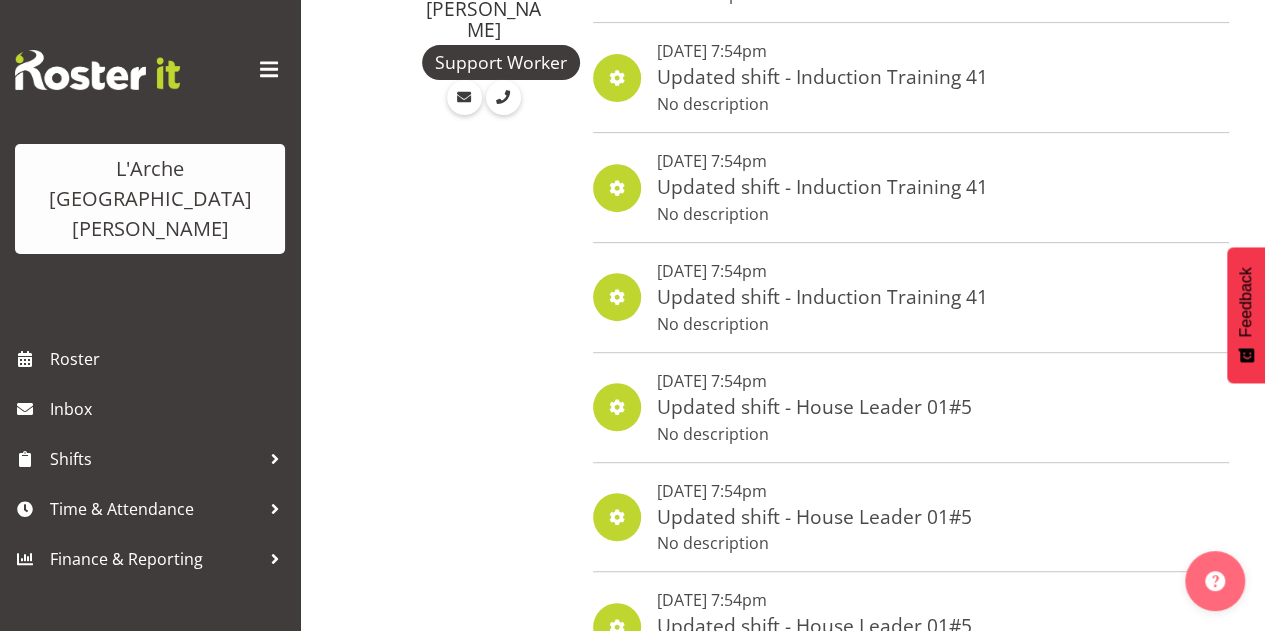 scroll, scrollTop: 0, scrollLeft: 0, axis: both 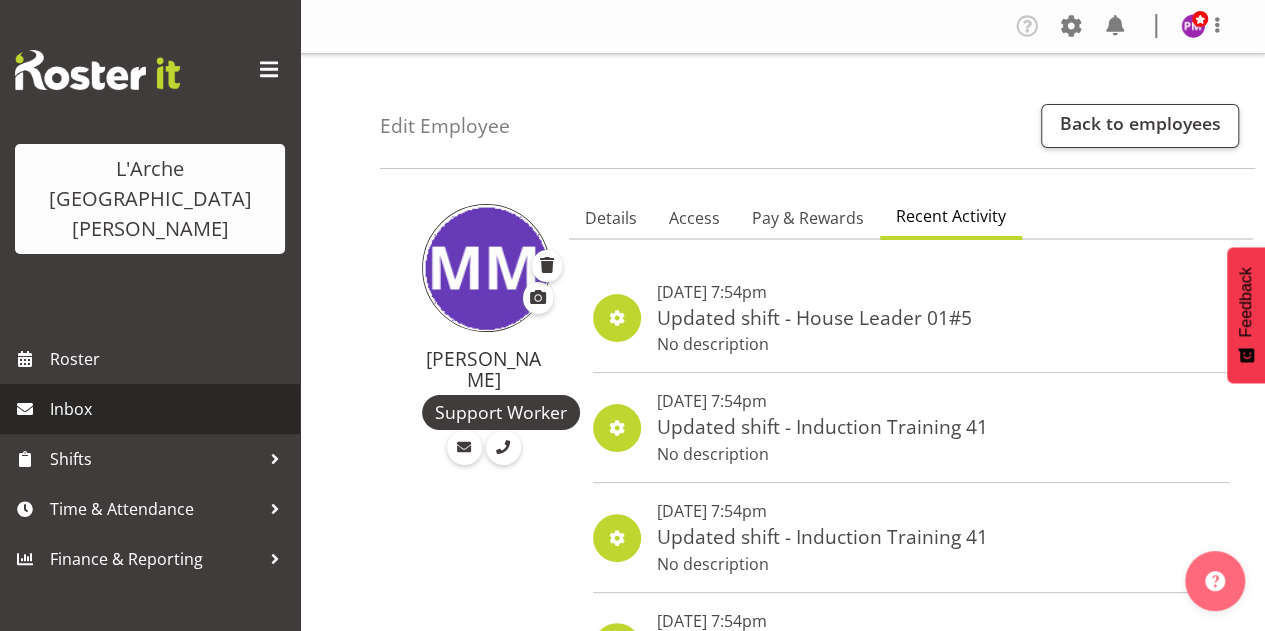 click on "Inbox" at bounding box center (170, 409) 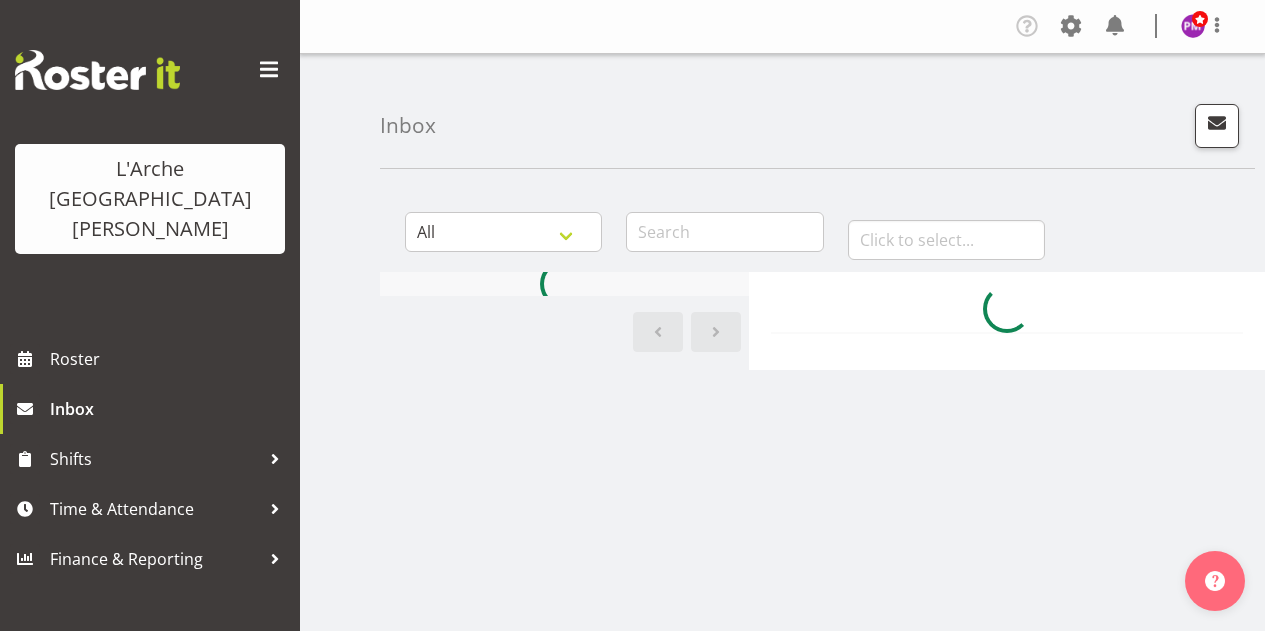 scroll, scrollTop: 0, scrollLeft: 0, axis: both 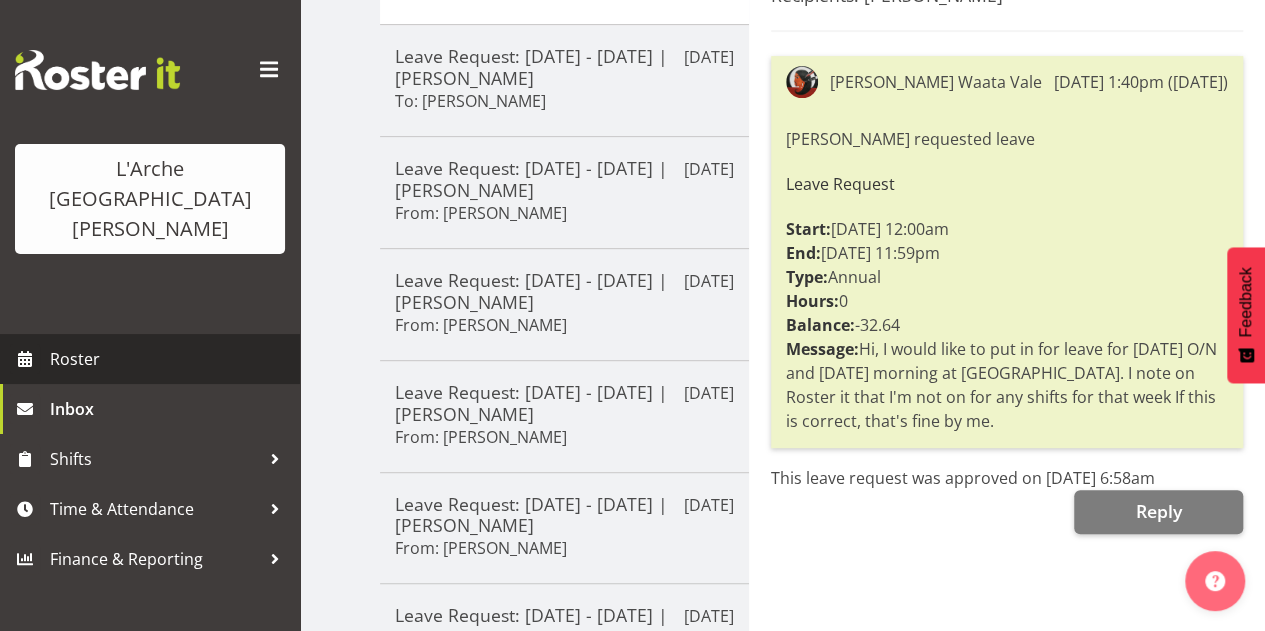 click on "Roster" at bounding box center [170, 359] 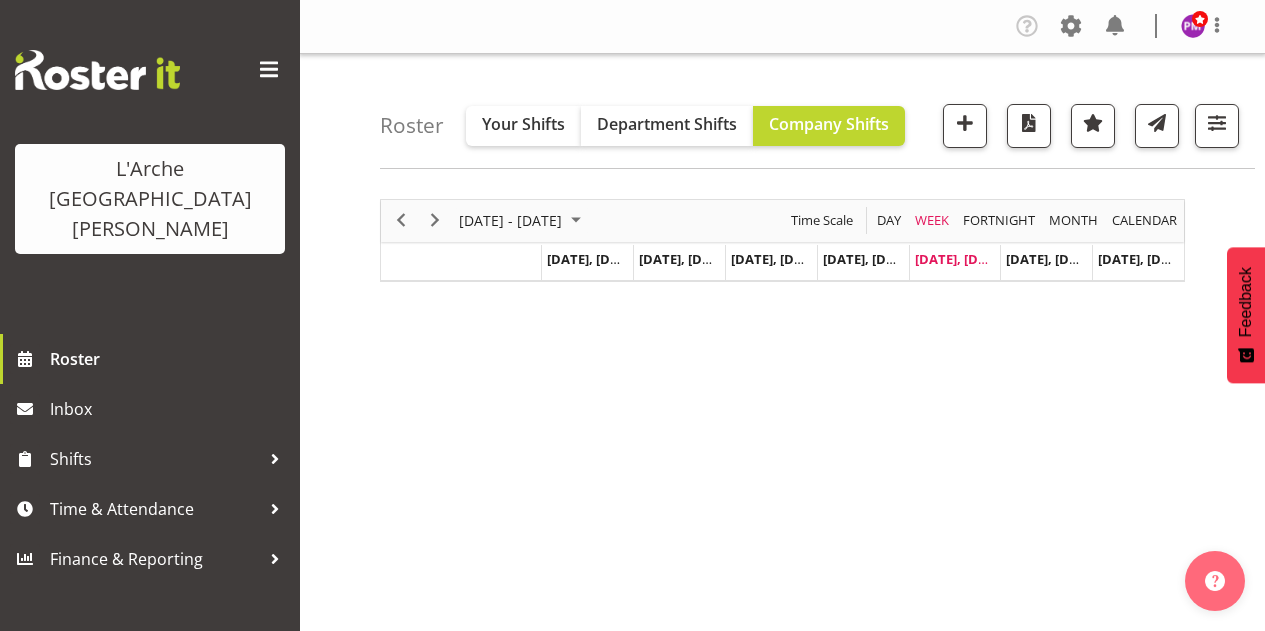 scroll, scrollTop: 0, scrollLeft: 0, axis: both 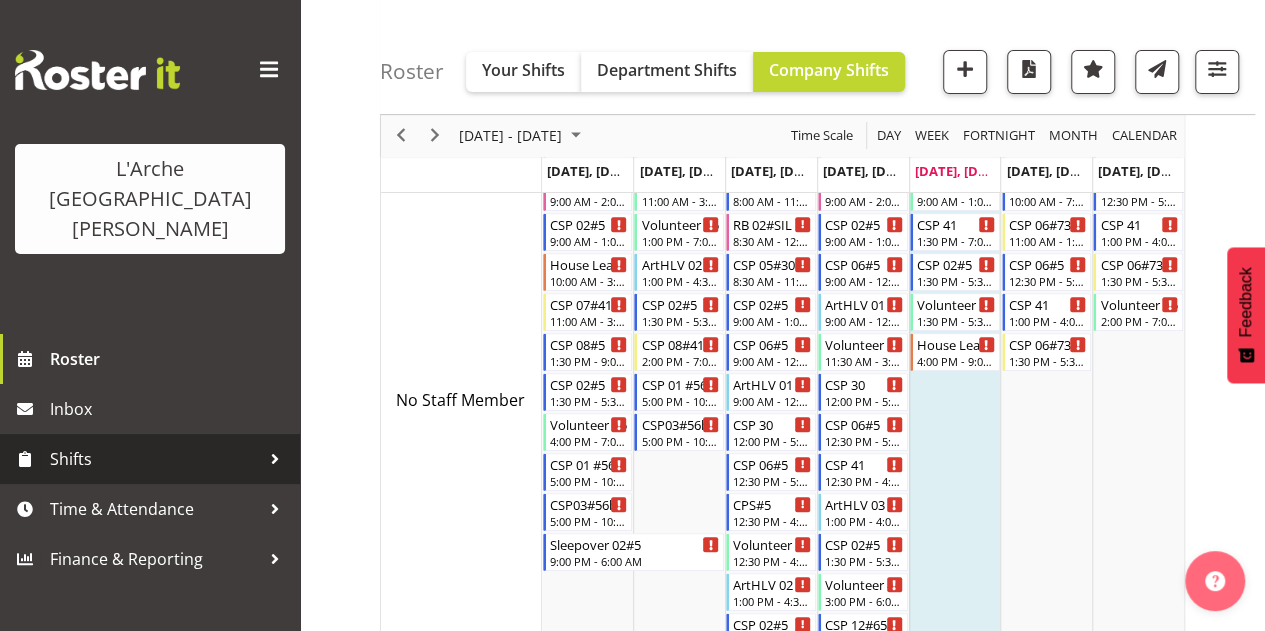 click on "Shifts" at bounding box center (155, 459) 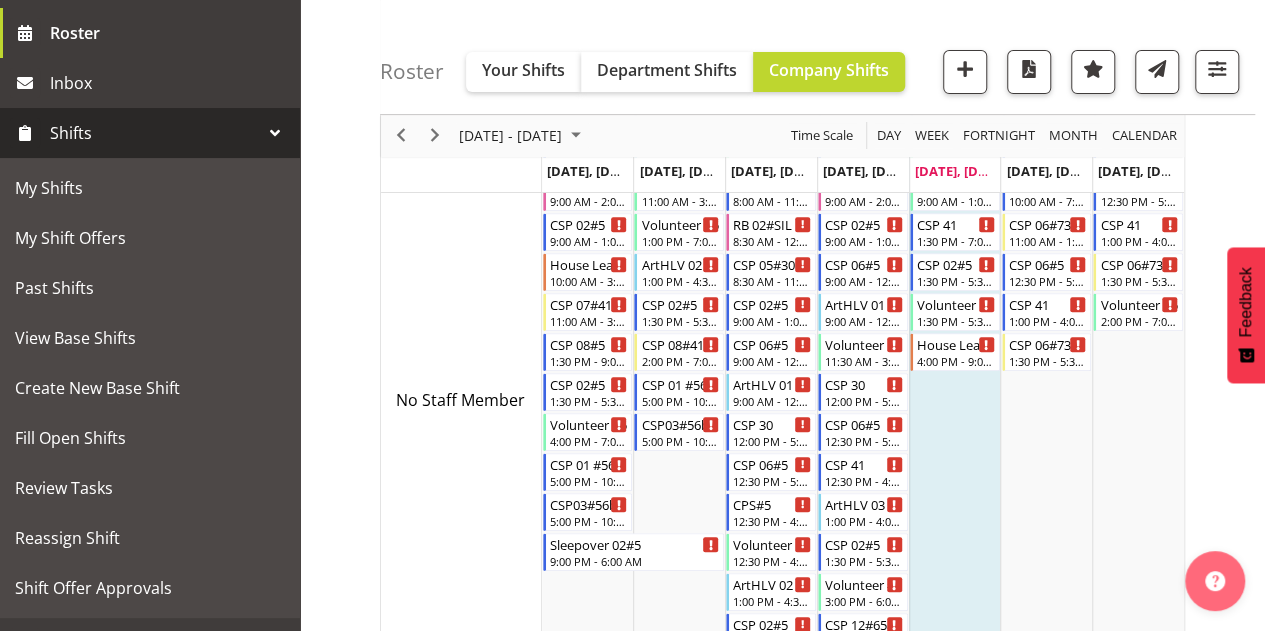 scroll, scrollTop: 352, scrollLeft: 0, axis: vertical 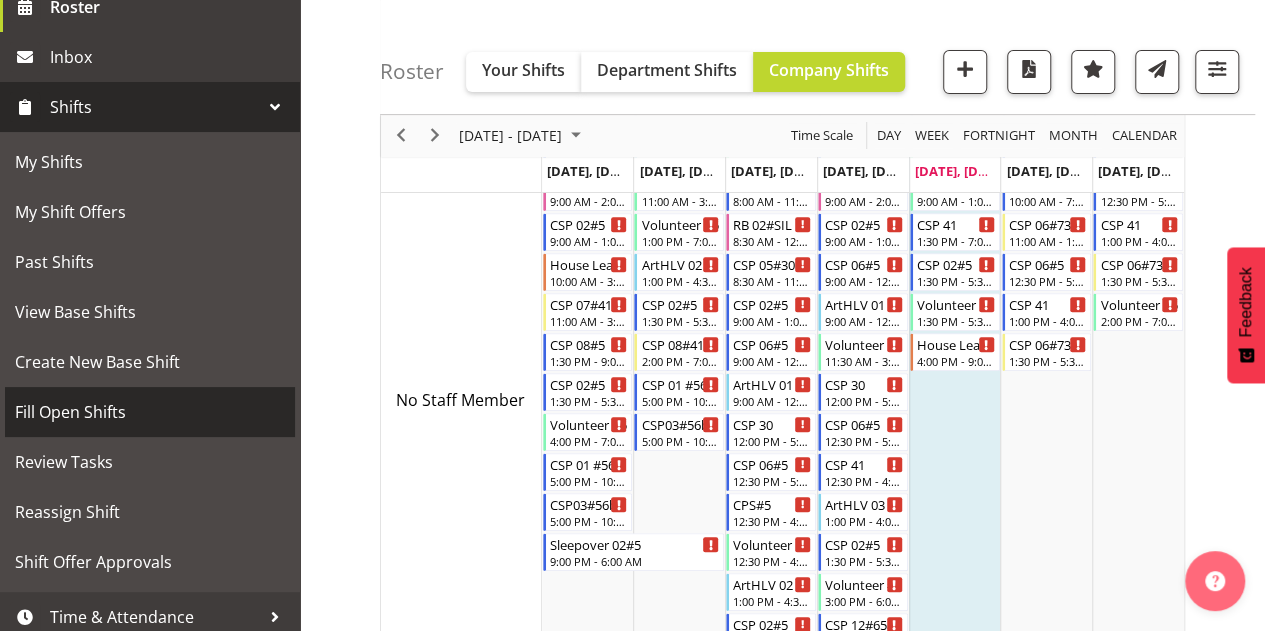click on "Fill Open Shifts" at bounding box center (150, 412) 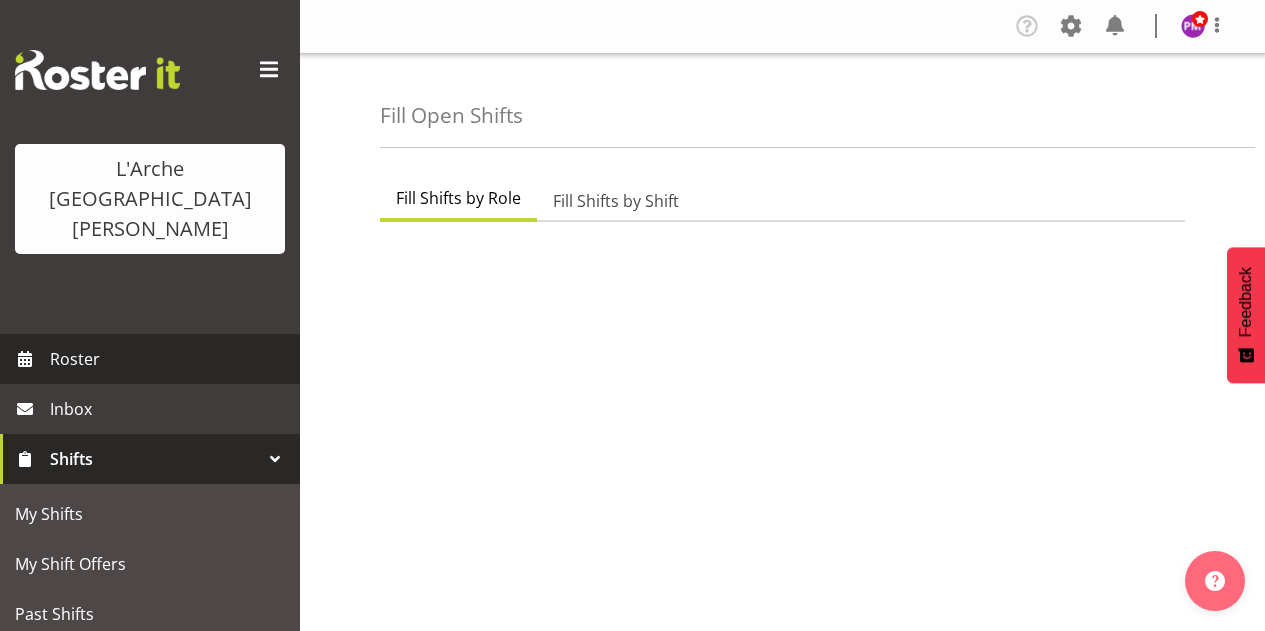 scroll, scrollTop: 0, scrollLeft: 0, axis: both 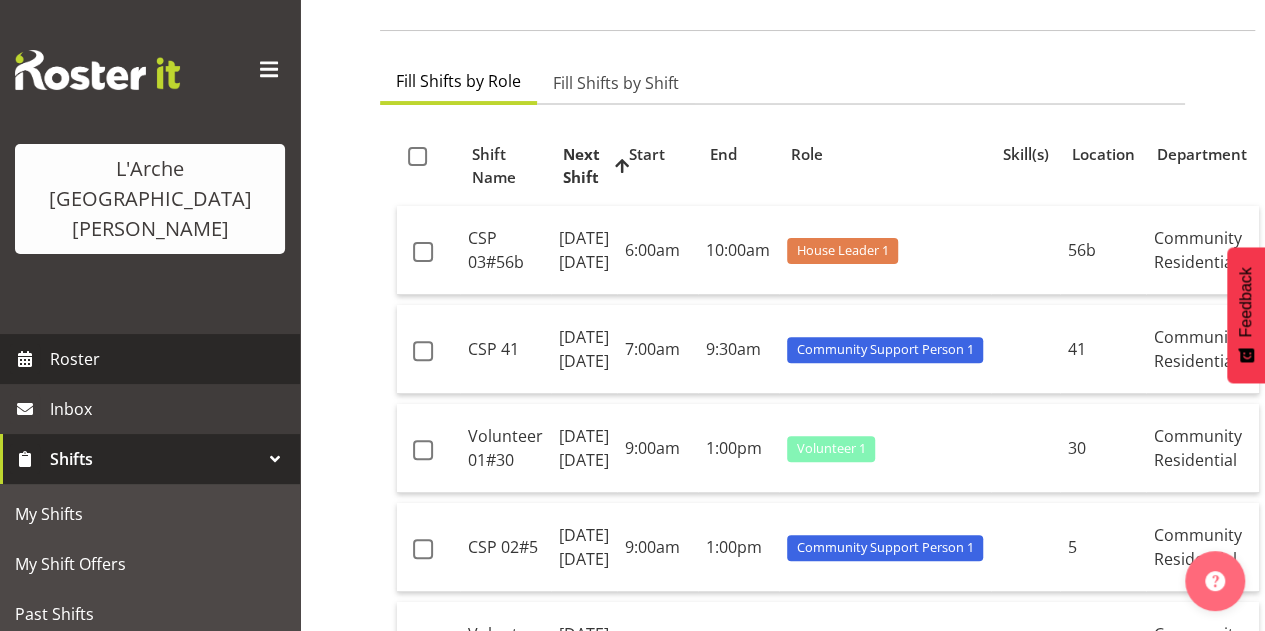 click on "Roster" at bounding box center [170, 359] 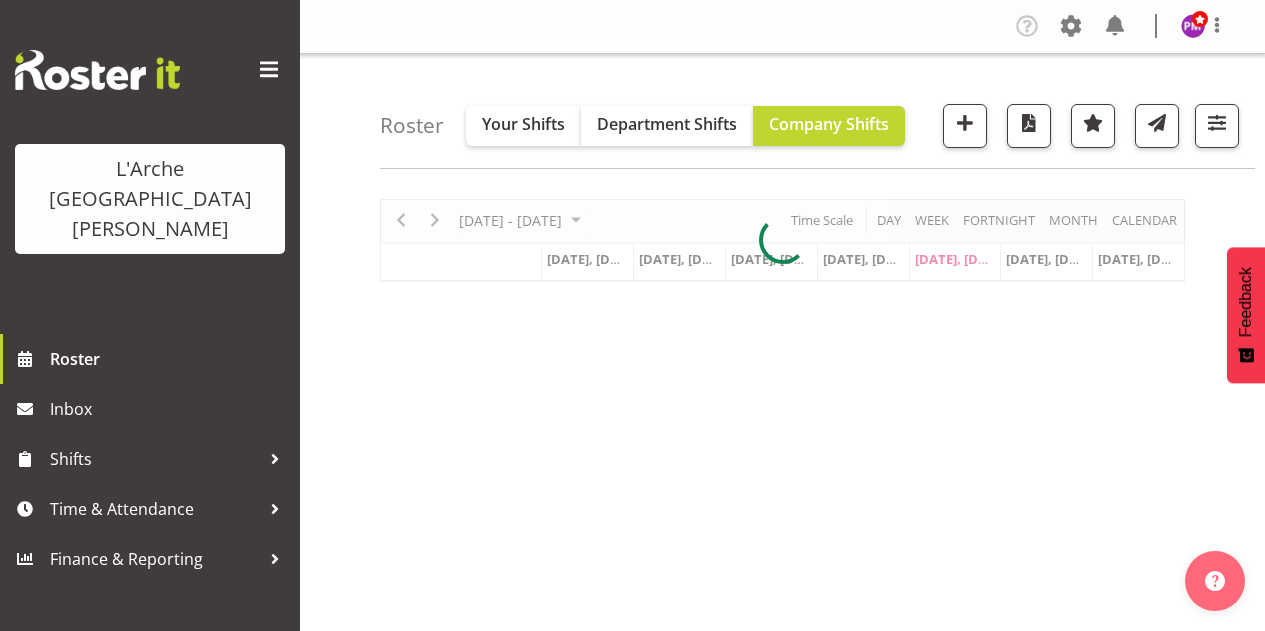 scroll, scrollTop: 0, scrollLeft: 0, axis: both 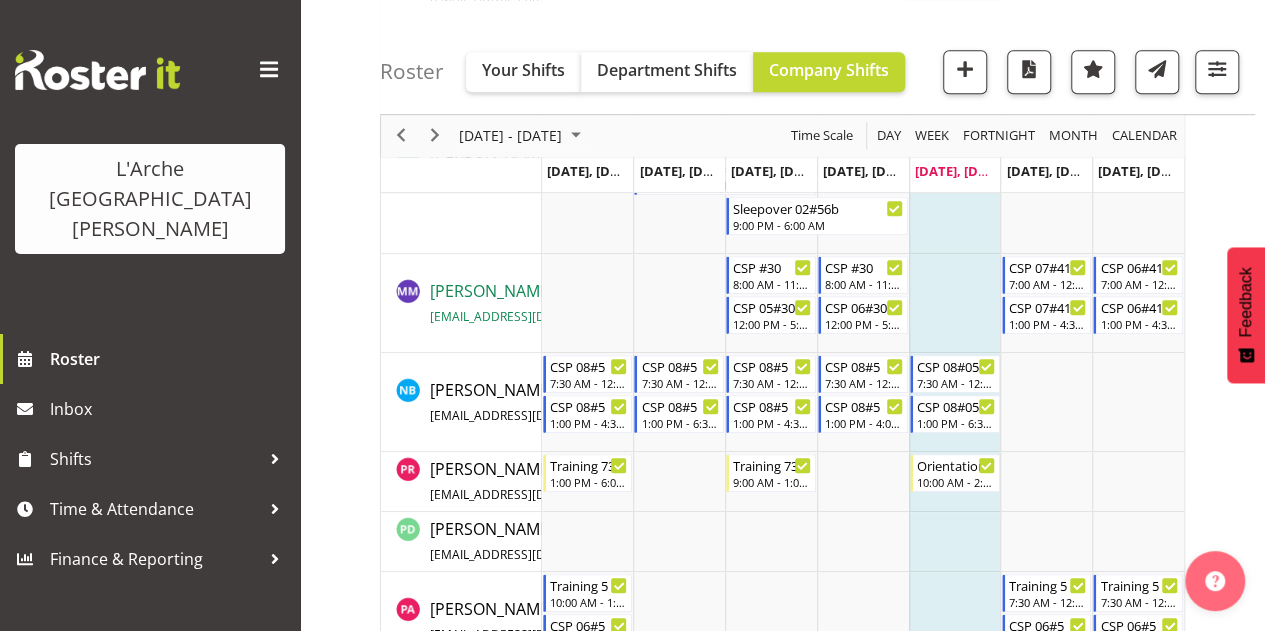 click on "Michelle Muir michelleannemuir@gmail.com  /  022 322 4004" at bounding box center (569, 303) 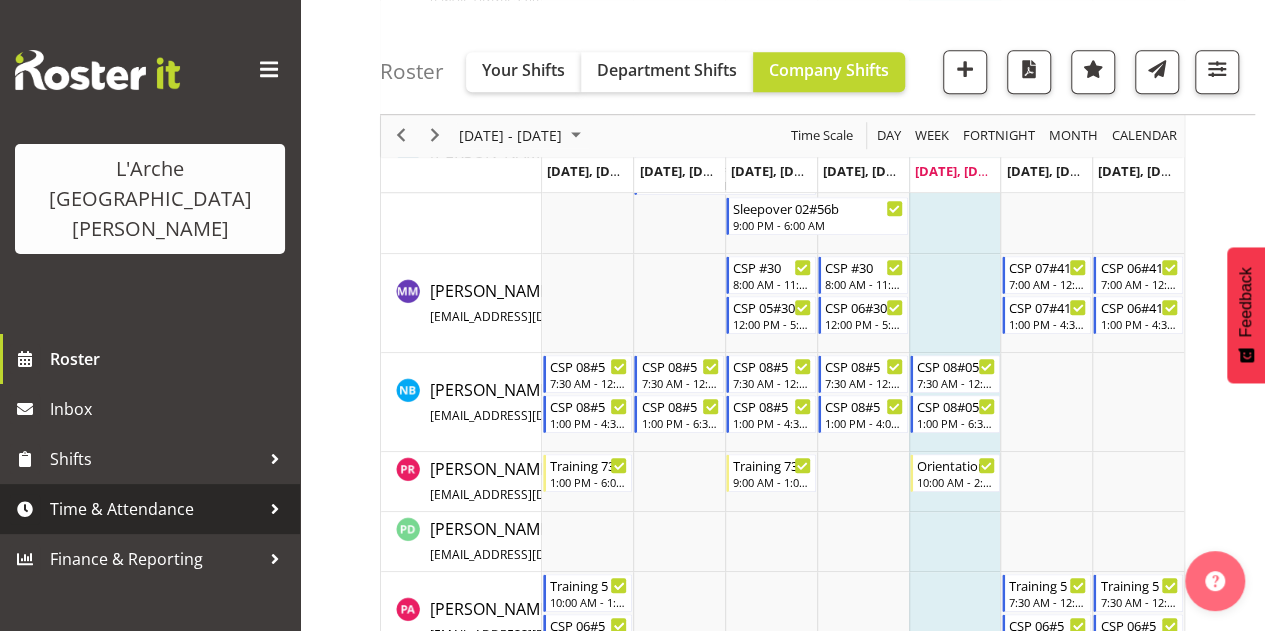 click on "Time & Attendance" at bounding box center [155, 509] 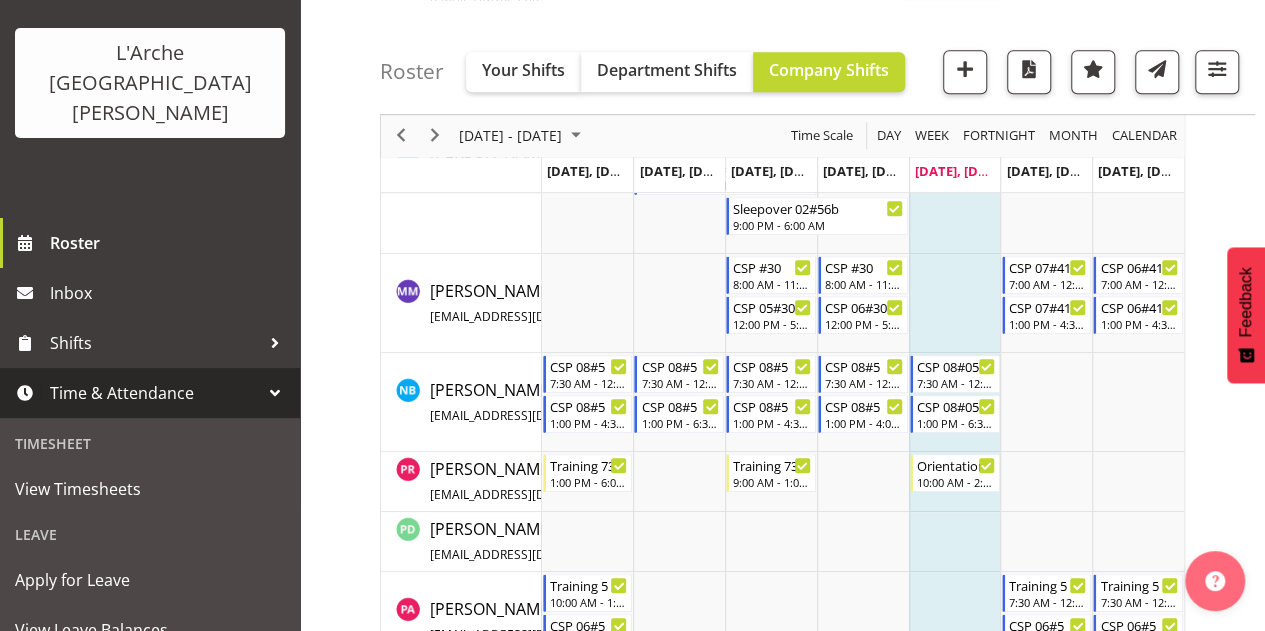 scroll, scrollTop: 234, scrollLeft: 0, axis: vertical 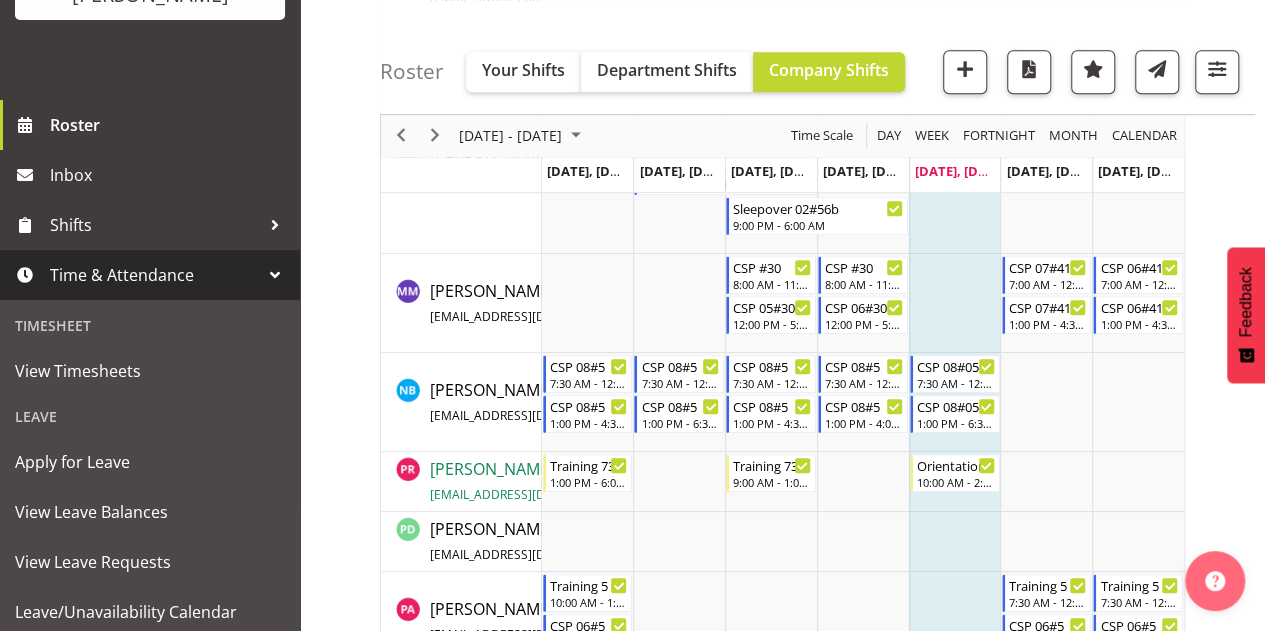 click on "Paige Reynolds fxbzn.r05@gmail.com  /  022 526 1409" at bounding box center (569, 481) 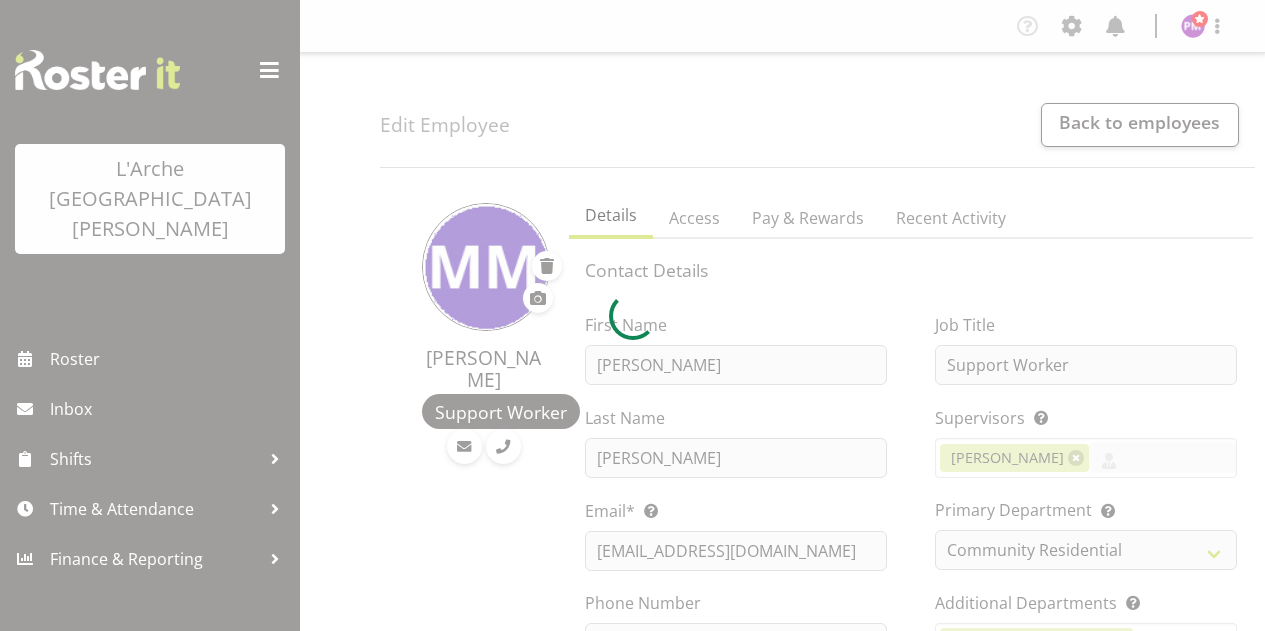 select on "4" 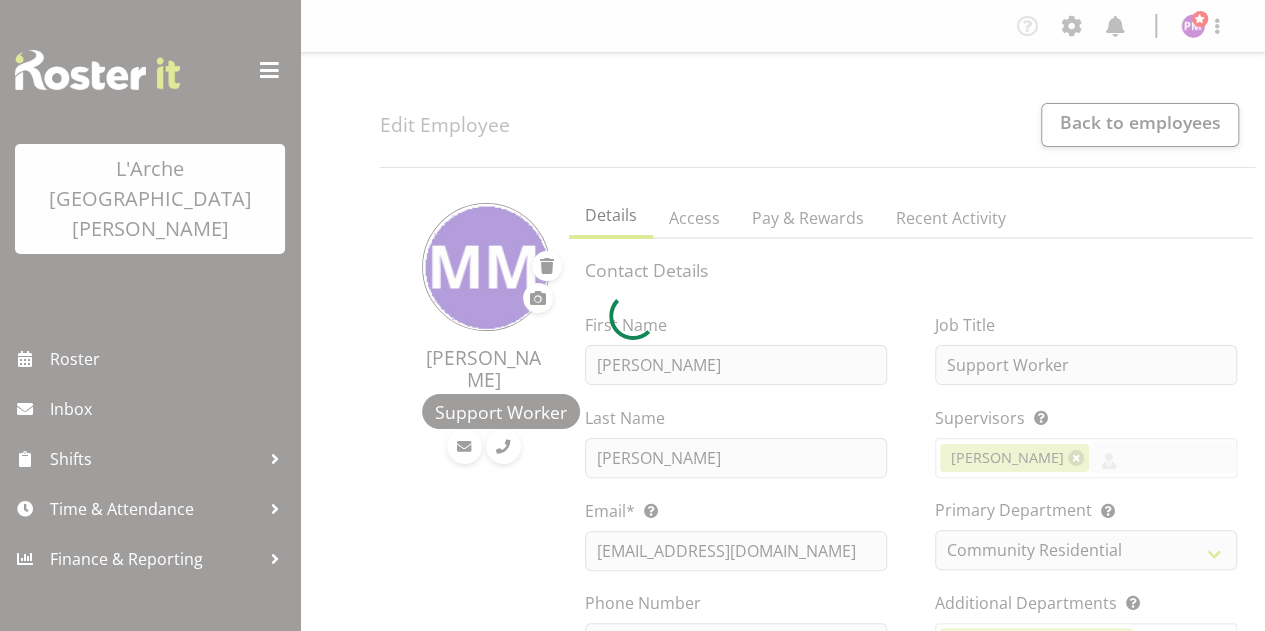 select on "14" 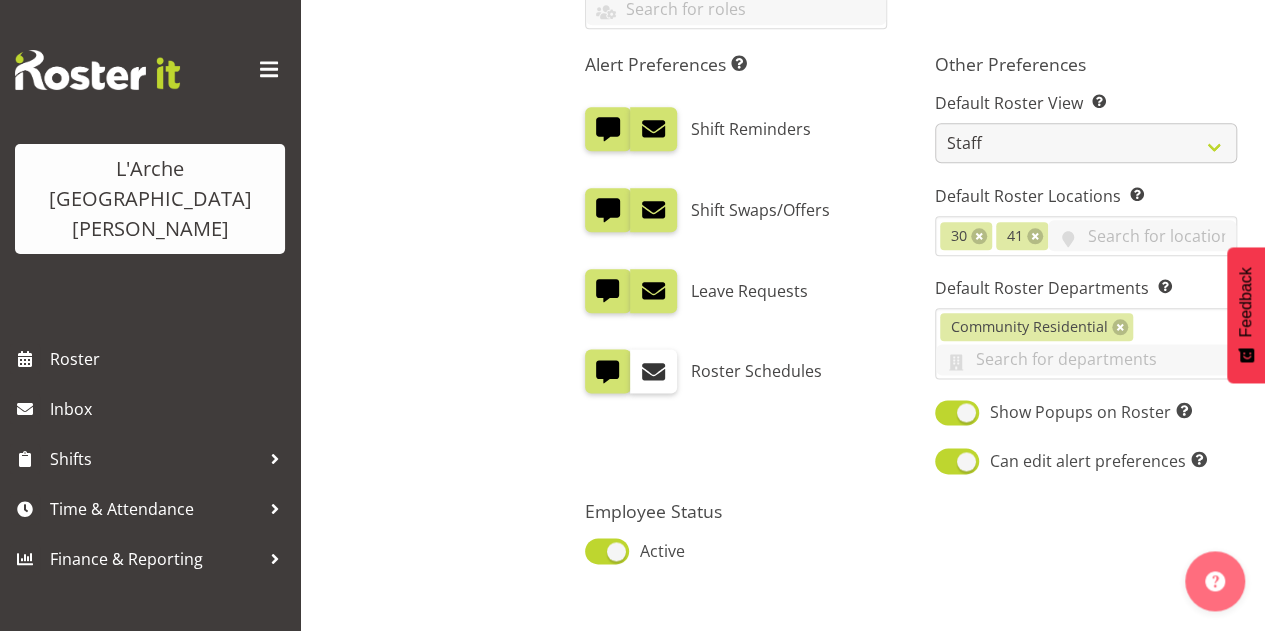 scroll, scrollTop: 1071, scrollLeft: 0, axis: vertical 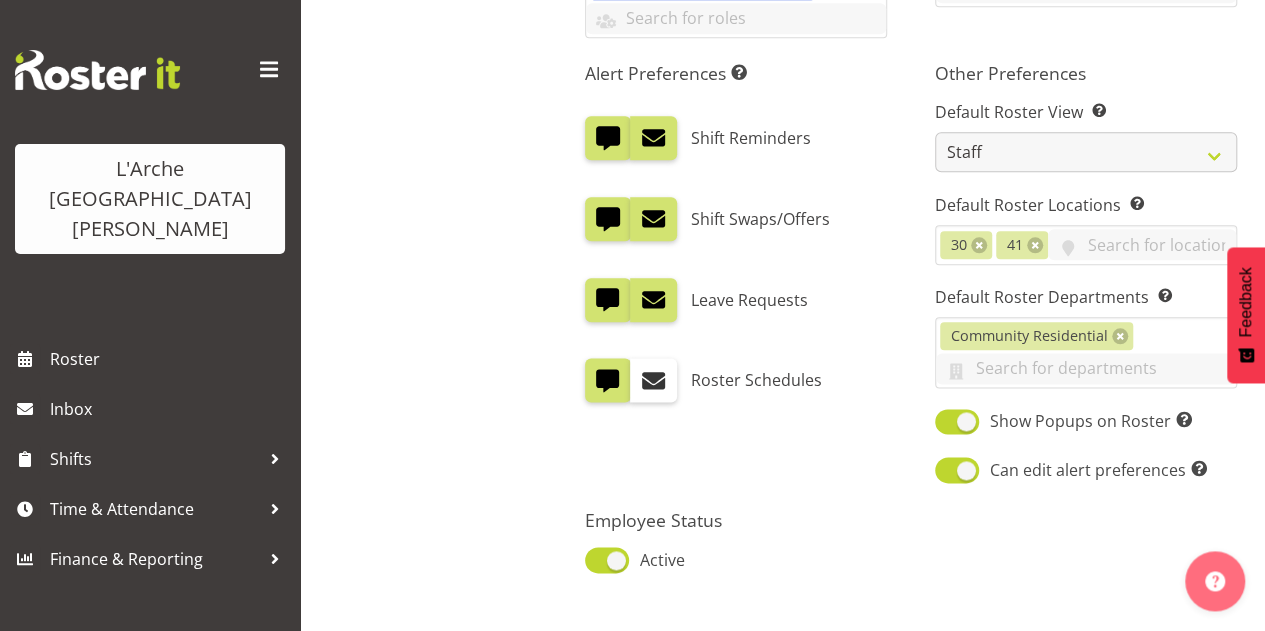 drag, startPoint x: 1271, startPoint y: 85, endPoint x: 1253, endPoint y: 430, distance: 345.46924 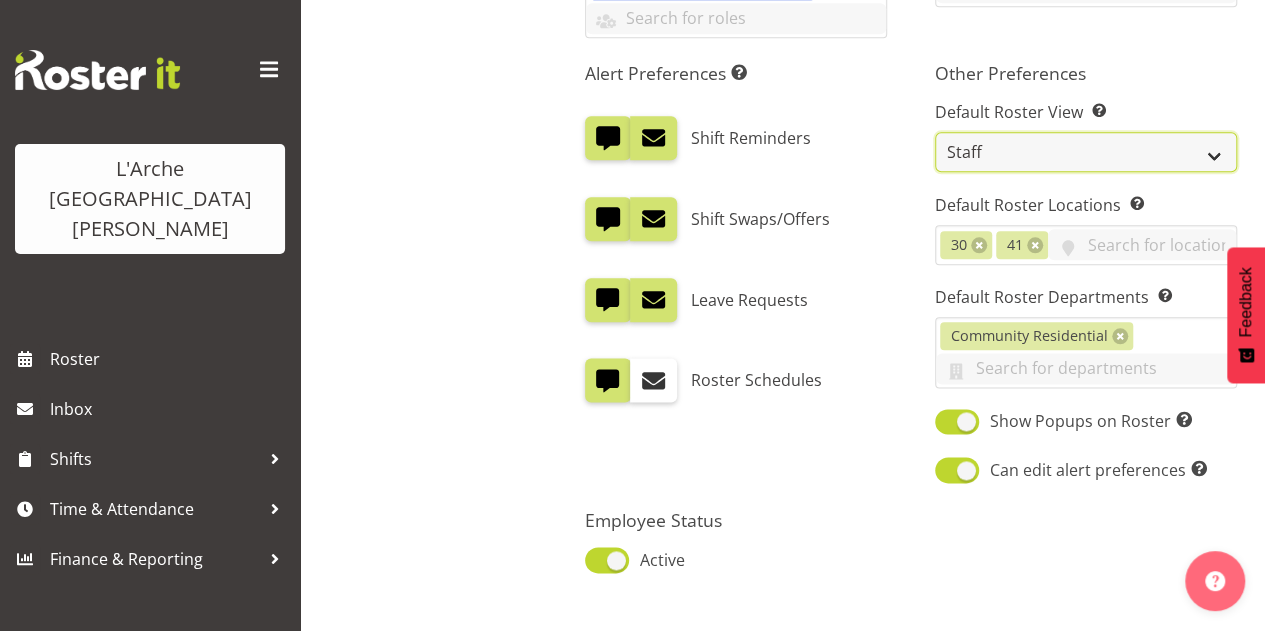 click on "Staff   Role   Shift - Horizontal   Shift - Vertical   Staff - Location" at bounding box center [1086, 152] 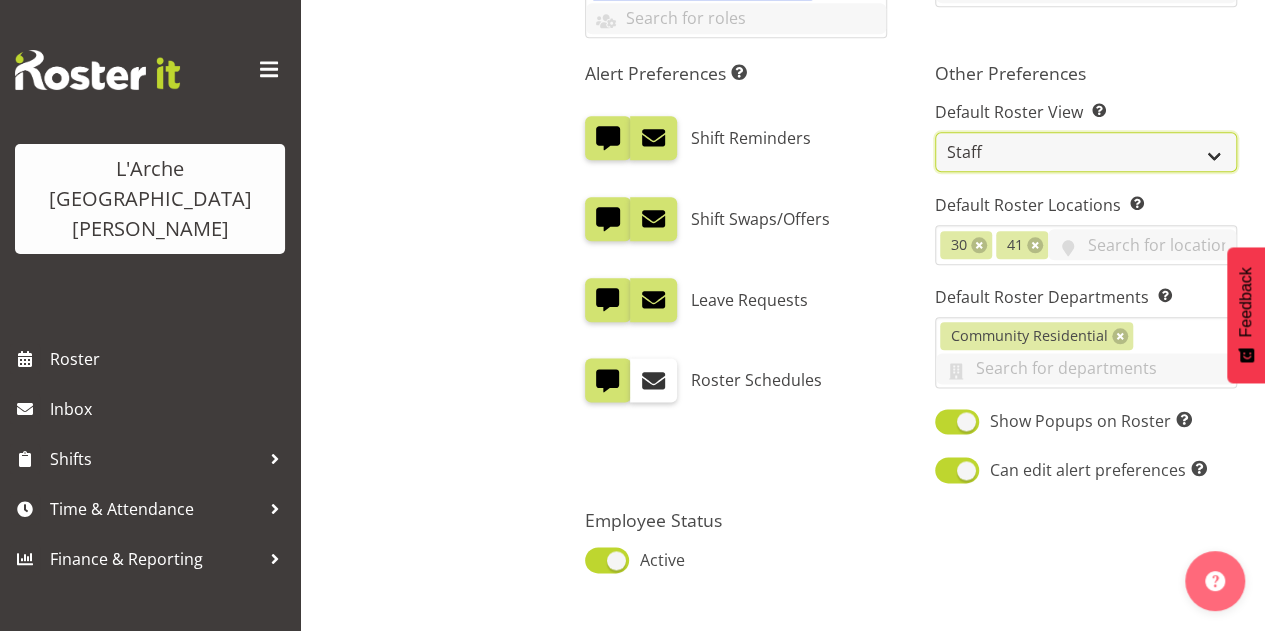 click on "Staff   Role   Shift - Horizontal   Shift - Vertical   Staff - Location" at bounding box center (1086, 152) 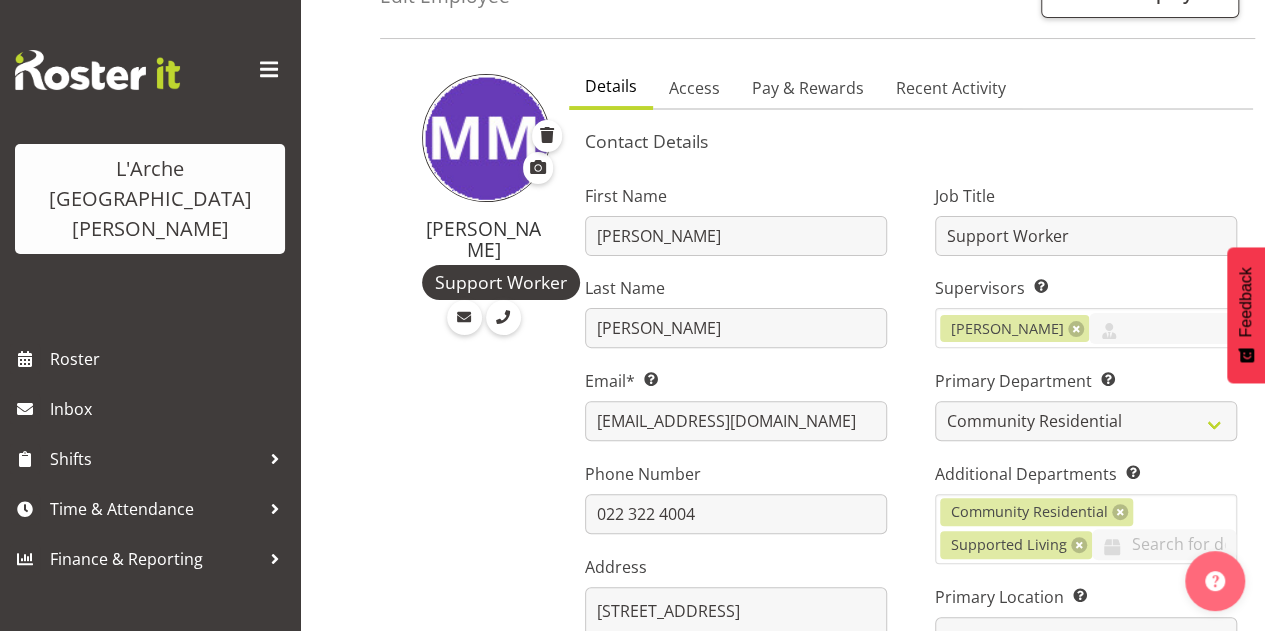 scroll, scrollTop: 16, scrollLeft: 0, axis: vertical 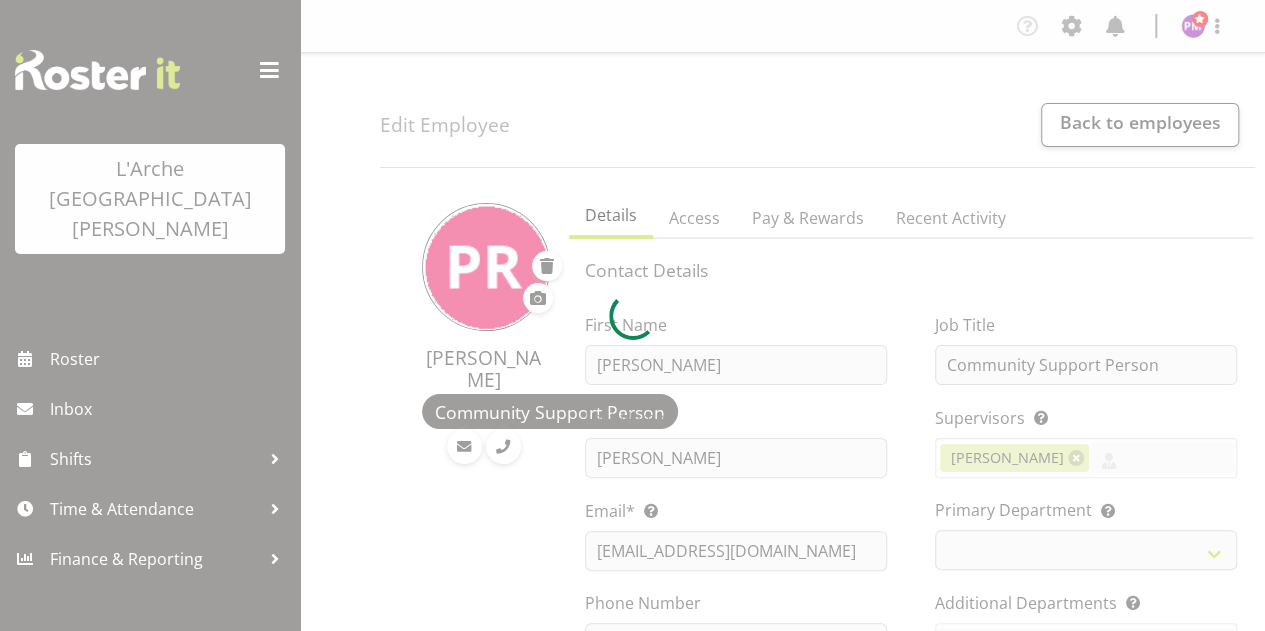 select 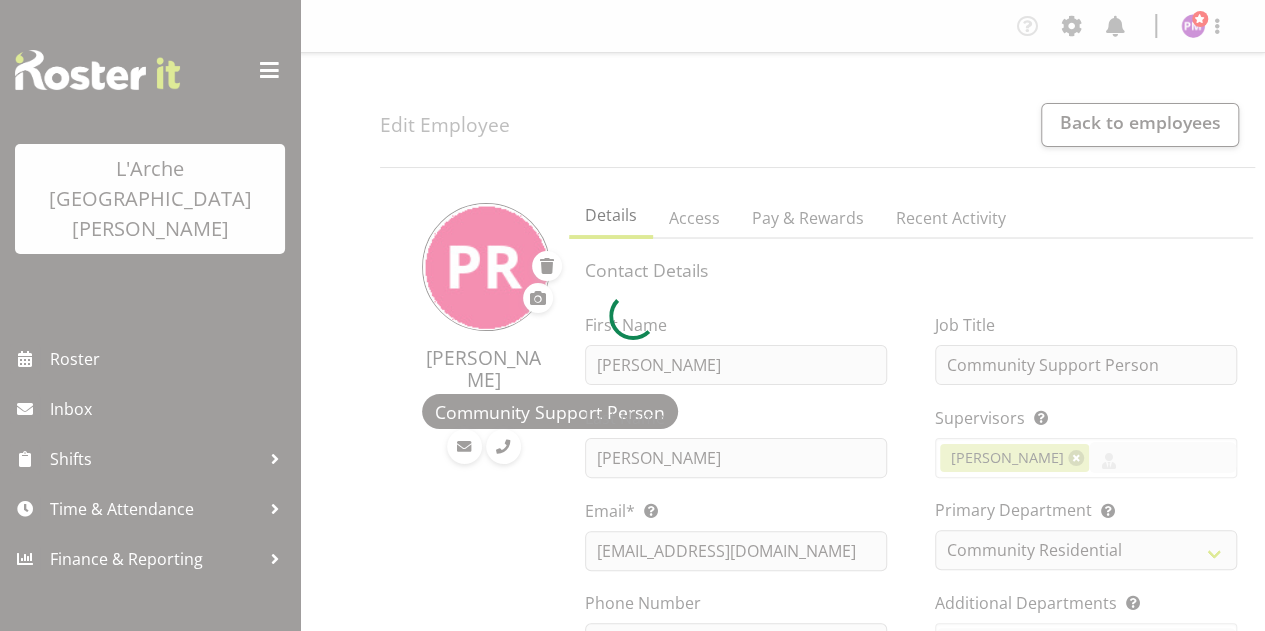select on "17" 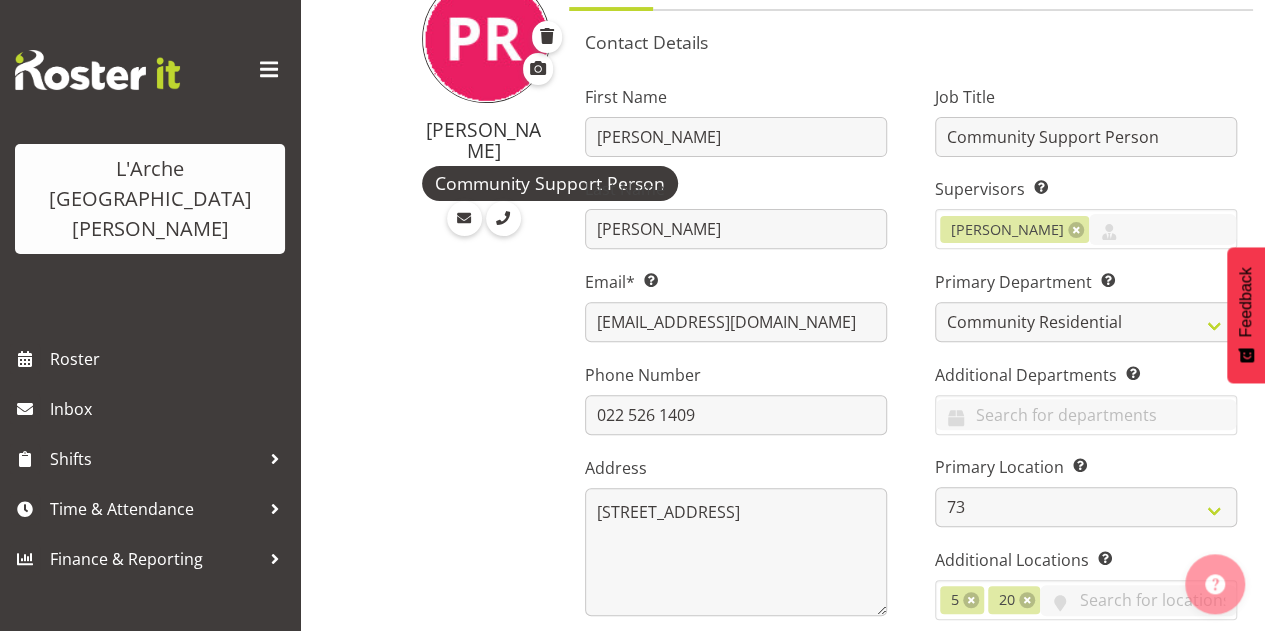 scroll, scrollTop: 0, scrollLeft: 0, axis: both 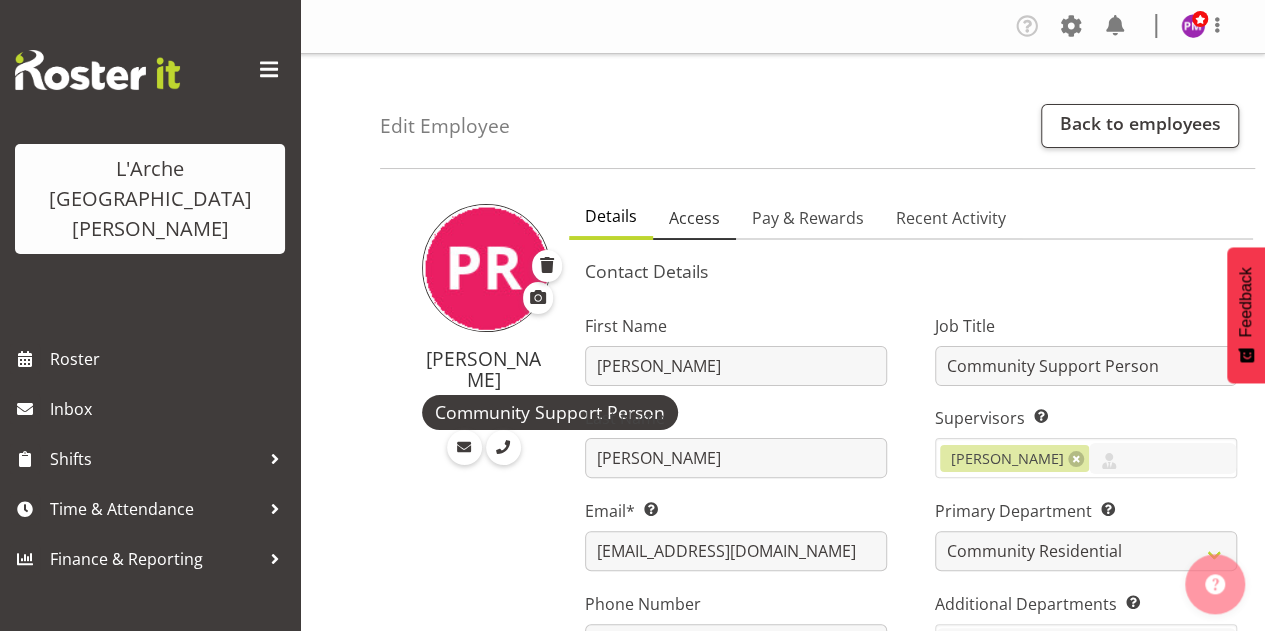 click on "Access" at bounding box center (694, 218) 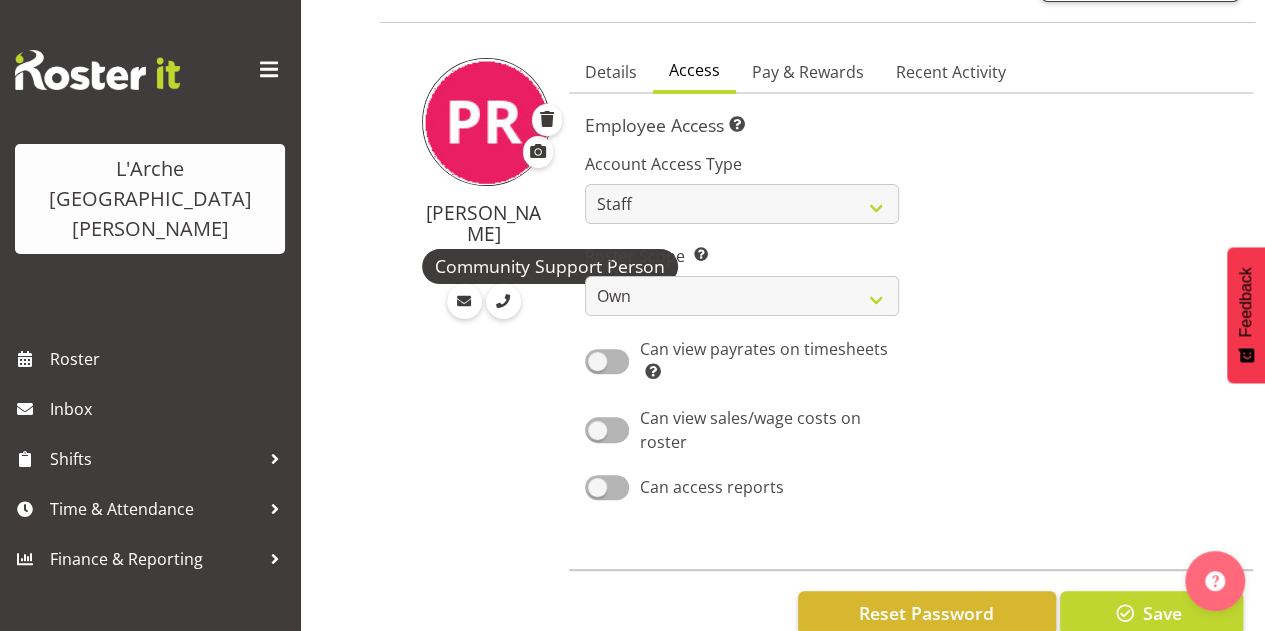 scroll, scrollTop: 0, scrollLeft: 0, axis: both 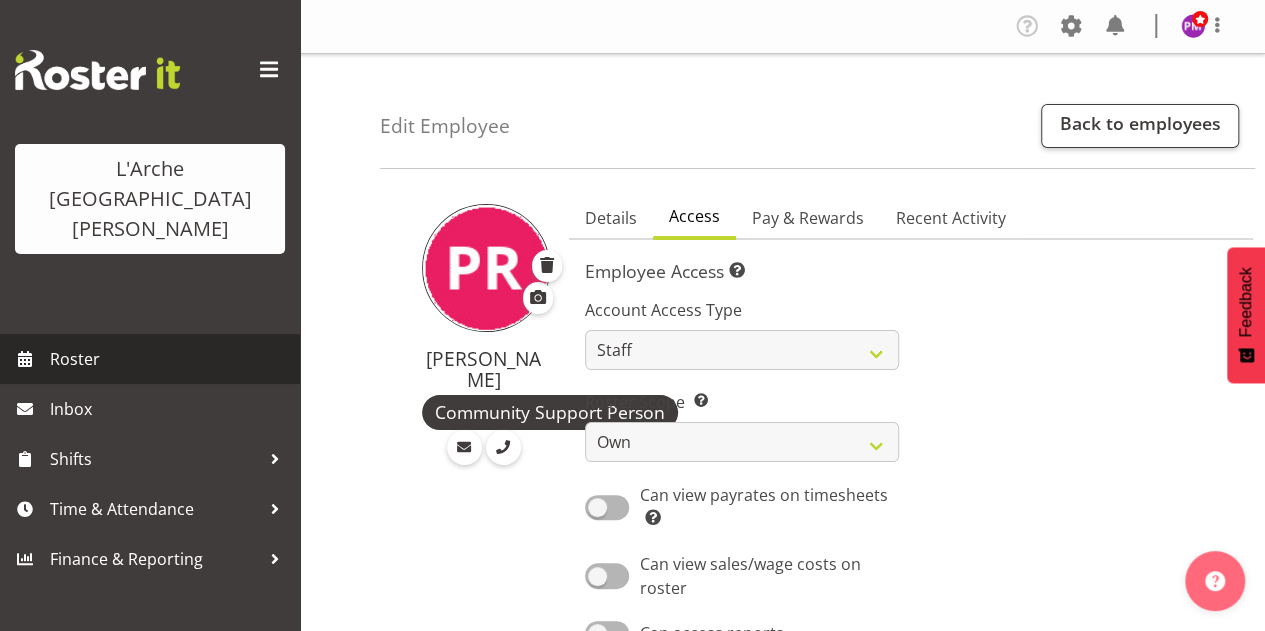 click on "Roster" at bounding box center [170, 359] 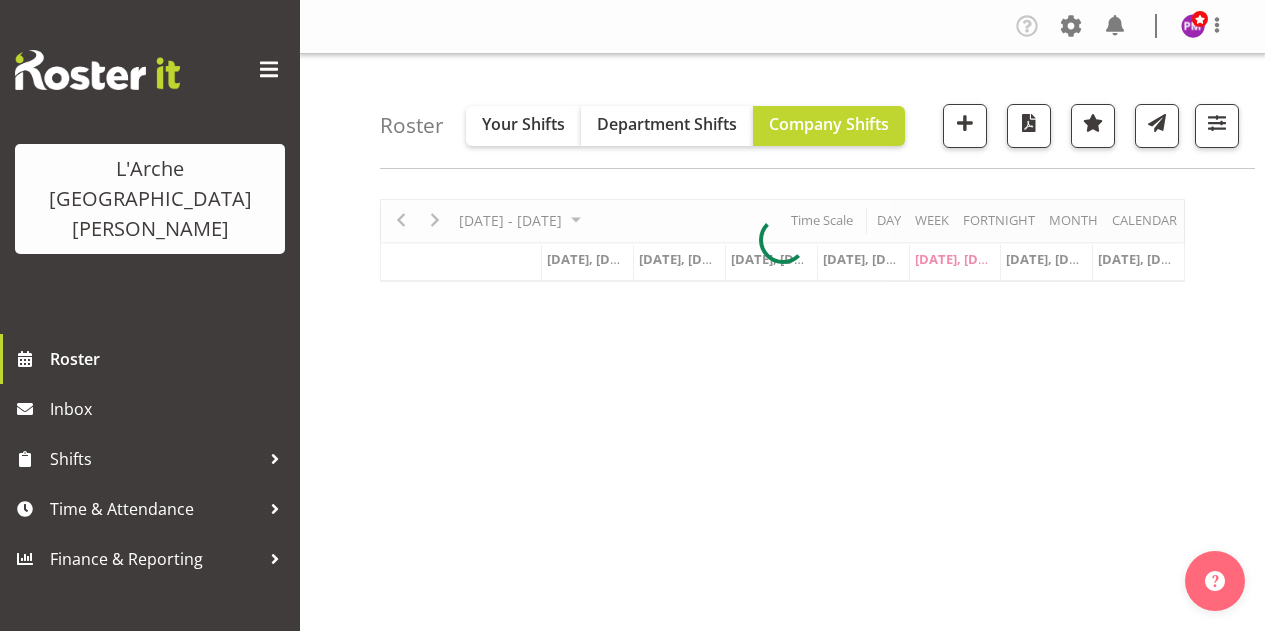 scroll, scrollTop: 0, scrollLeft: 0, axis: both 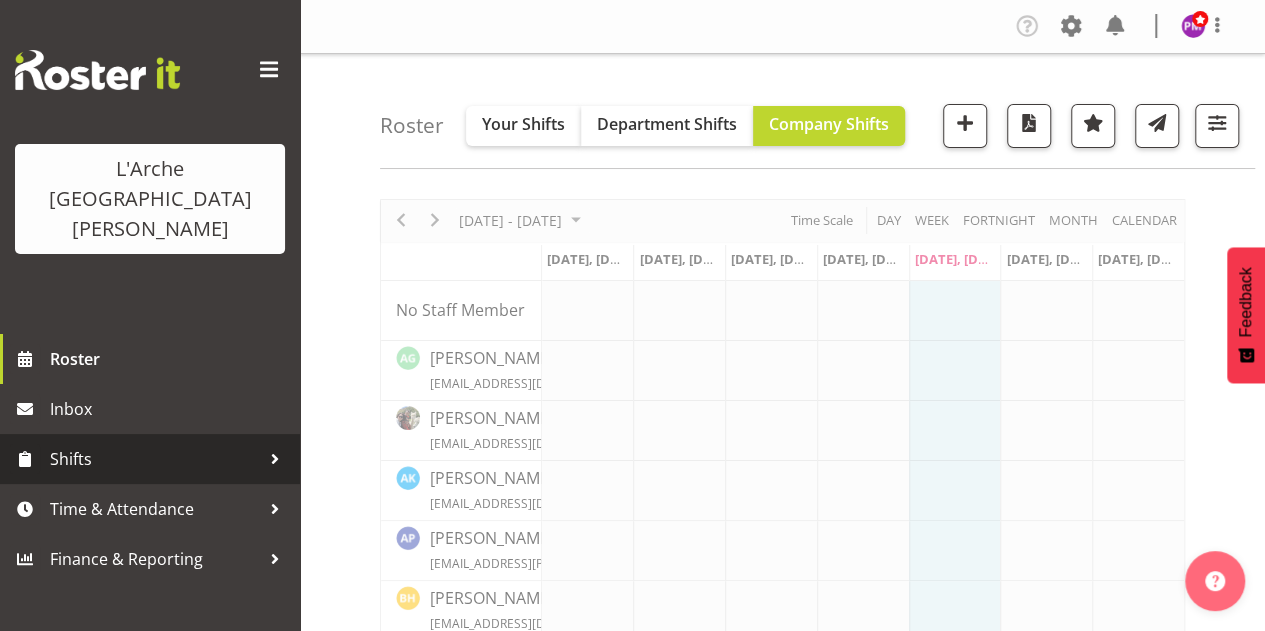 click on "Shifts" at bounding box center [155, 459] 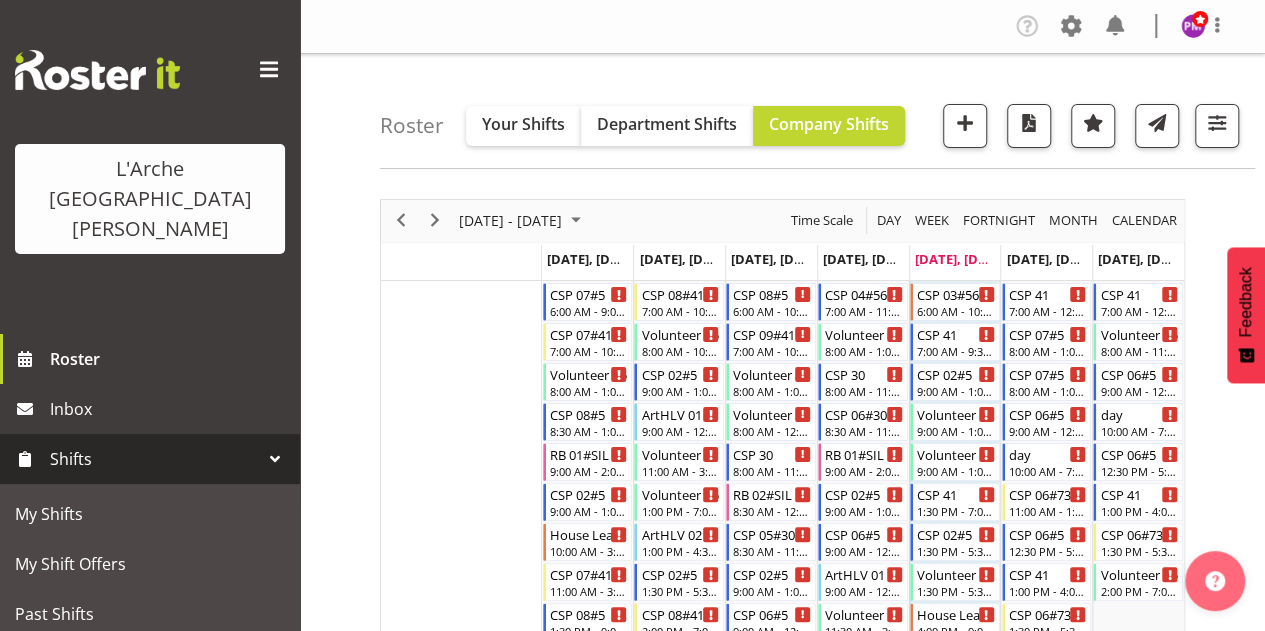 click at bounding box center (275, 459) 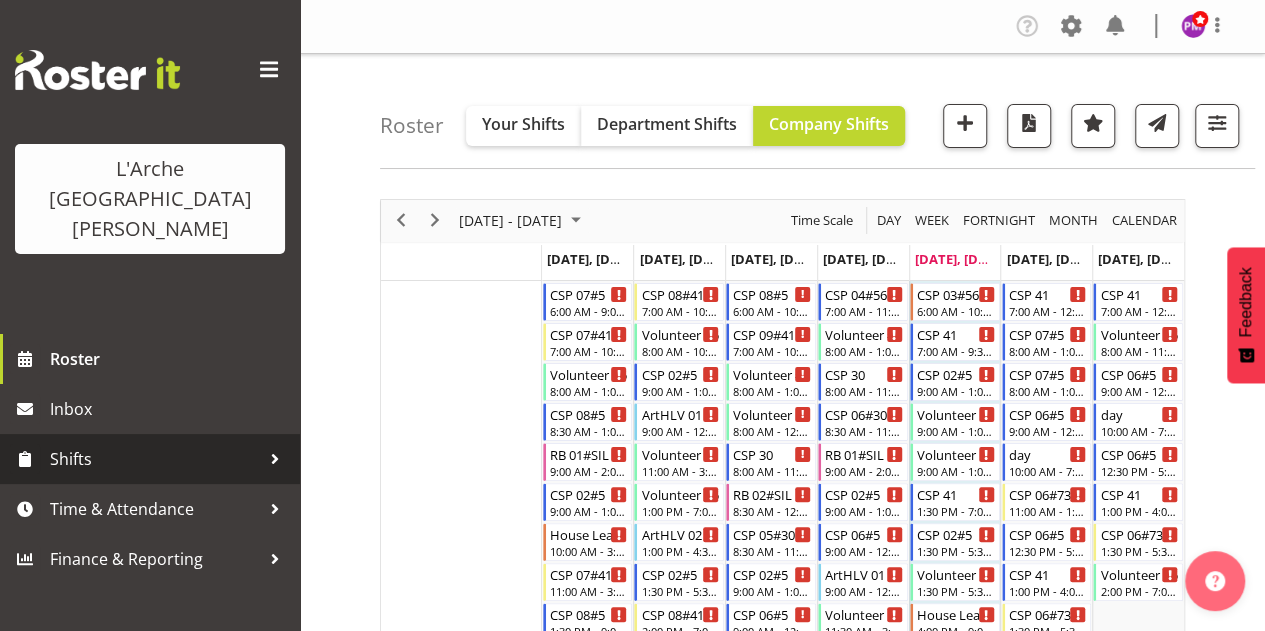 click on "Shifts" at bounding box center [155, 459] 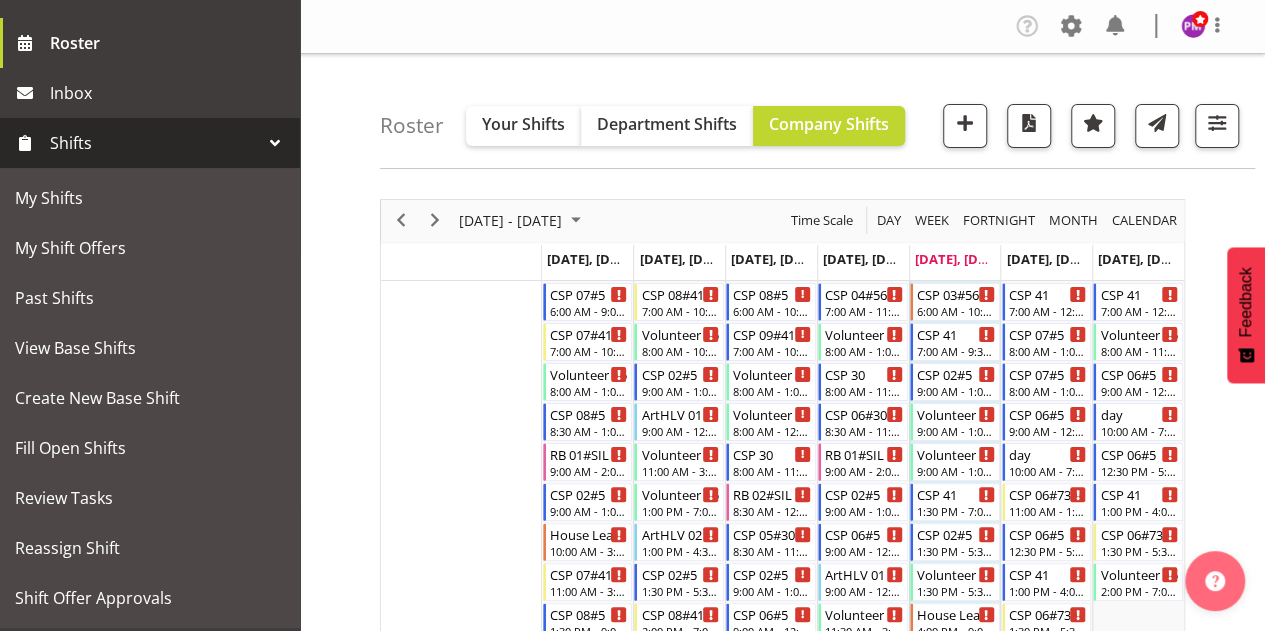 scroll, scrollTop: 352, scrollLeft: 0, axis: vertical 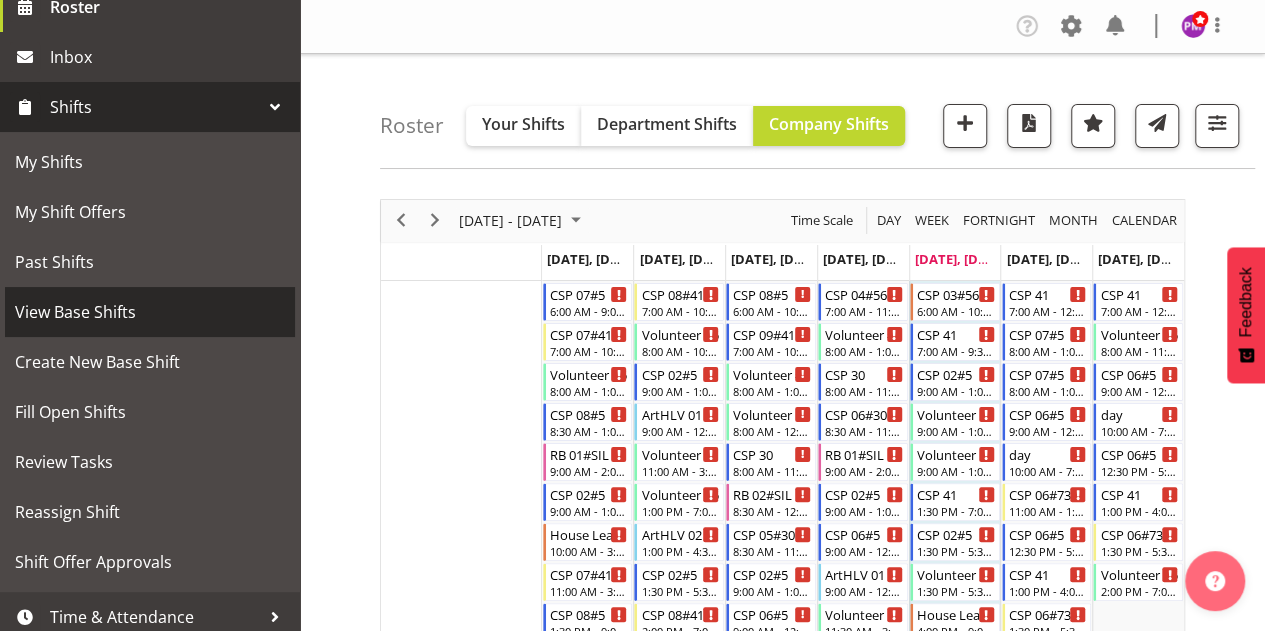 click on "View Base Shifts" at bounding box center (150, 312) 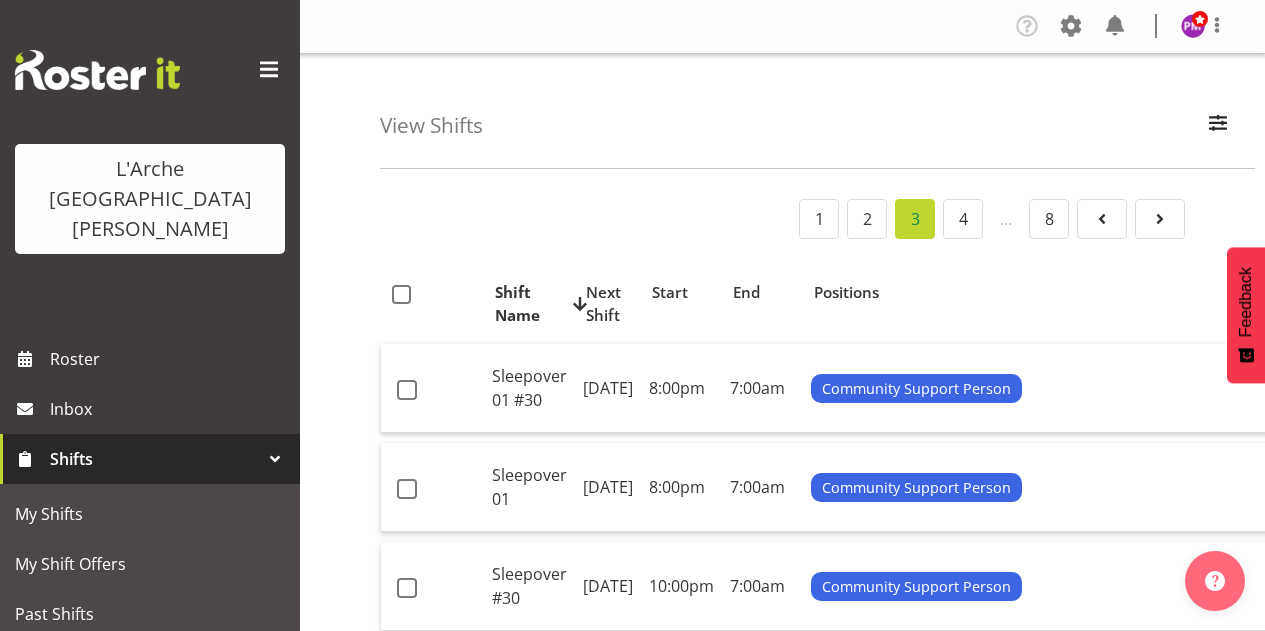 scroll, scrollTop: 0, scrollLeft: 0, axis: both 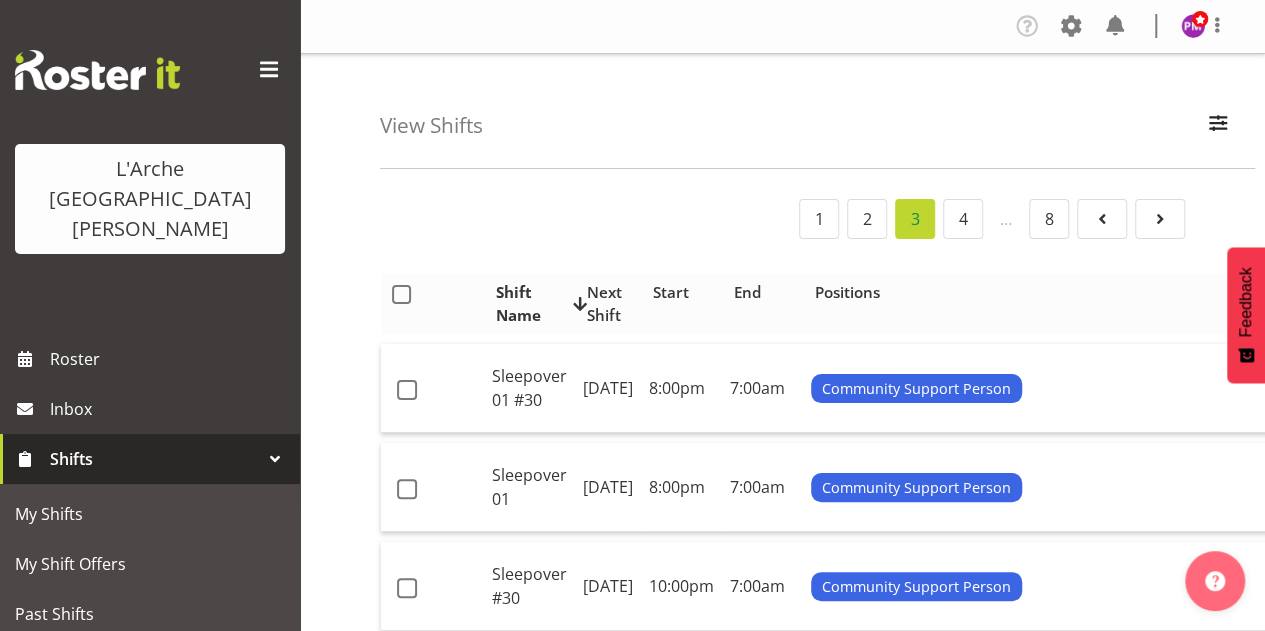 click at bounding box center (580, 304) 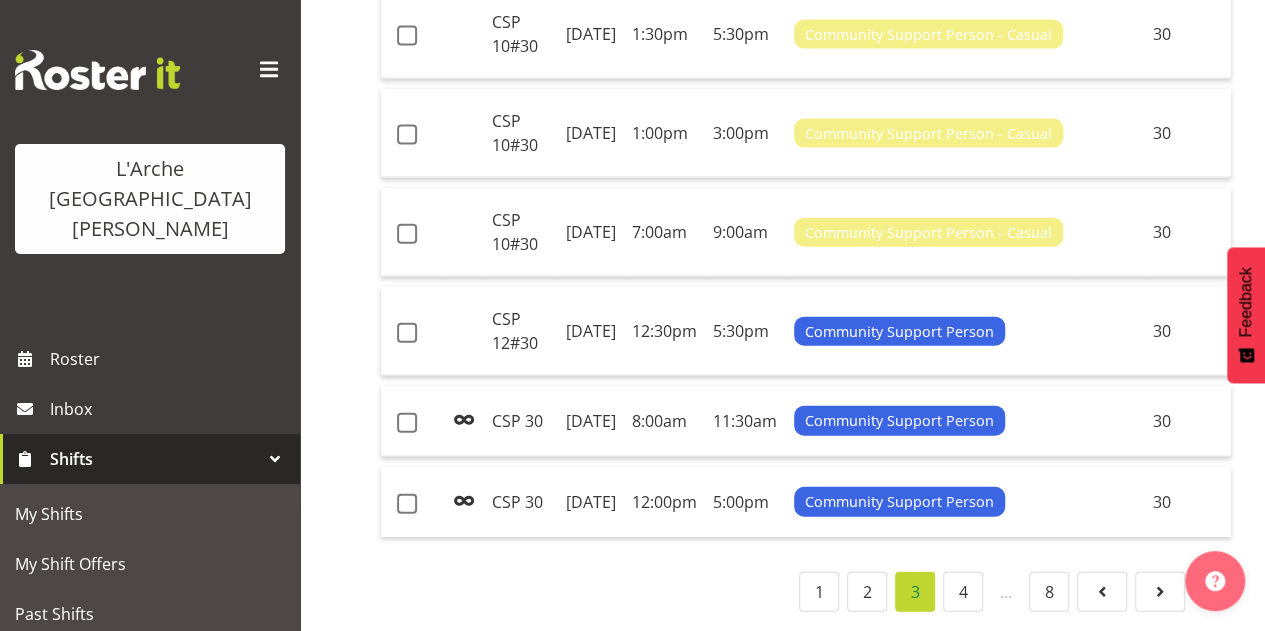scroll, scrollTop: 2730, scrollLeft: 0, axis: vertical 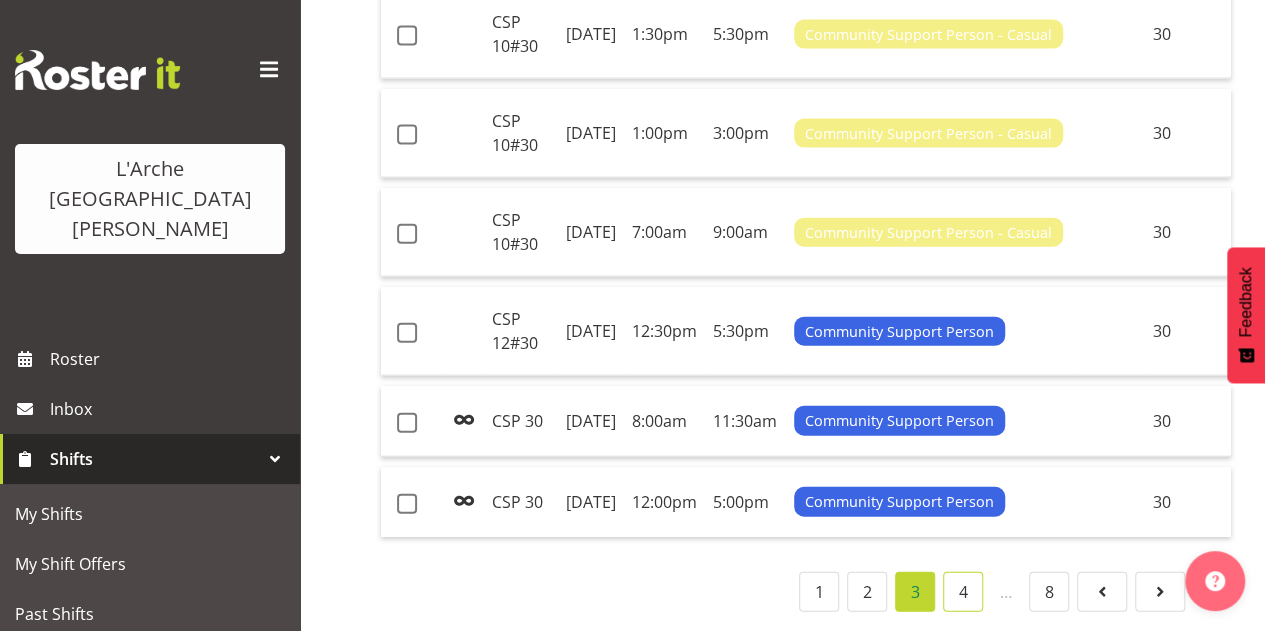 click on "4" at bounding box center (963, 592) 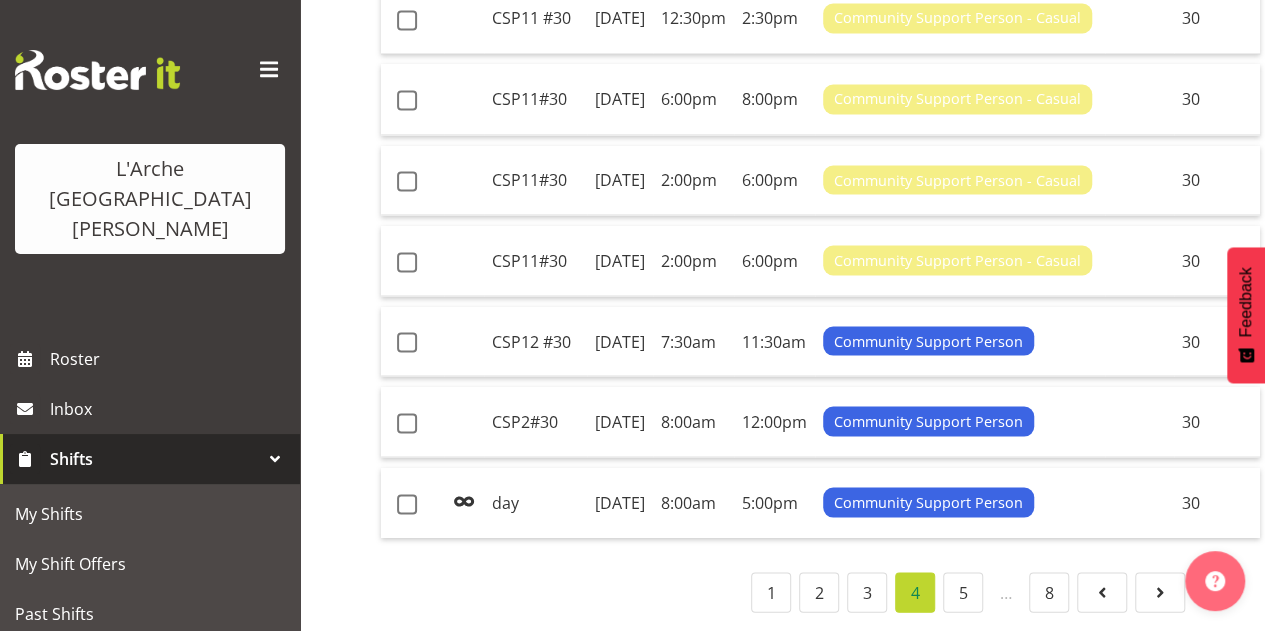scroll, scrollTop: 2754, scrollLeft: 0, axis: vertical 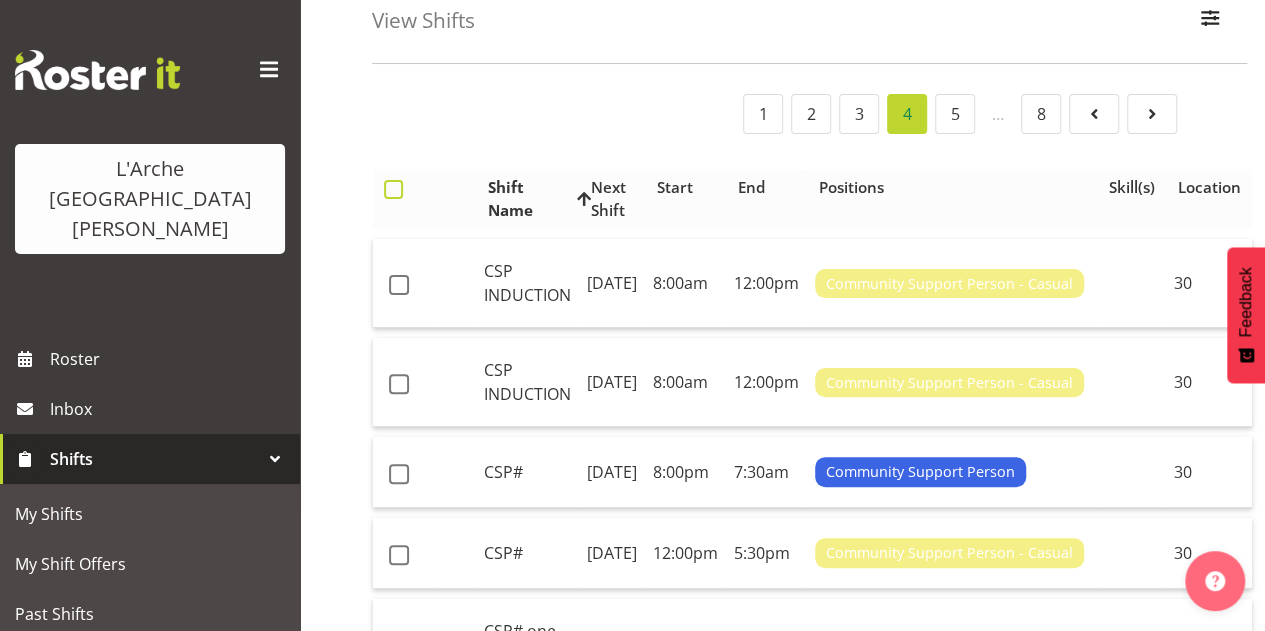 click at bounding box center [393, 189] 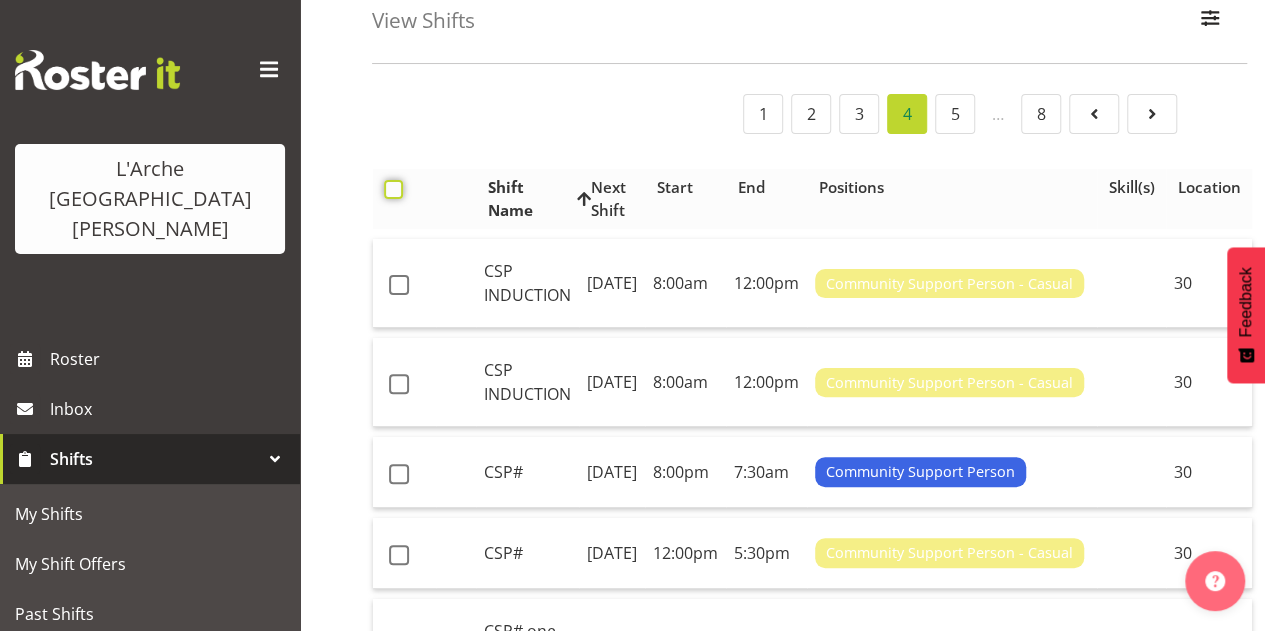click at bounding box center (390, 189) 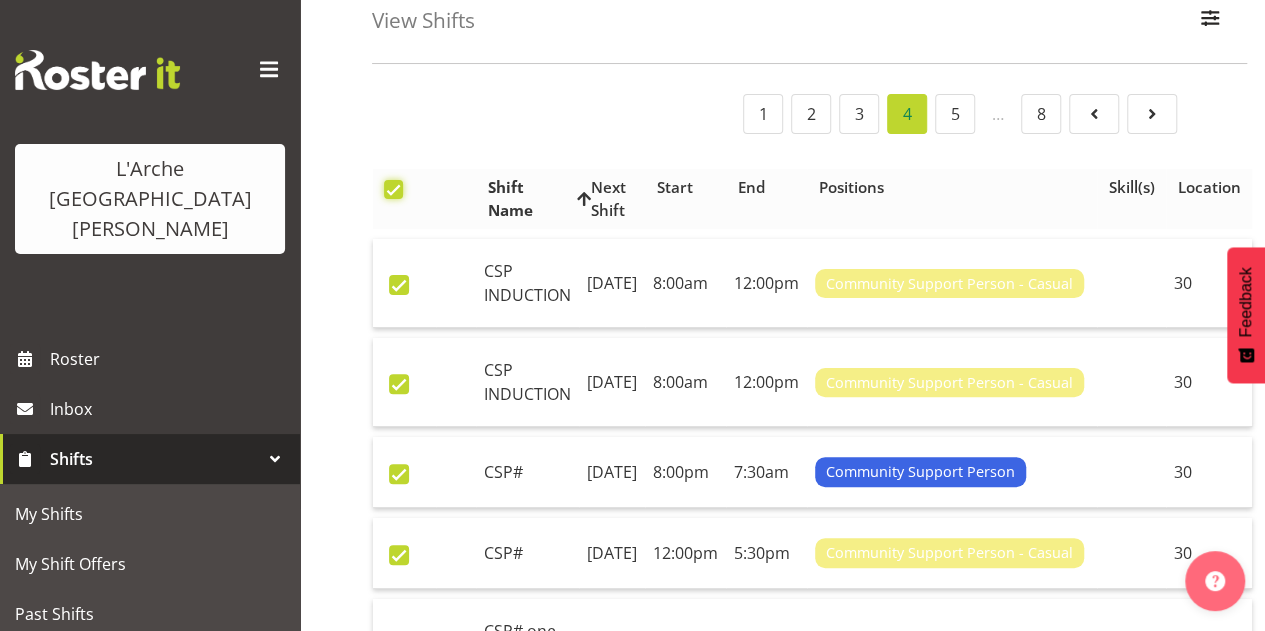 checkbox on "true" 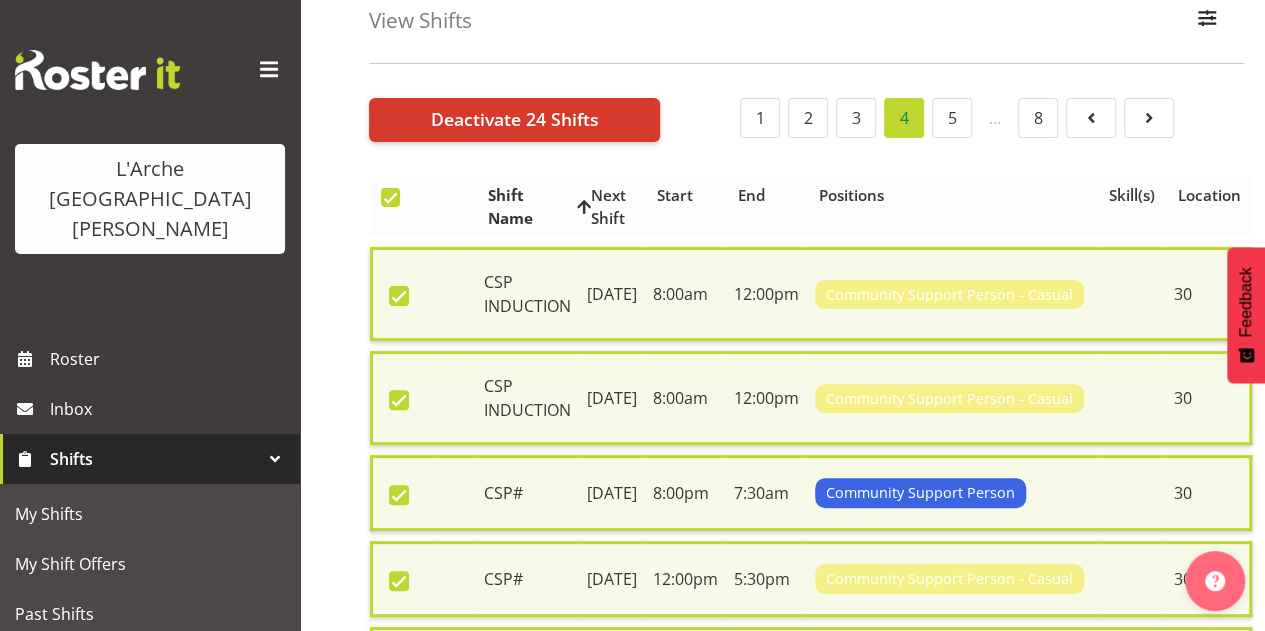 click at bounding box center [403, 207] 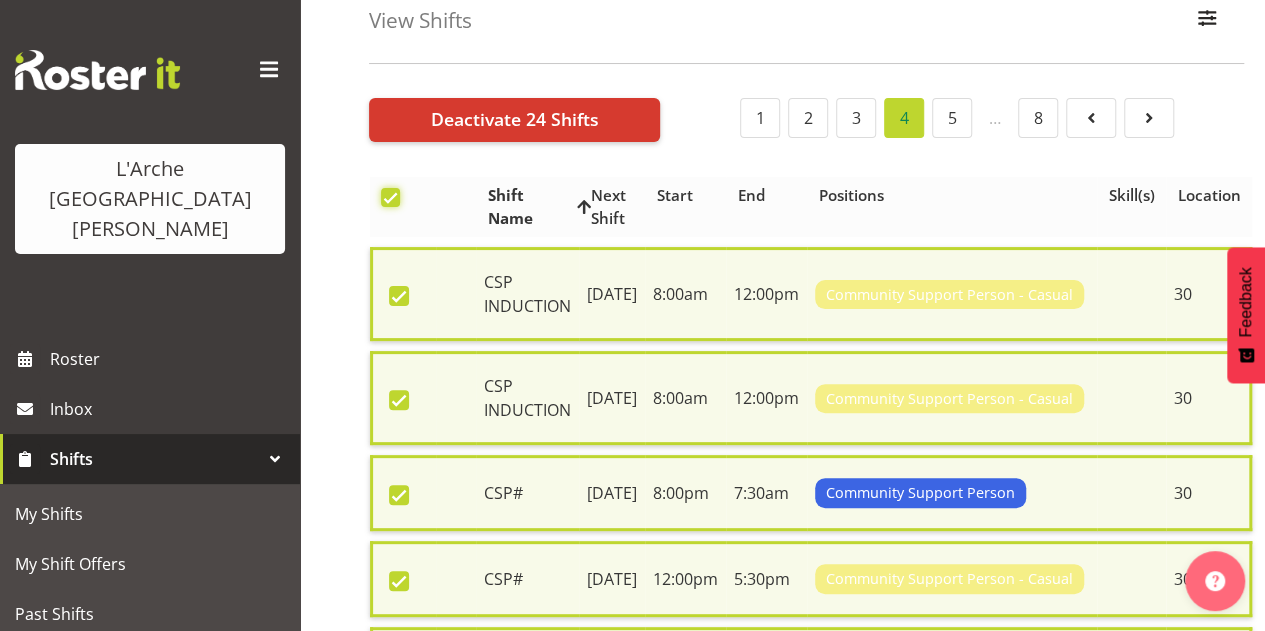 click at bounding box center (387, 197) 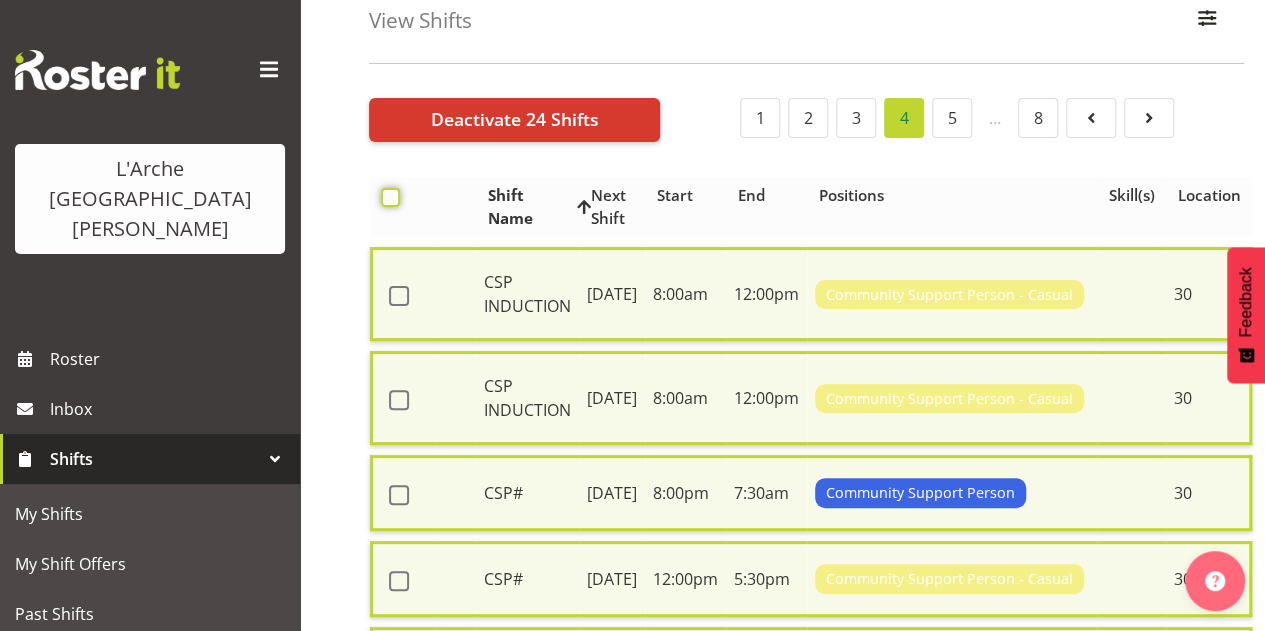 checkbox on "false" 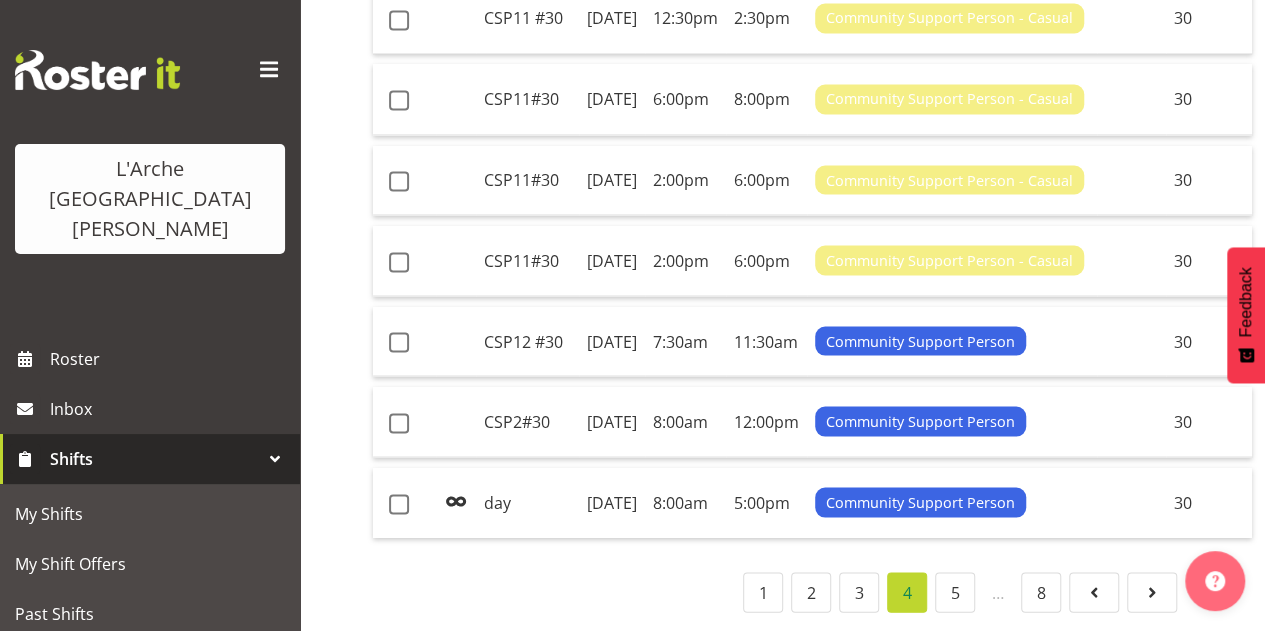 scroll, scrollTop: 2754, scrollLeft: 0, axis: vertical 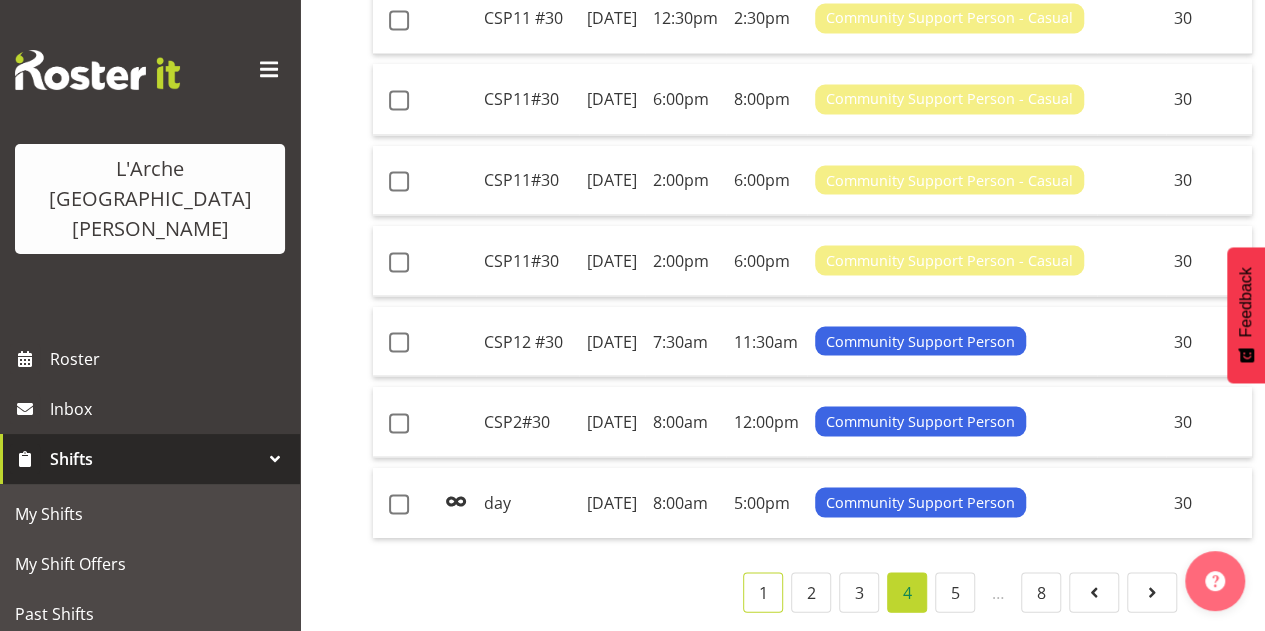 click on "1" at bounding box center [763, 592] 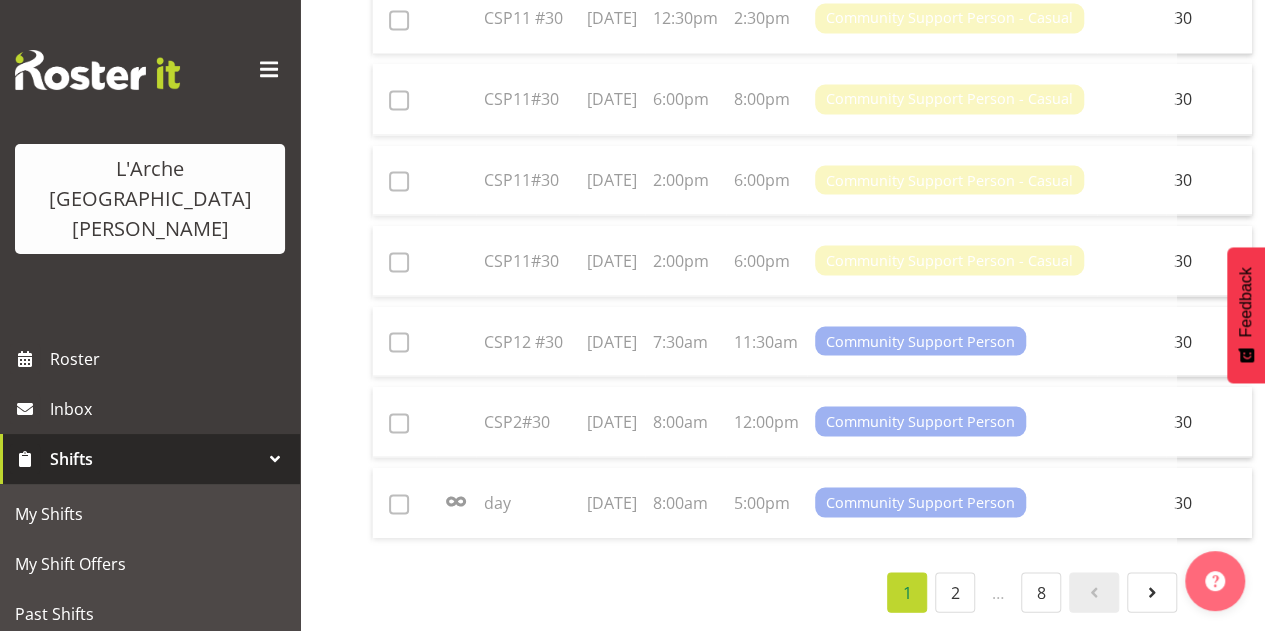 scroll, scrollTop: 0, scrollLeft: 11, axis: horizontal 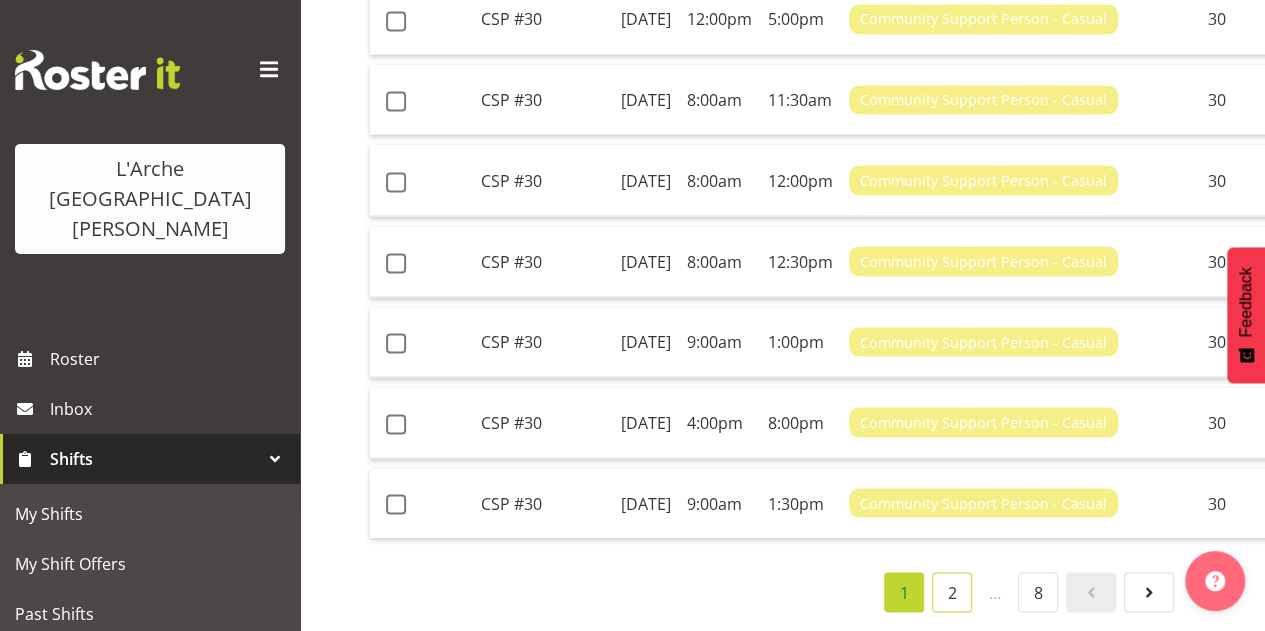 click on "2" at bounding box center [952, 592] 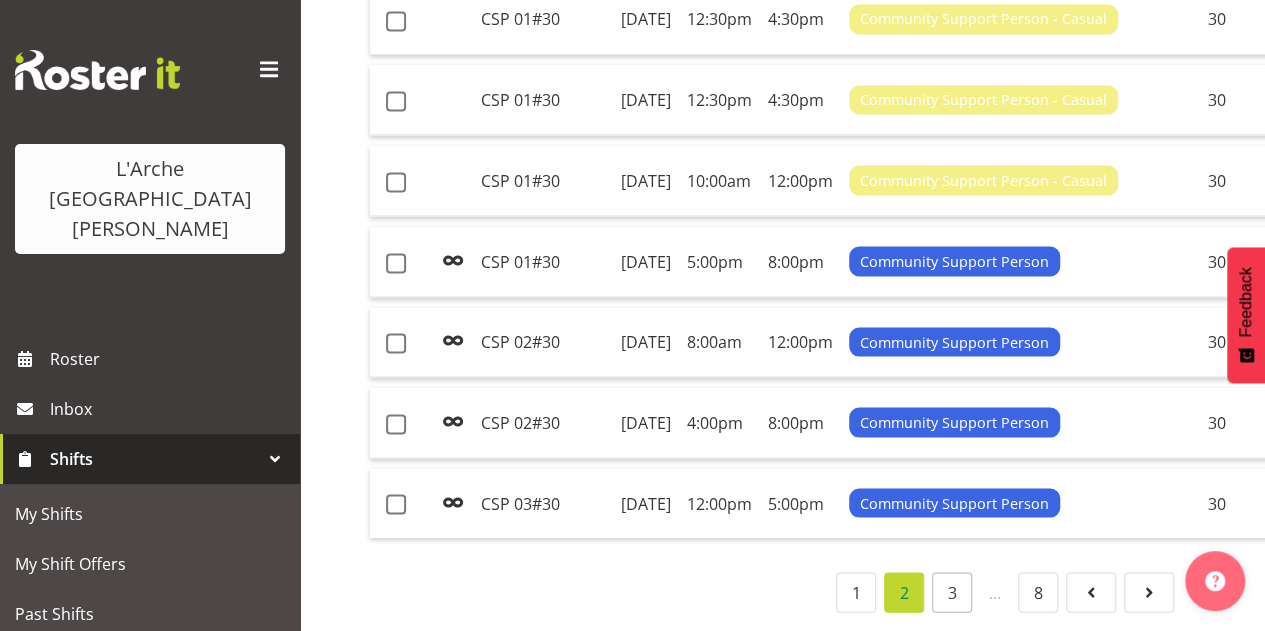 scroll, scrollTop: 2634, scrollLeft: 0, axis: vertical 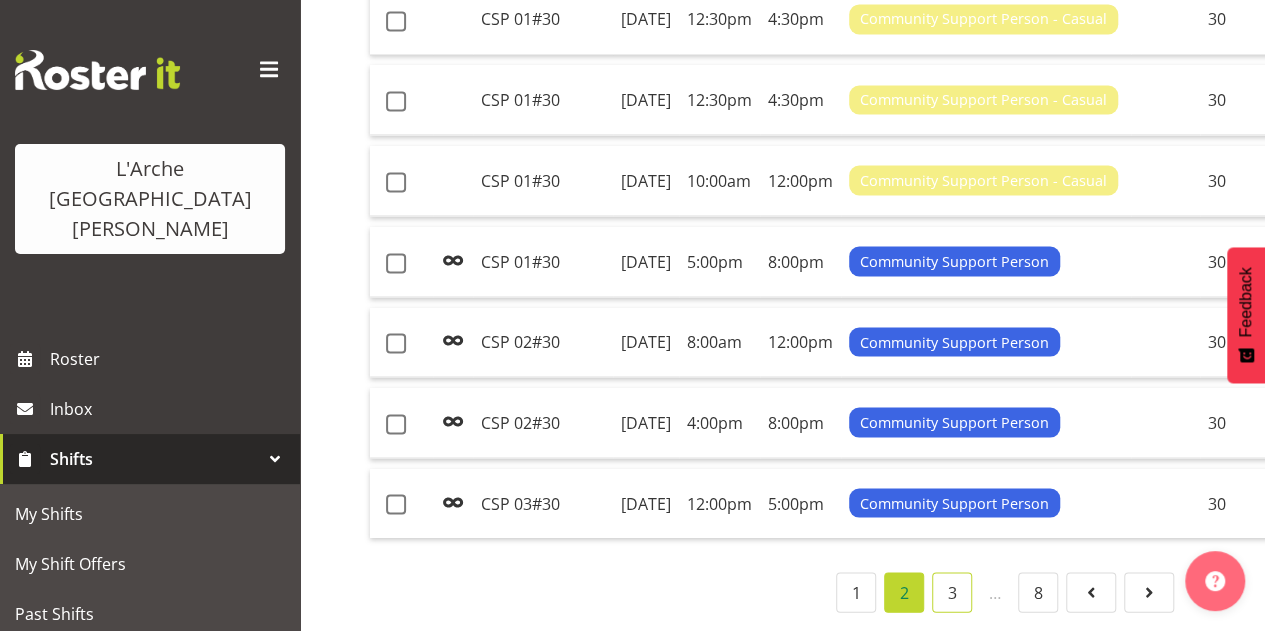 click on "3" at bounding box center (952, 592) 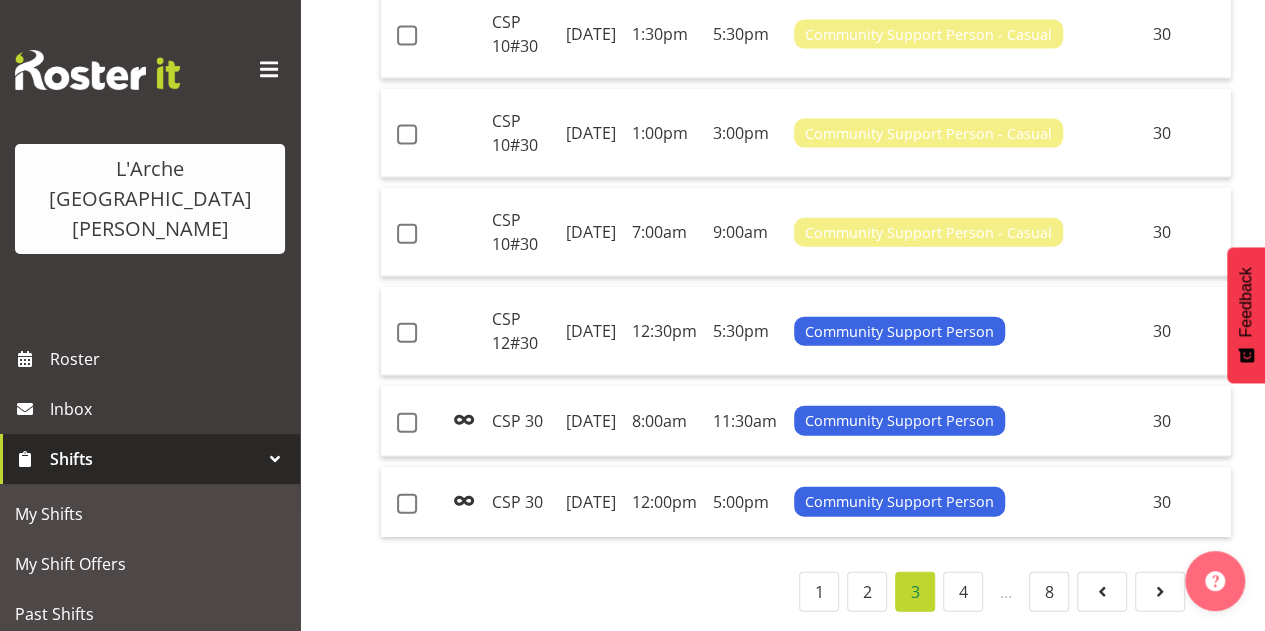 scroll, scrollTop: 2670, scrollLeft: 0, axis: vertical 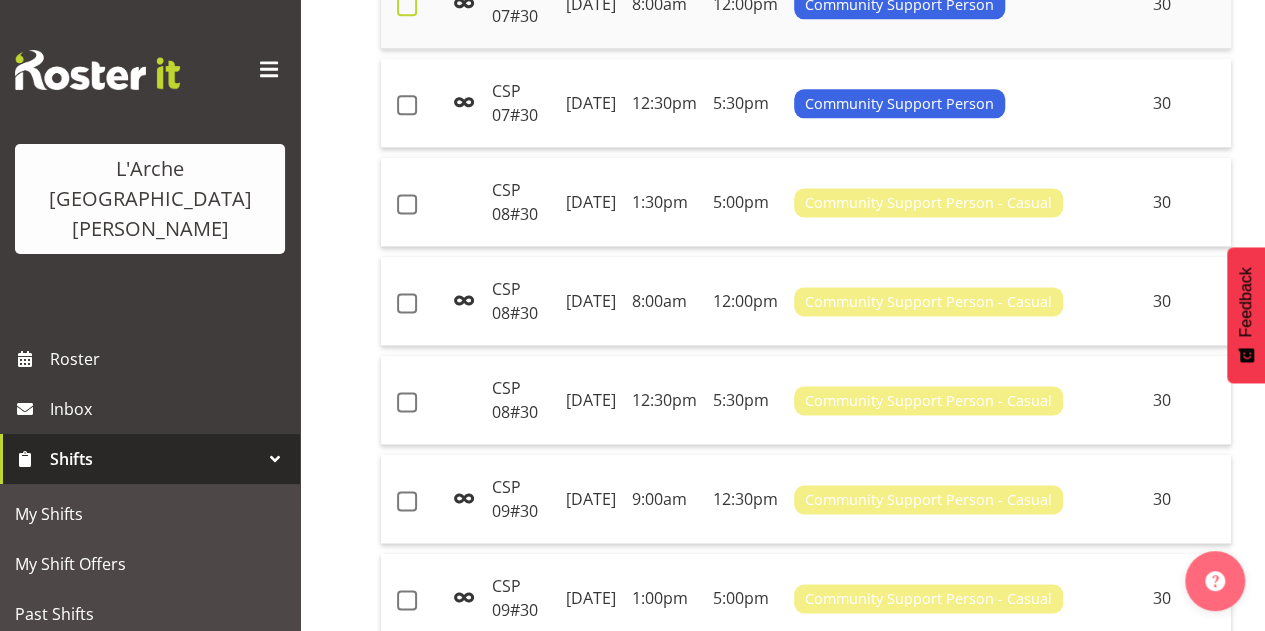click at bounding box center (407, 6) 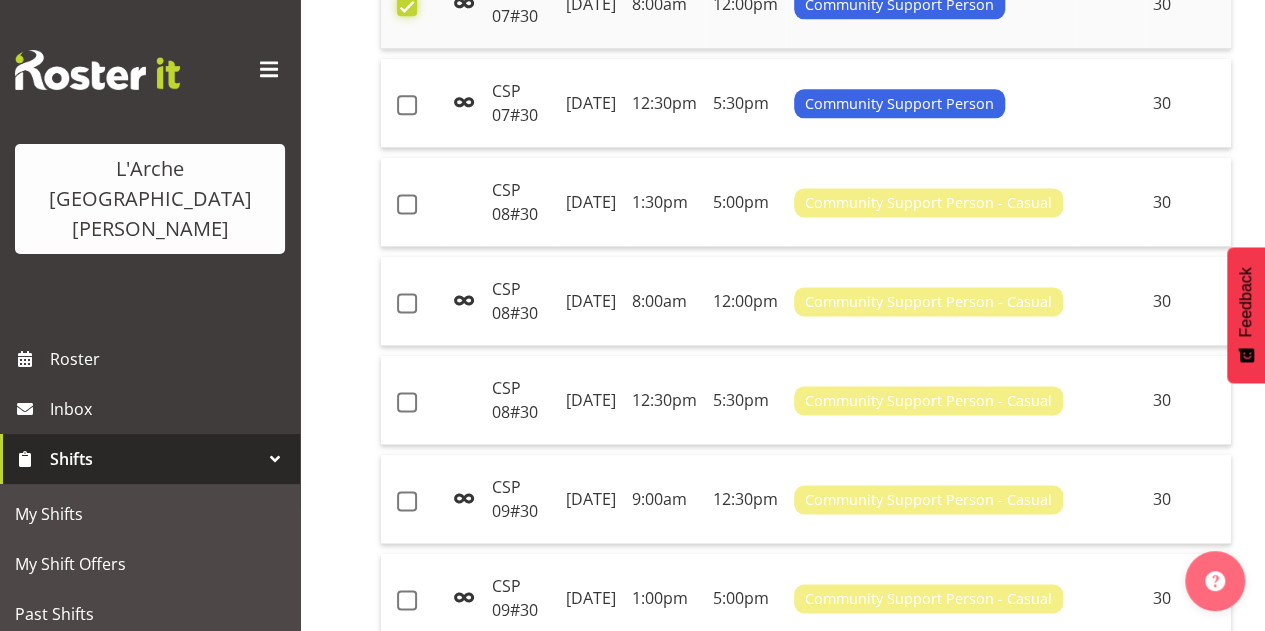 checkbox on "true" 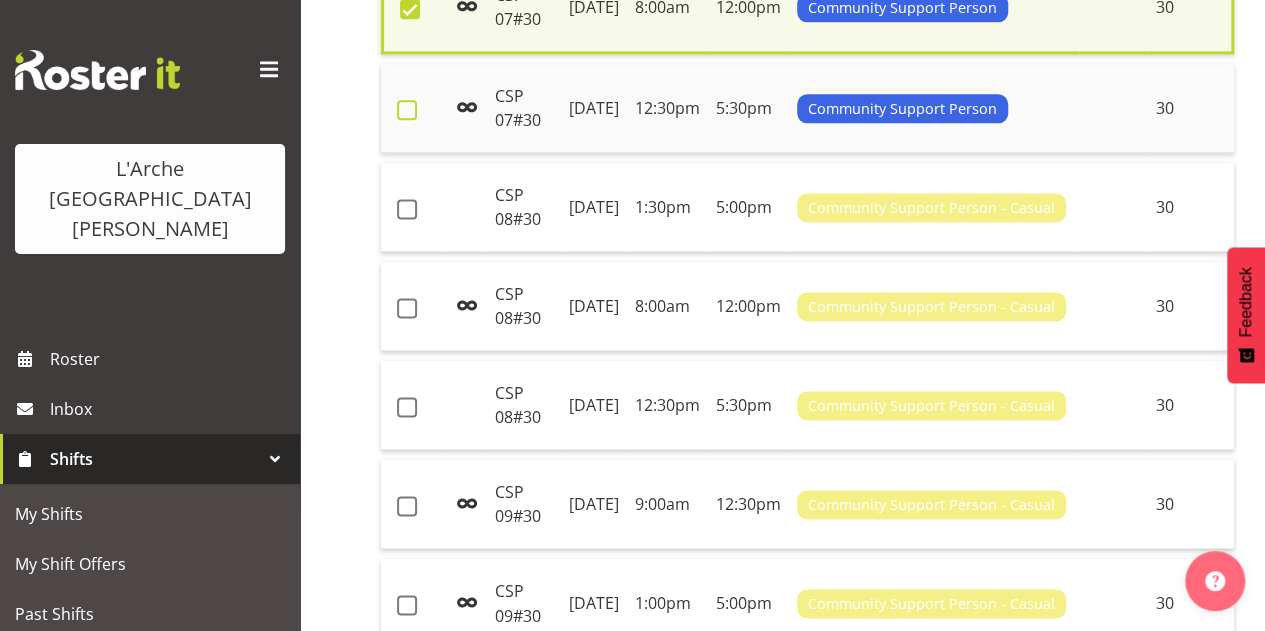 click at bounding box center (407, 110) 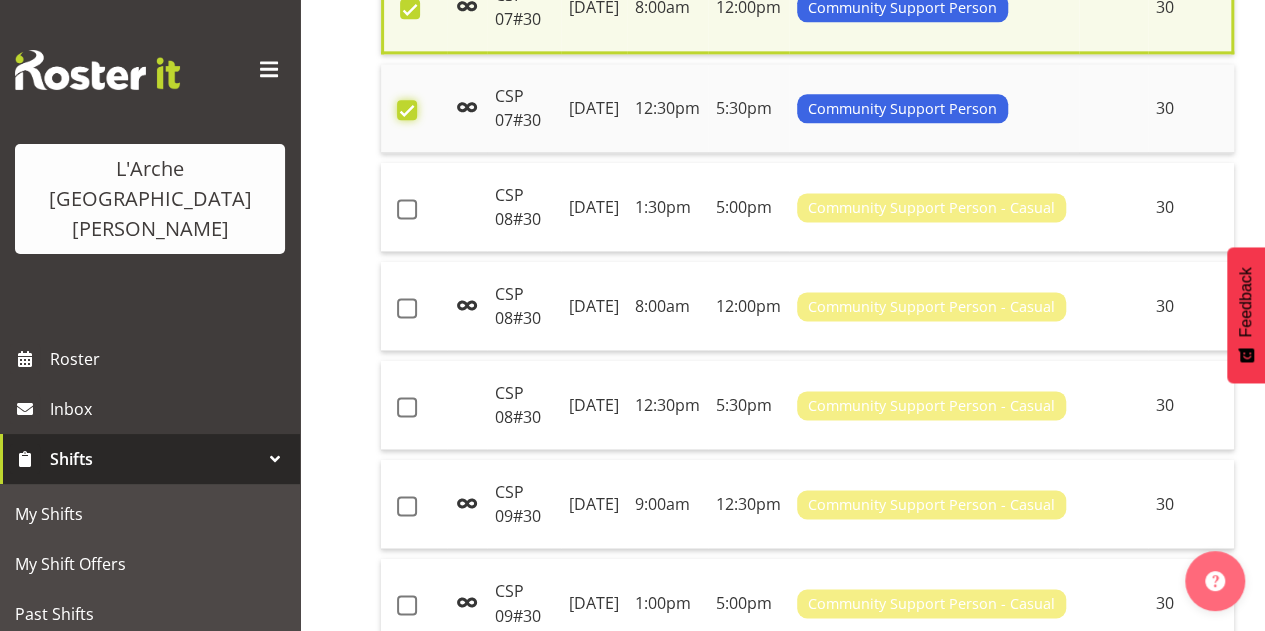checkbox on "true" 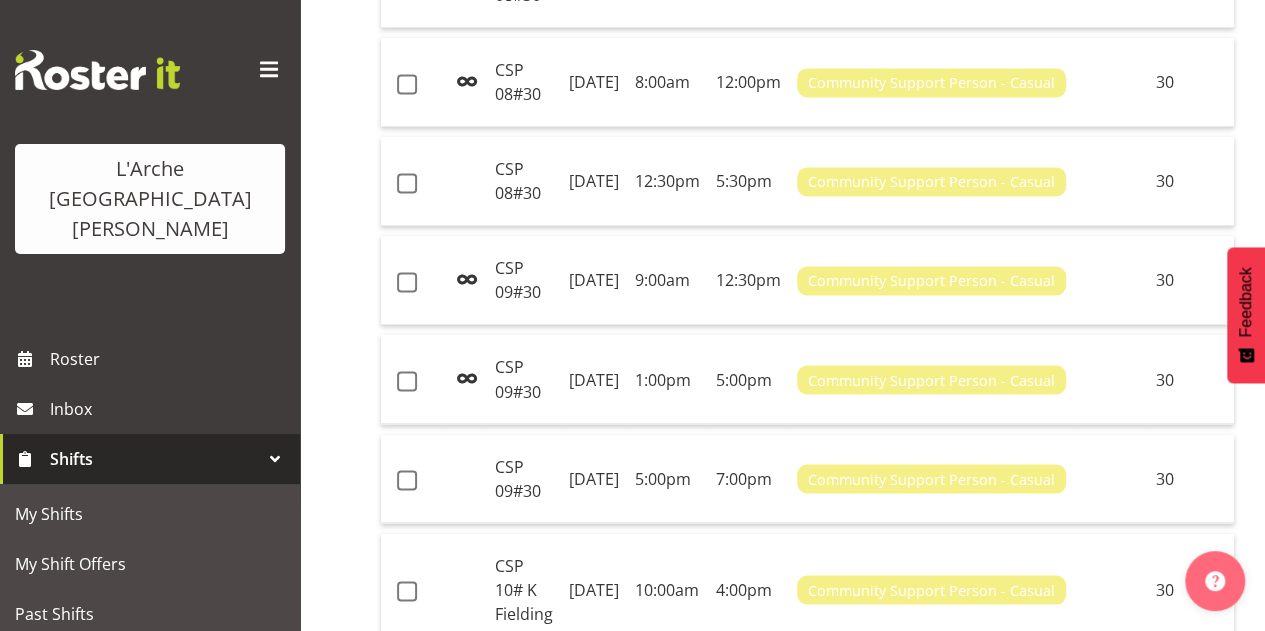 scroll, scrollTop: 1156, scrollLeft: 0, axis: vertical 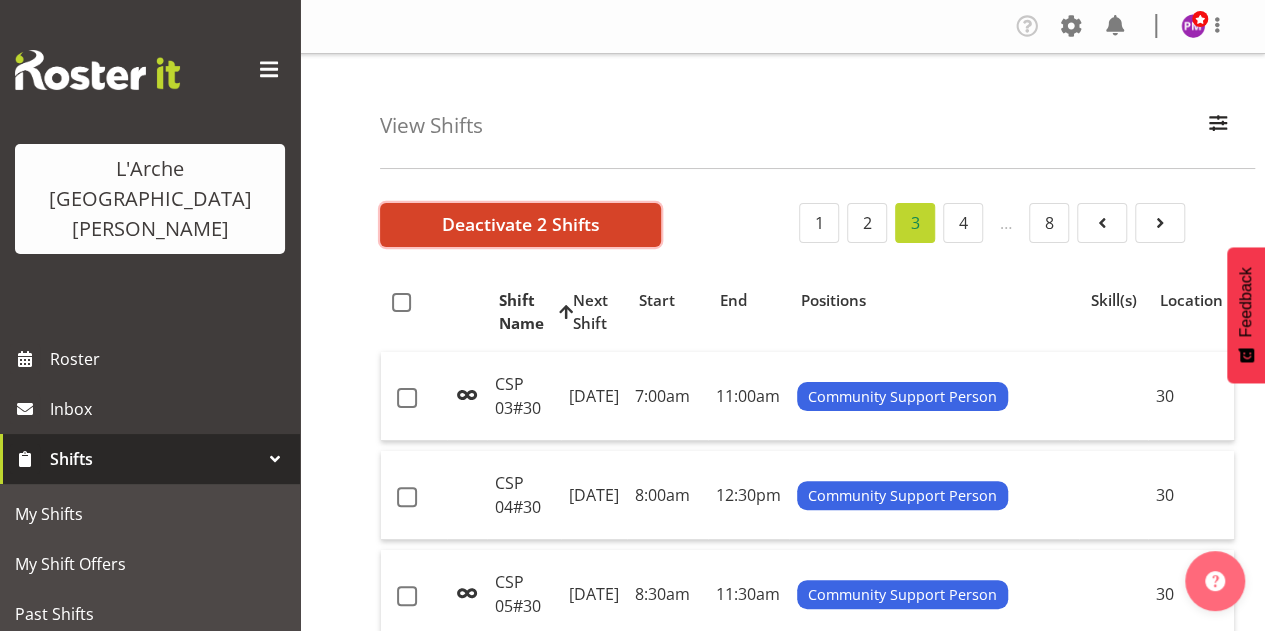 click on "Deactivate 2 Shifts" at bounding box center [521, 224] 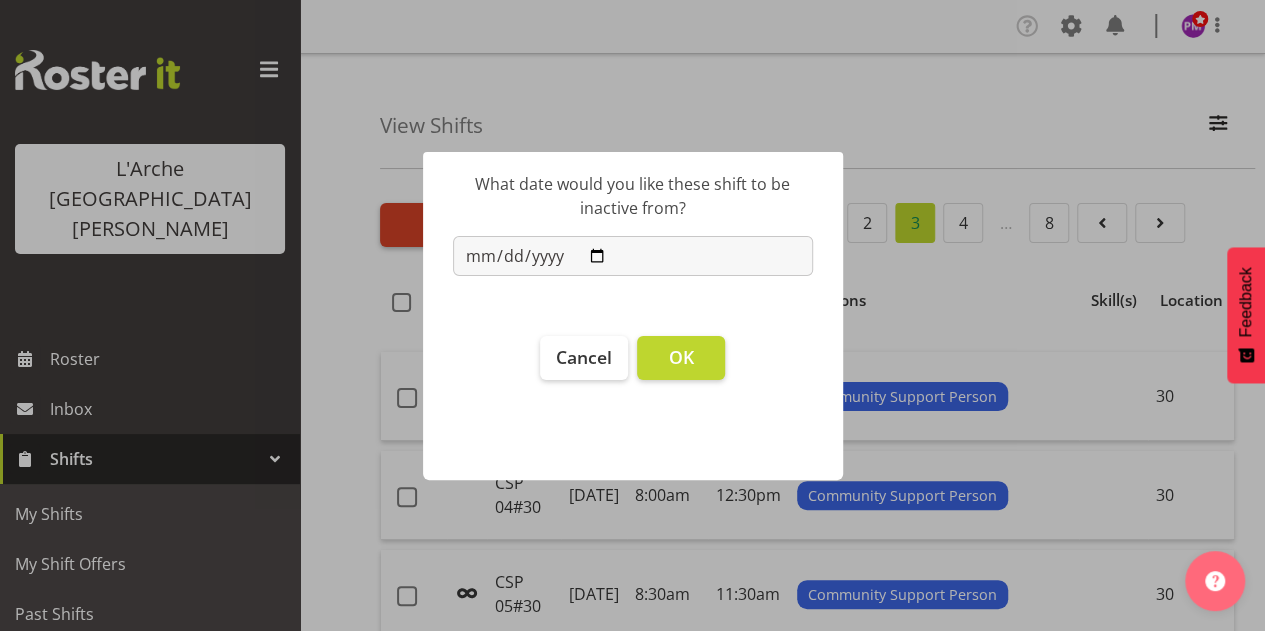 scroll, scrollTop: 0, scrollLeft: 4, axis: horizontal 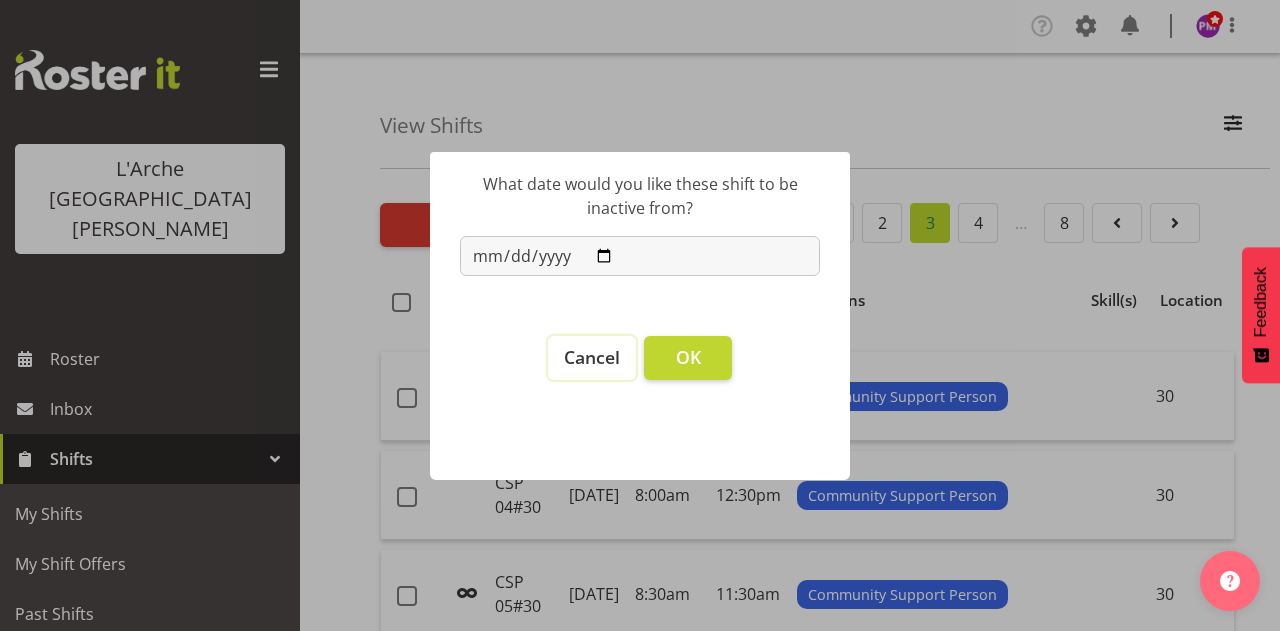 click on "Cancel" at bounding box center [592, 357] 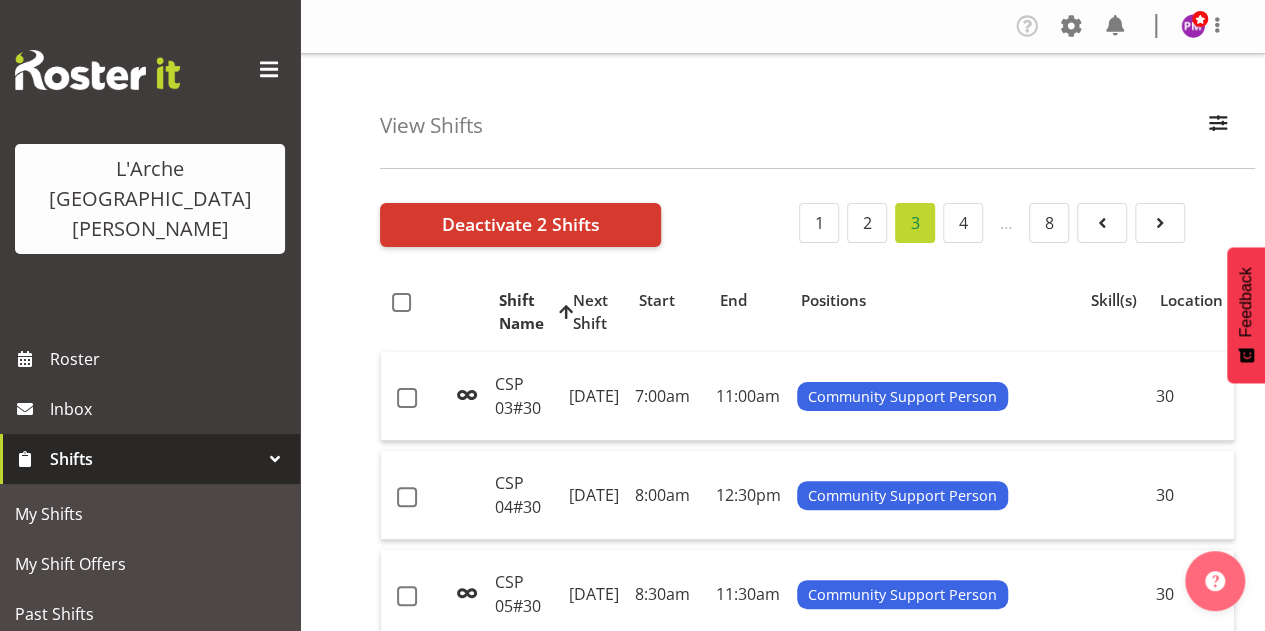 click on "View Shifts     Search   All Locations
20
30
41
5
56b
65a
73
Art and Music Helensville
Art Henderson
Helensville Community
Henderson Community
Office
All Departments" at bounding box center [817, 111] 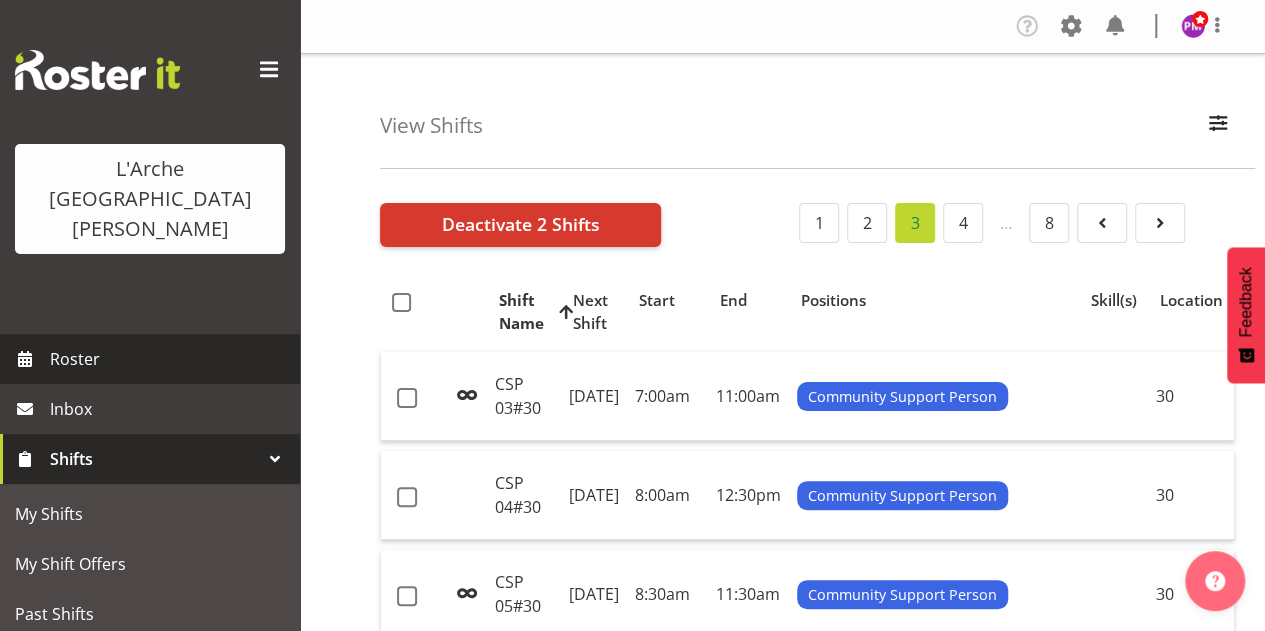 click on "Roster" at bounding box center (170, 359) 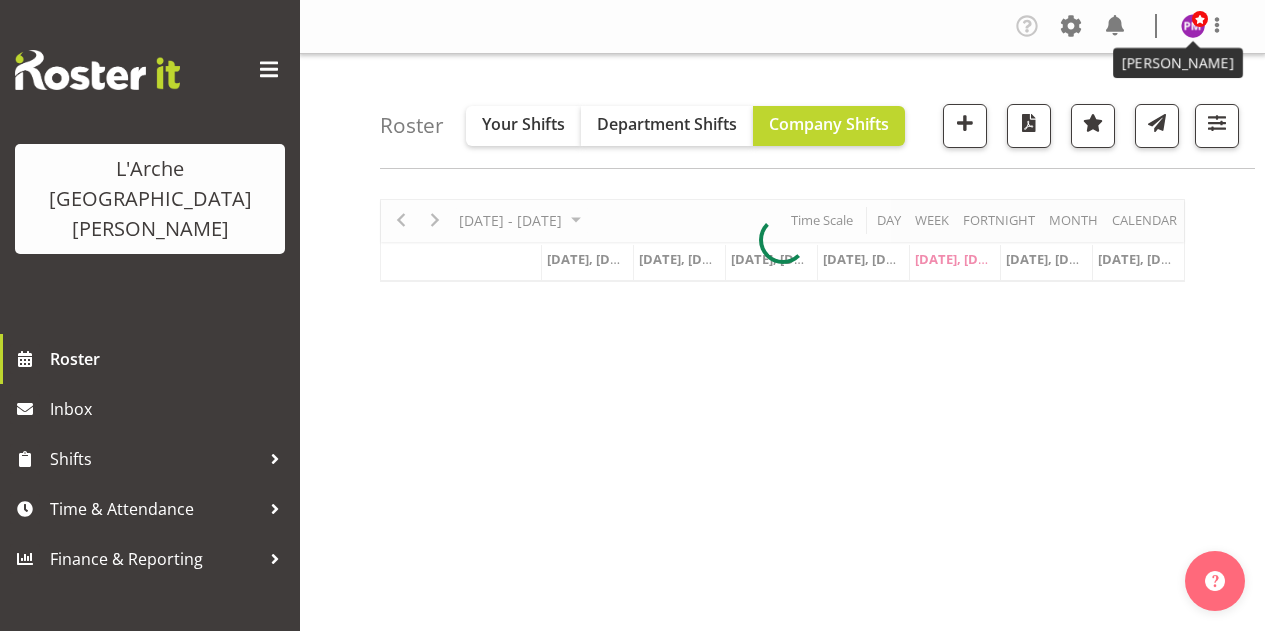 scroll, scrollTop: 0, scrollLeft: 0, axis: both 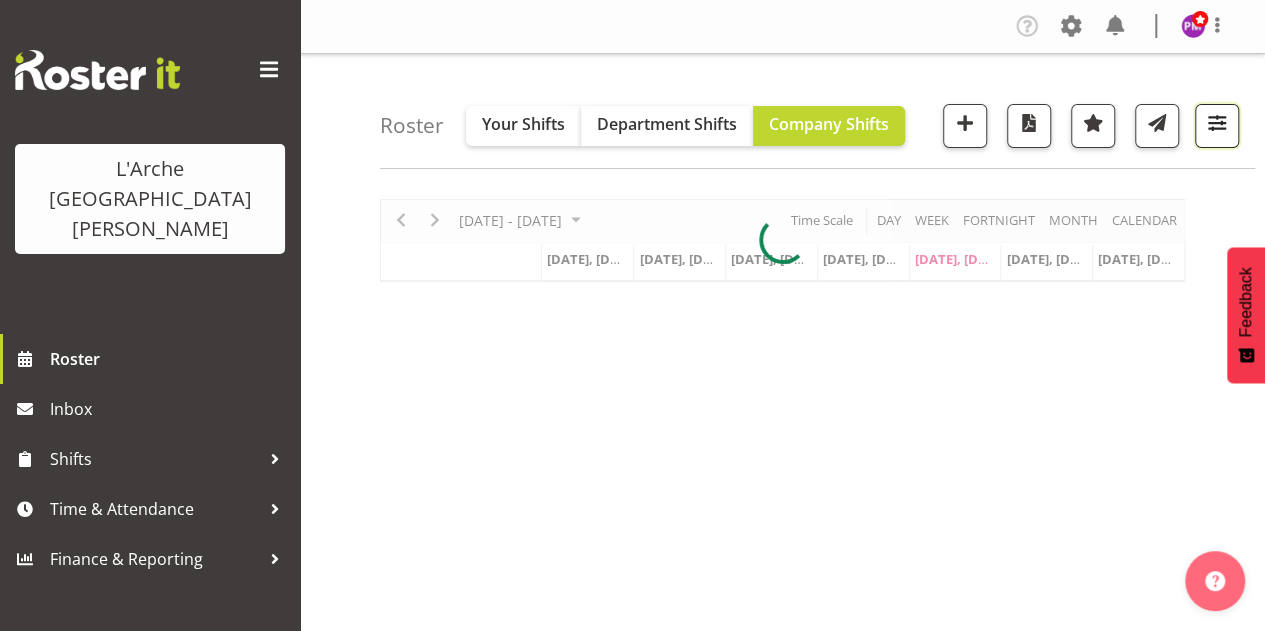 click at bounding box center (1217, 123) 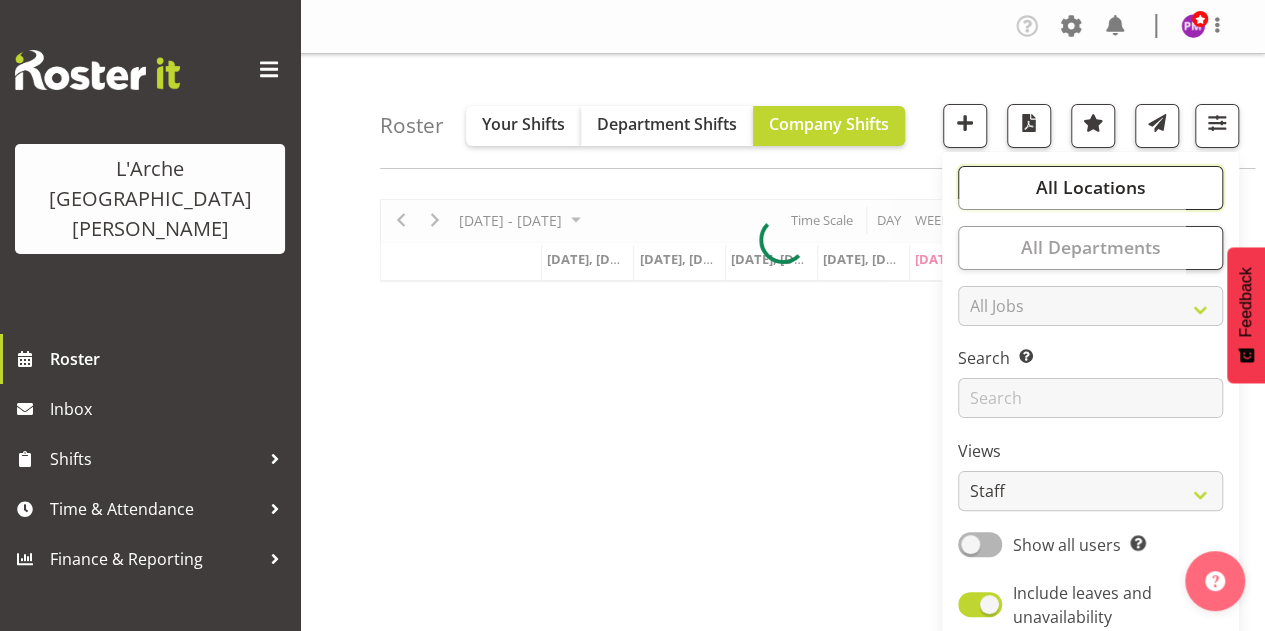 click on "All Locations" at bounding box center (1090, 187) 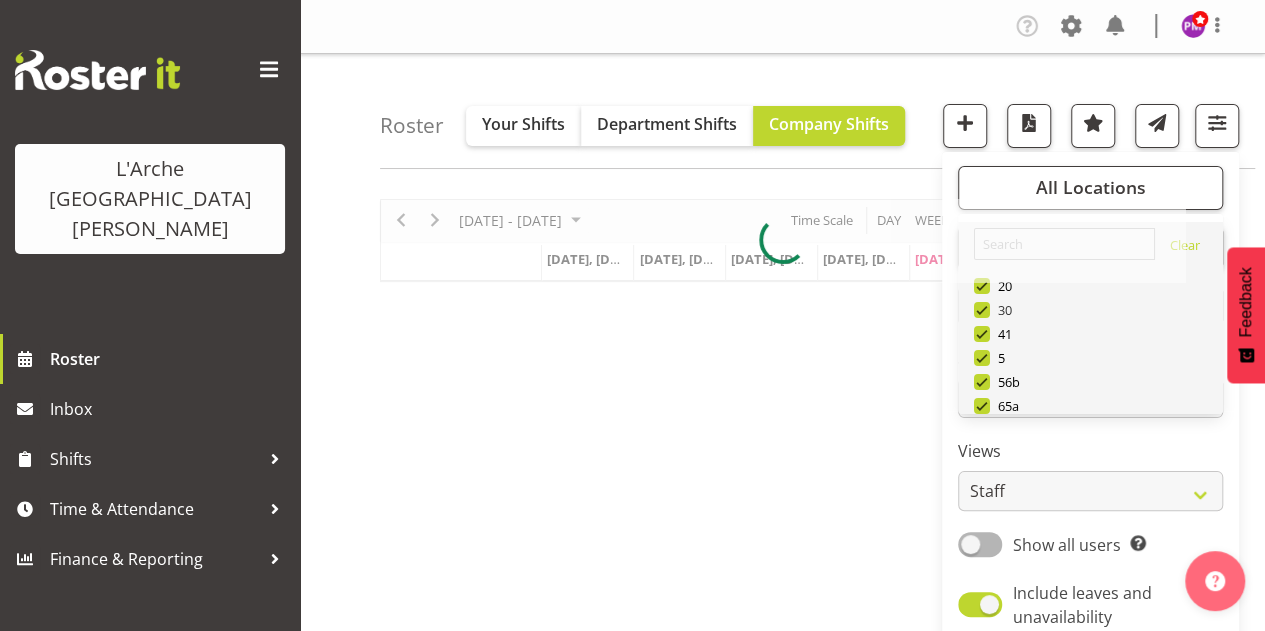 click on "Roster   Your Shifts
Department Shifts
Company Shifts
All Locations
Clear
20
30
41
5
56b
65a
73
Art and Music [GEOGRAPHIC_DATA]" at bounding box center [782, 519] 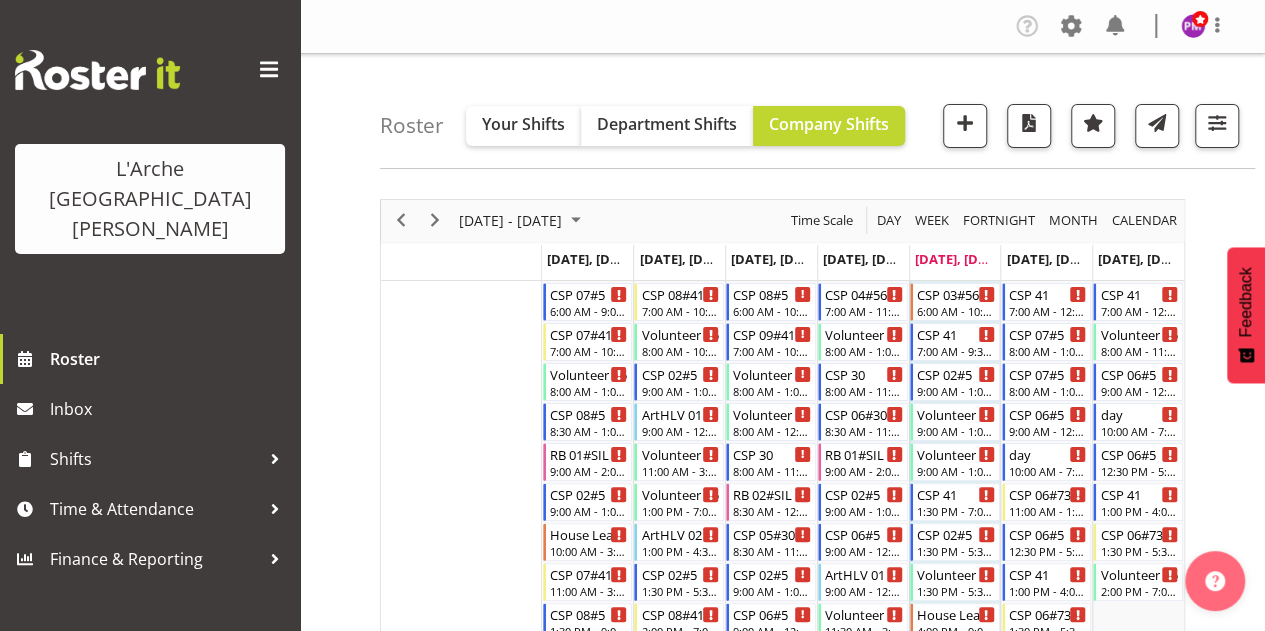 scroll, scrollTop: 552, scrollLeft: 0, axis: vertical 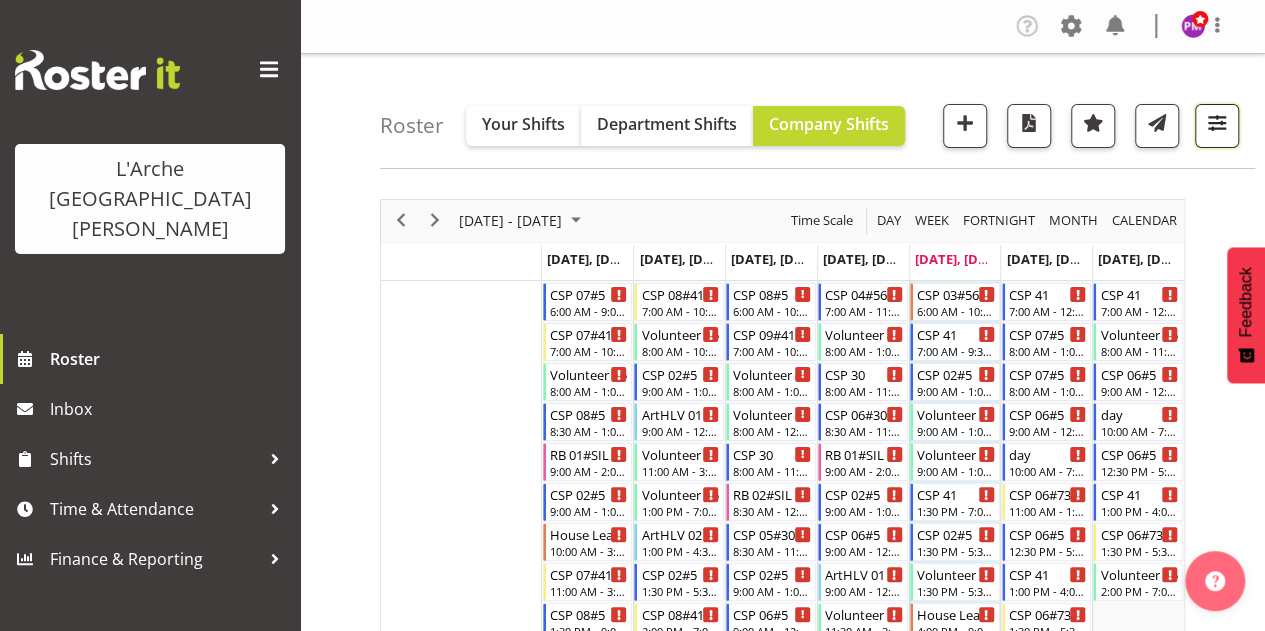 click at bounding box center [1217, 123] 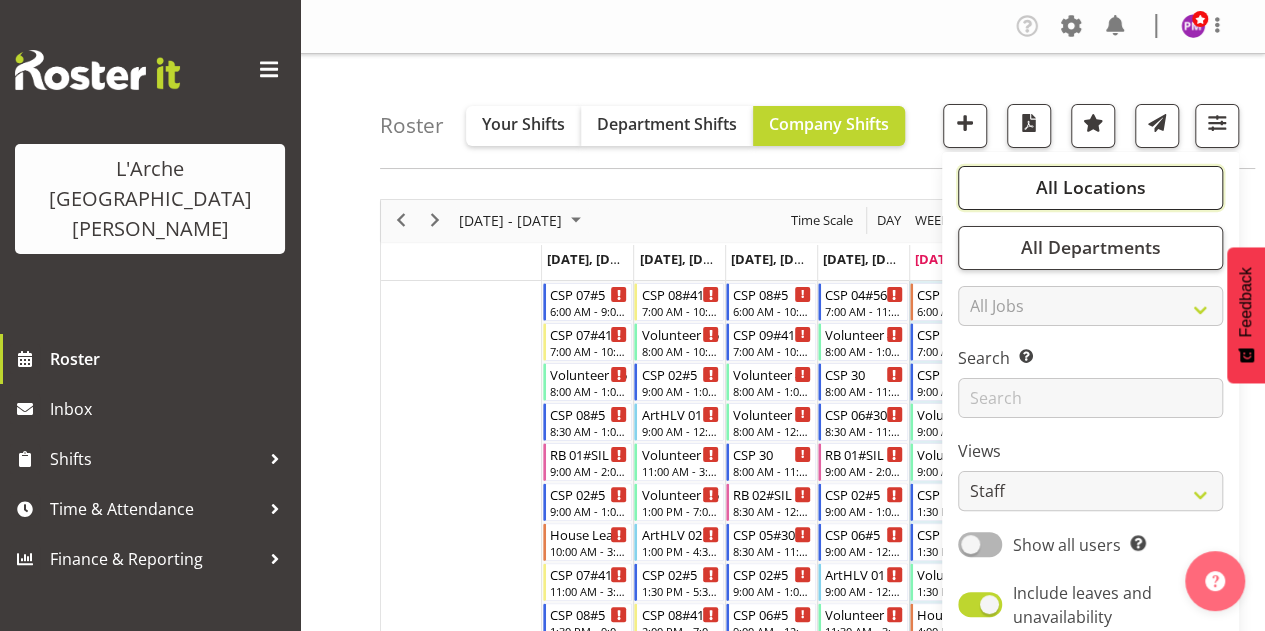 click on "All Locations" at bounding box center [1090, 187] 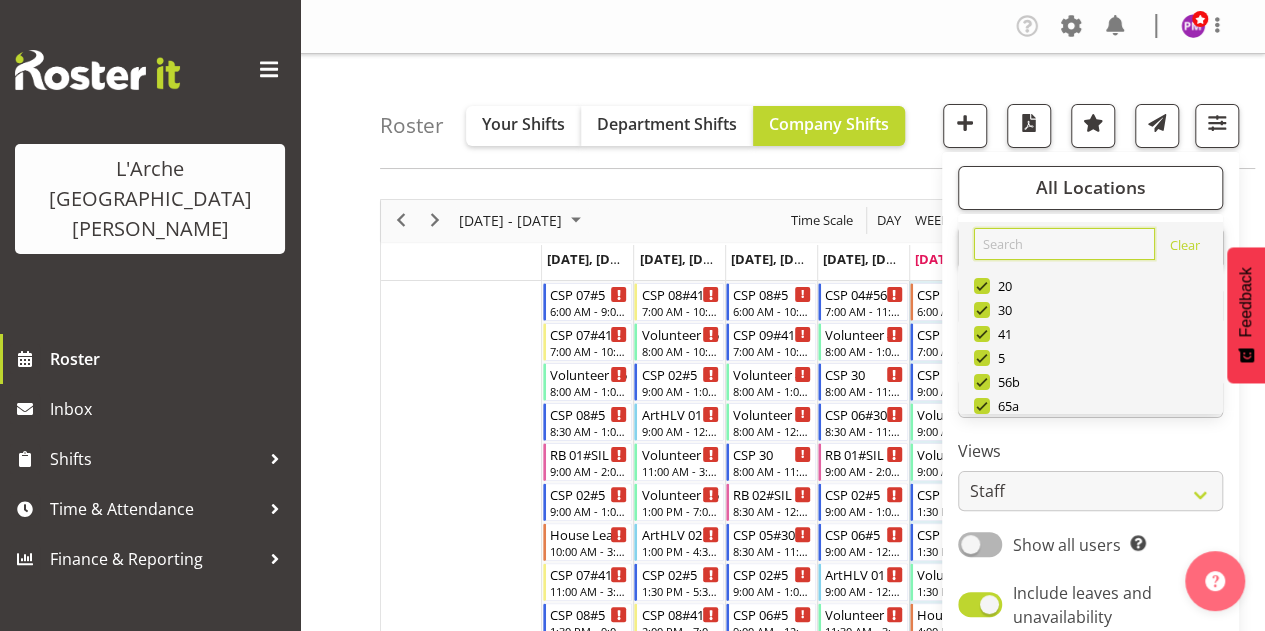click at bounding box center (1064, 244) 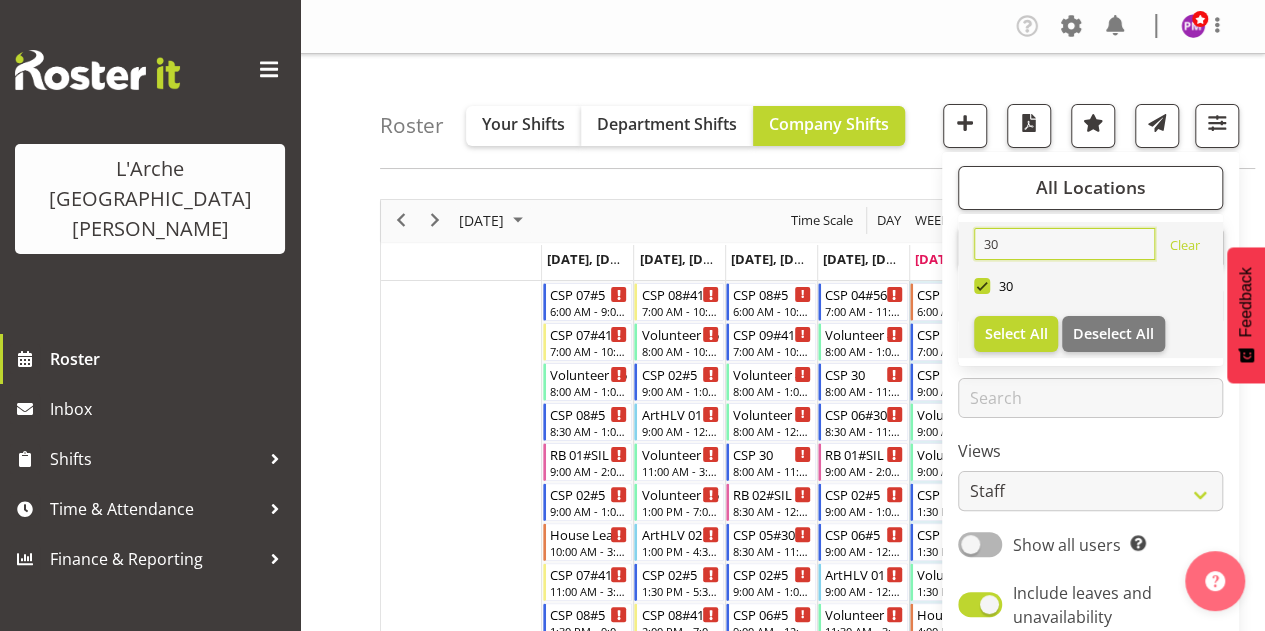 type on "30" 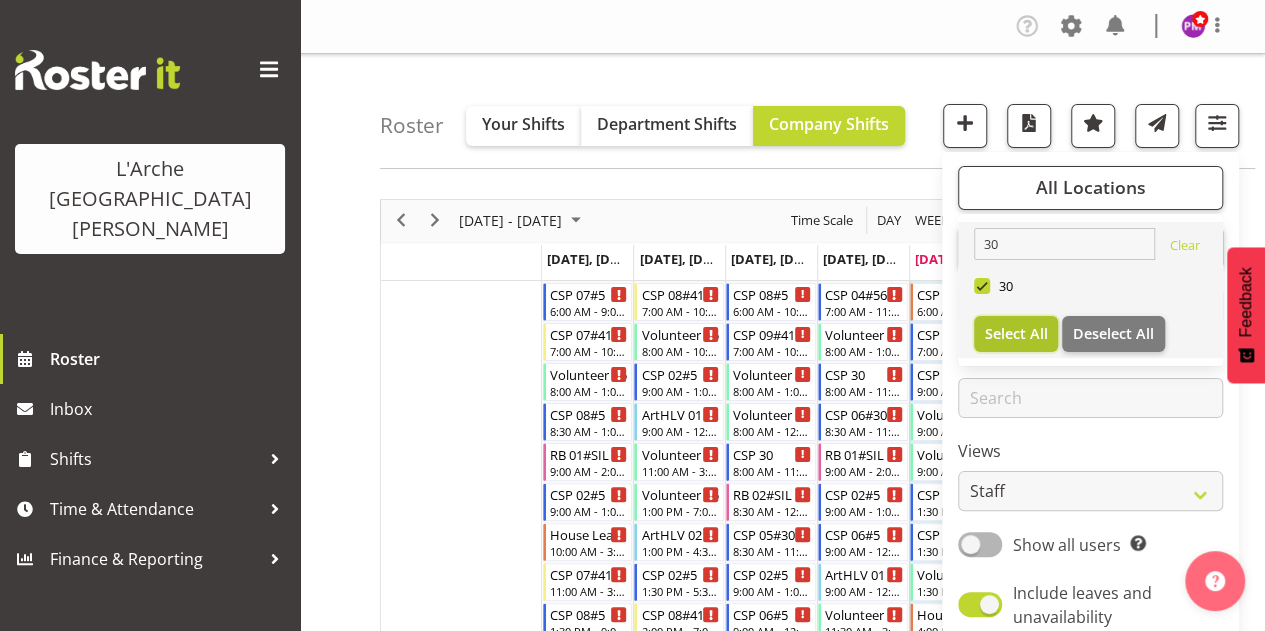 click on "Select All" at bounding box center (1016, 334) 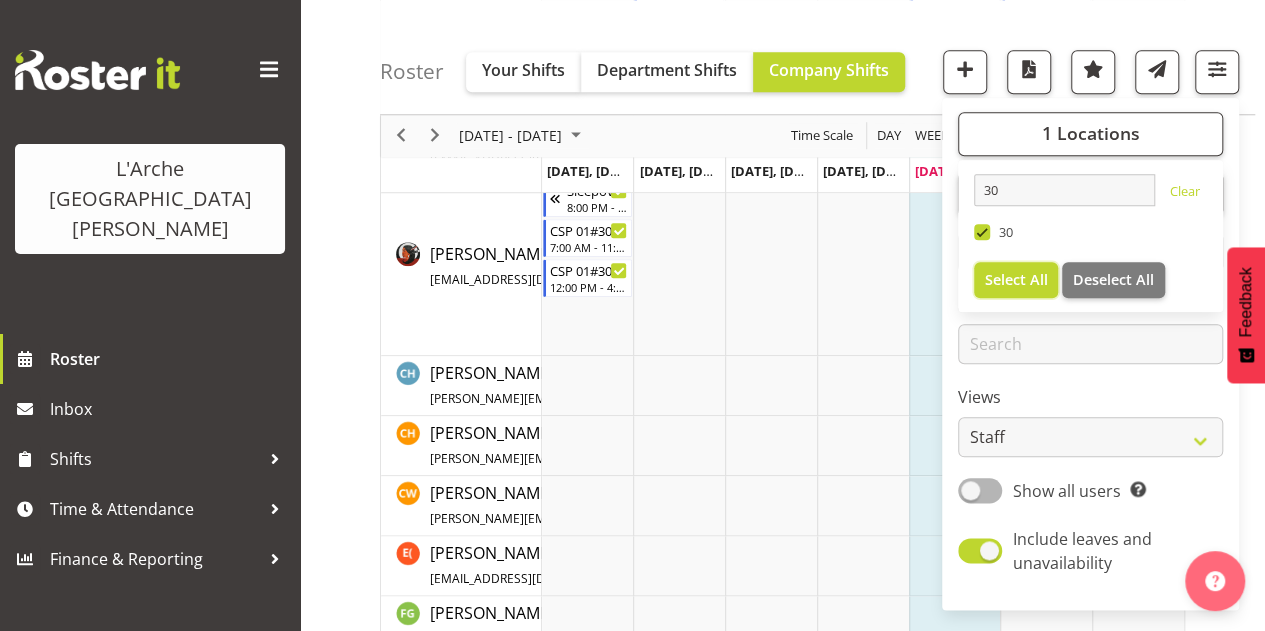 scroll, scrollTop: 0, scrollLeft: 0, axis: both 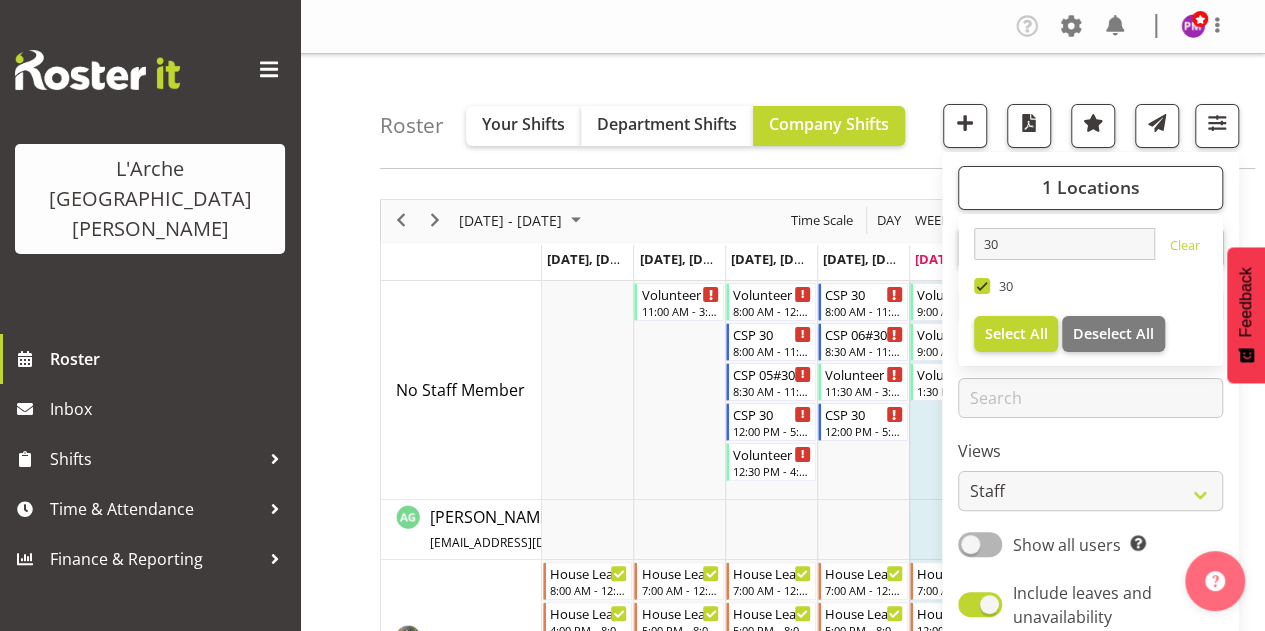 drag, startPoint x: 1262, startPoint y: 101, endPoint x: 1260, endPoint y: 146, distance: 45.044422 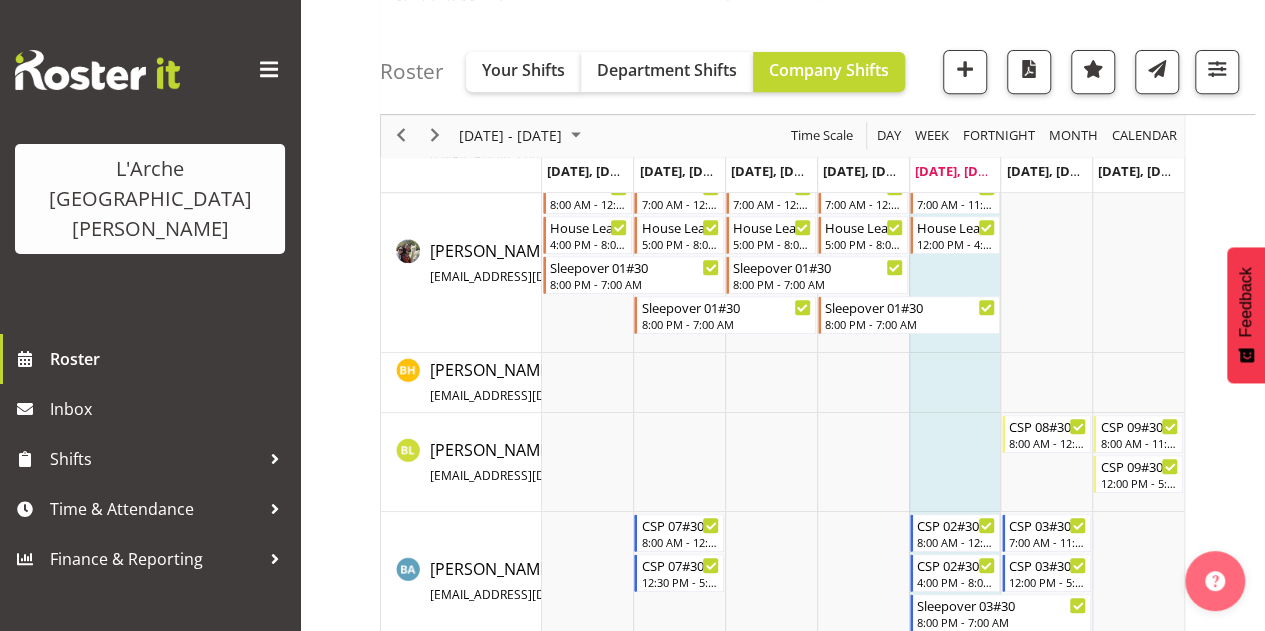 scroll, scrollTop: 0, scrollLeft: 0, axis: both 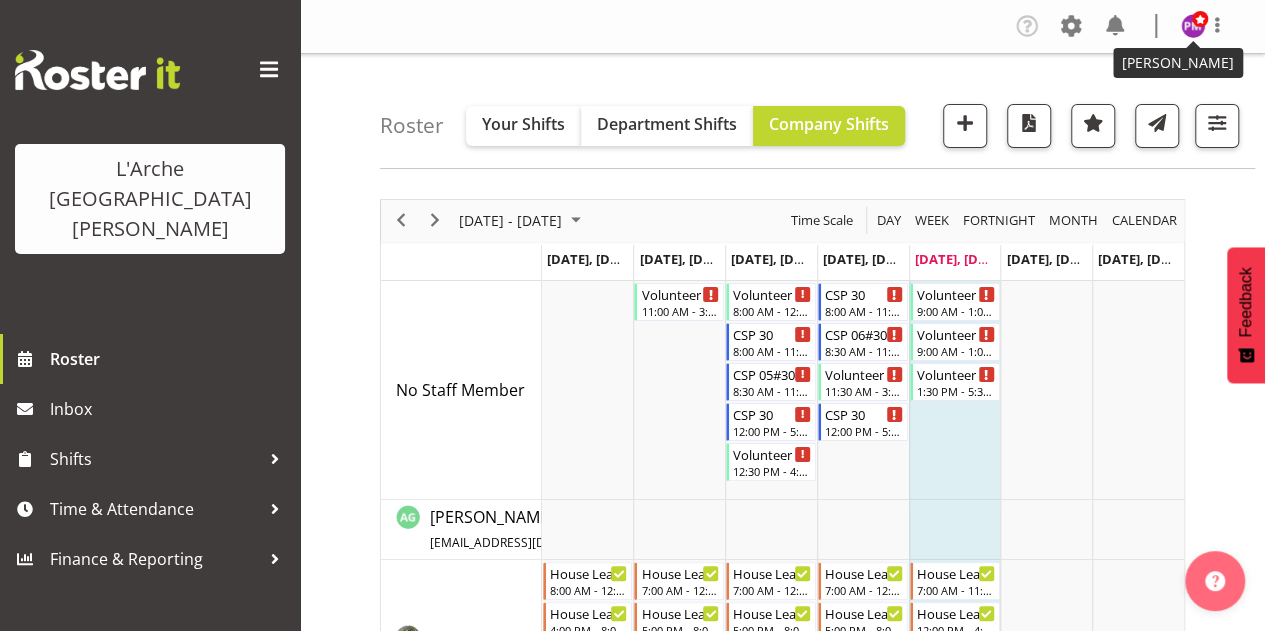 click at bounding box center (1200, 19) 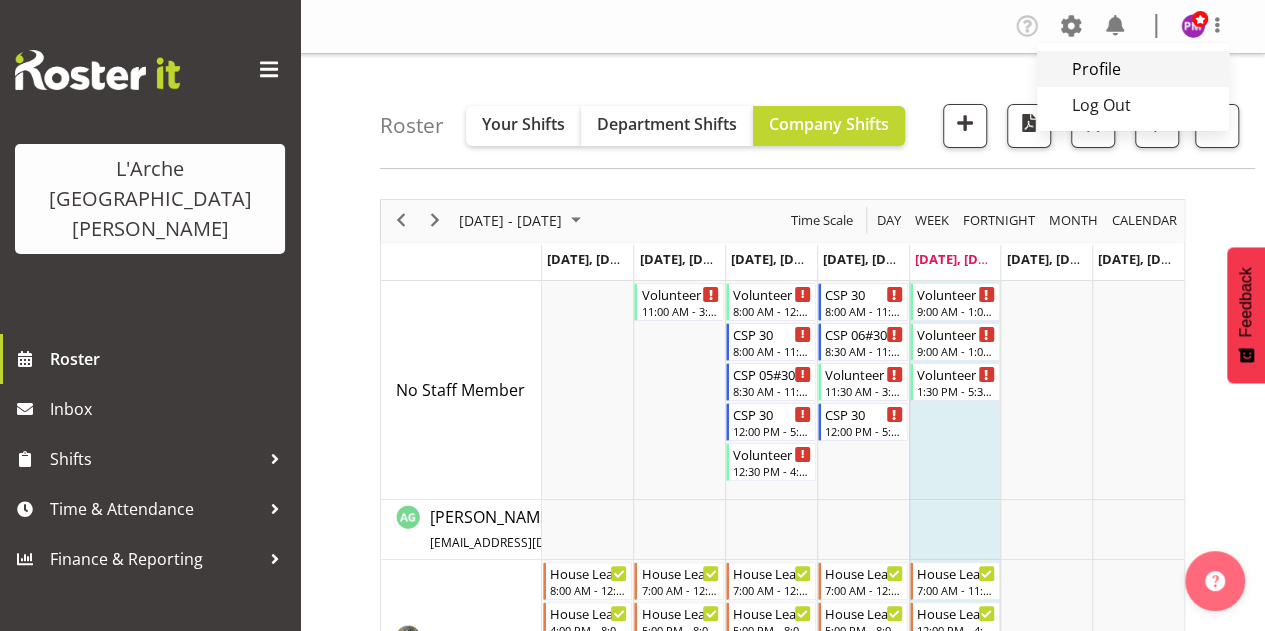 click on "Profile" at bounding box center [1133, 69] 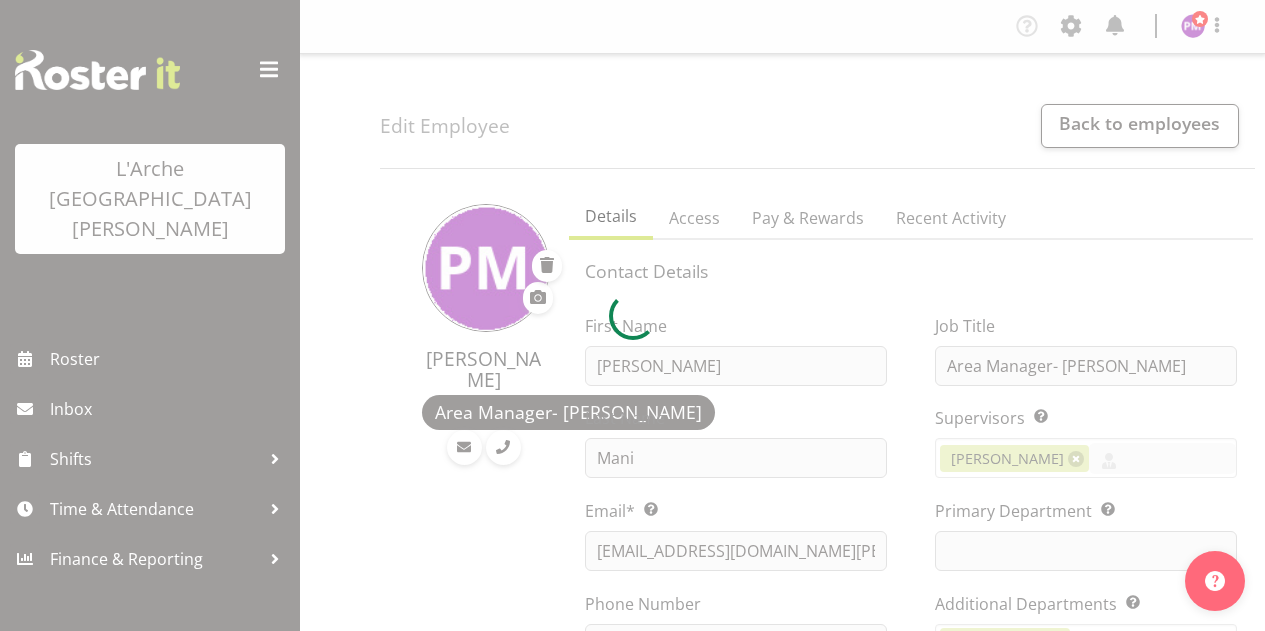 scroll, scrollTop: 0, scrollLeft: 0, axis: both 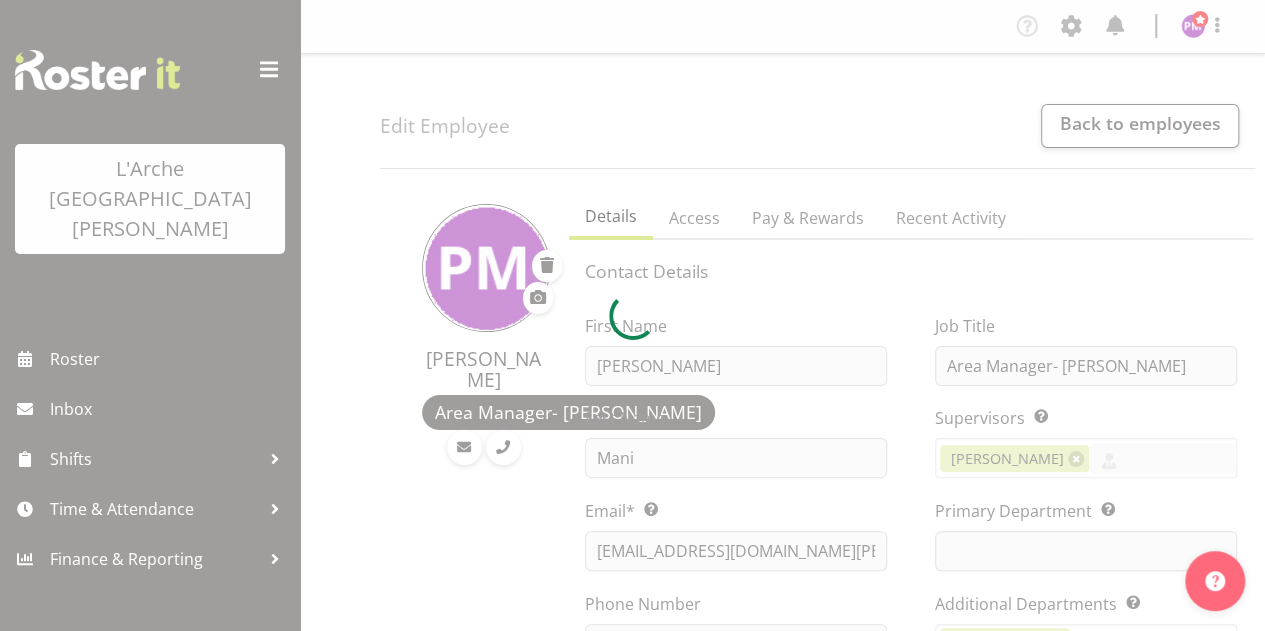 select 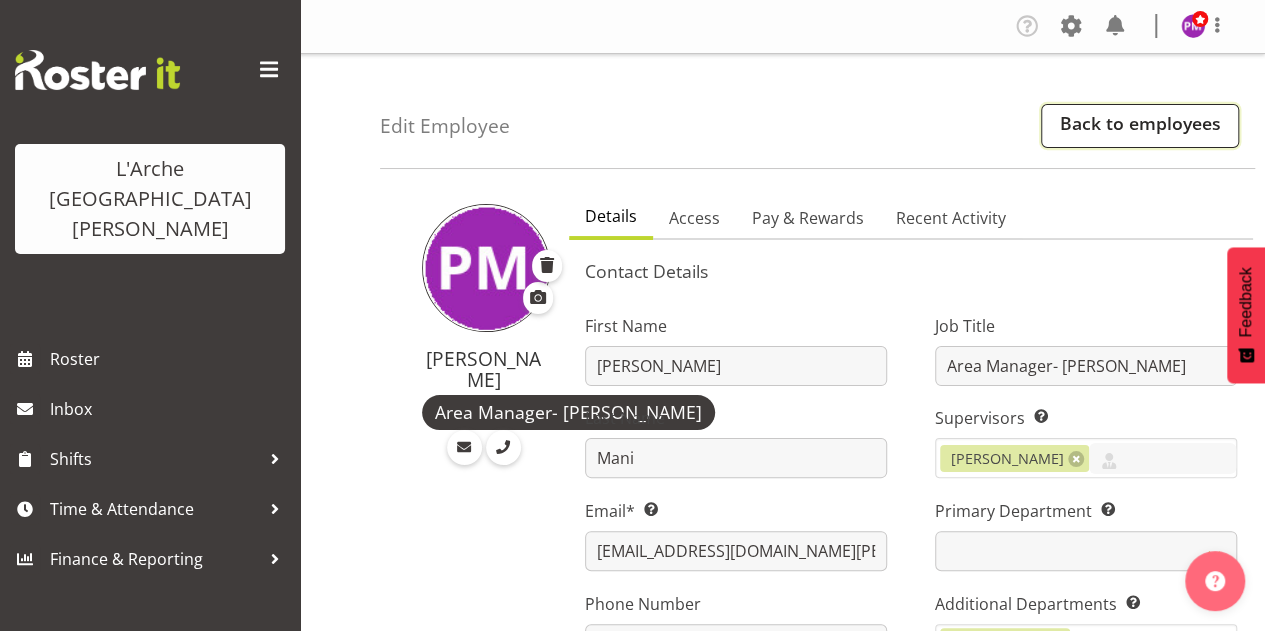 click on "Back to employees" at bounding box center (1140, 126) 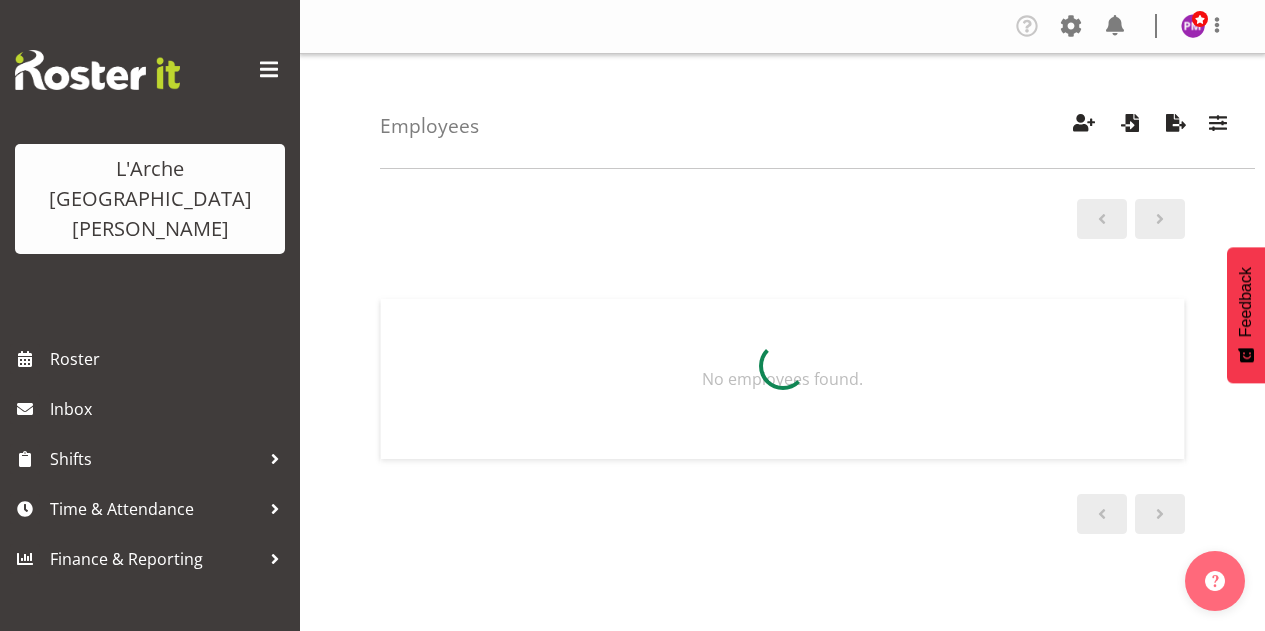 scroll, scrollTop: 0, scrollLeft: 0, axis: both 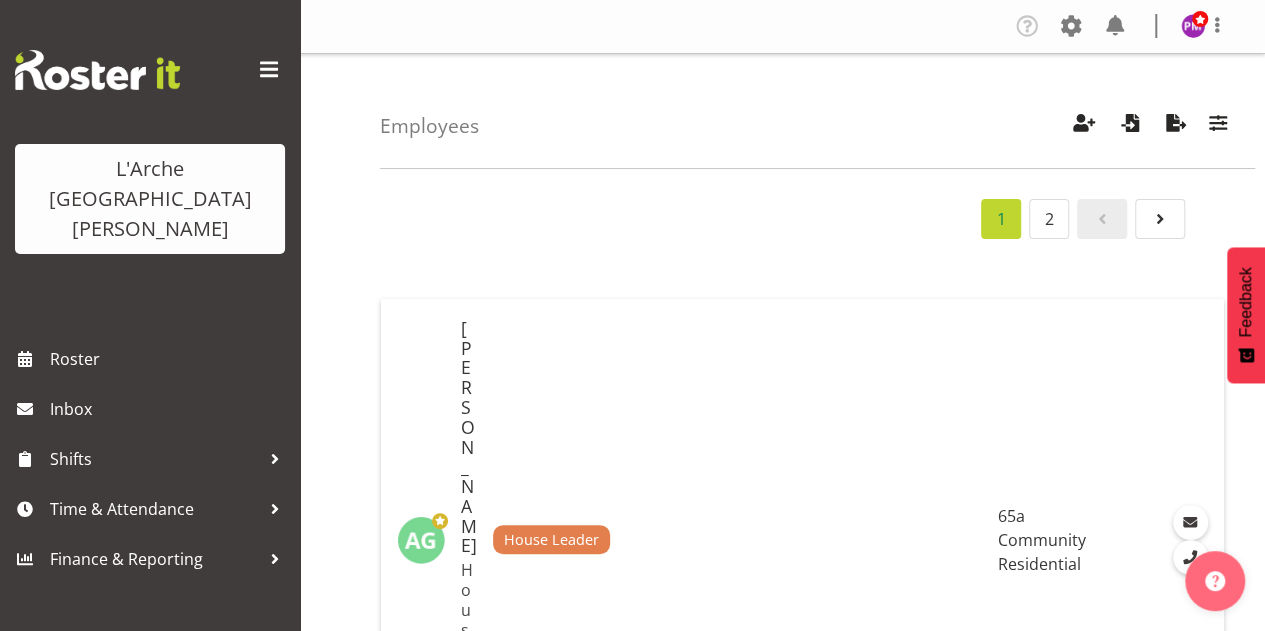 click at bounding box center (269, 70) 